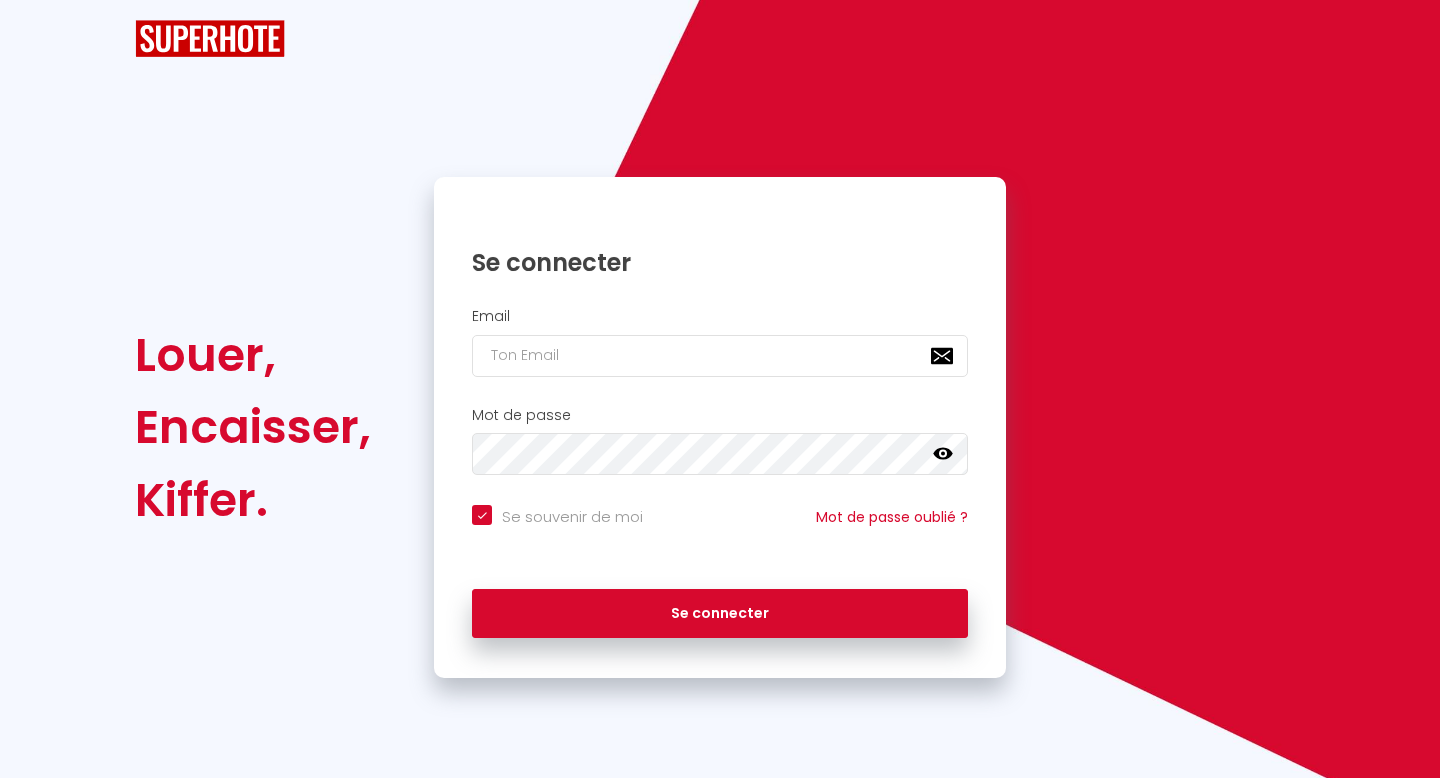 checkbox on "true" 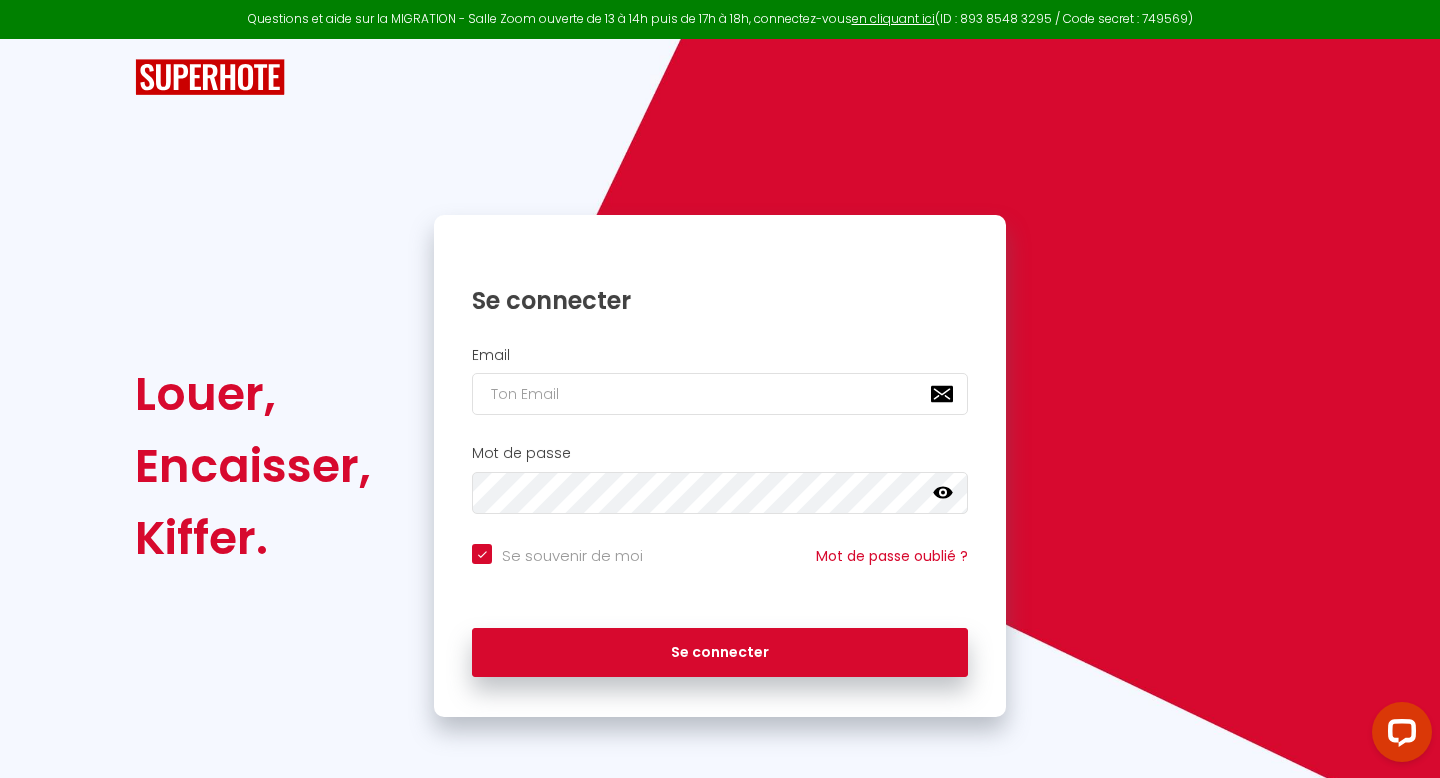 scroll, scrollTop: 0, scrollLeft: 0, axis: both 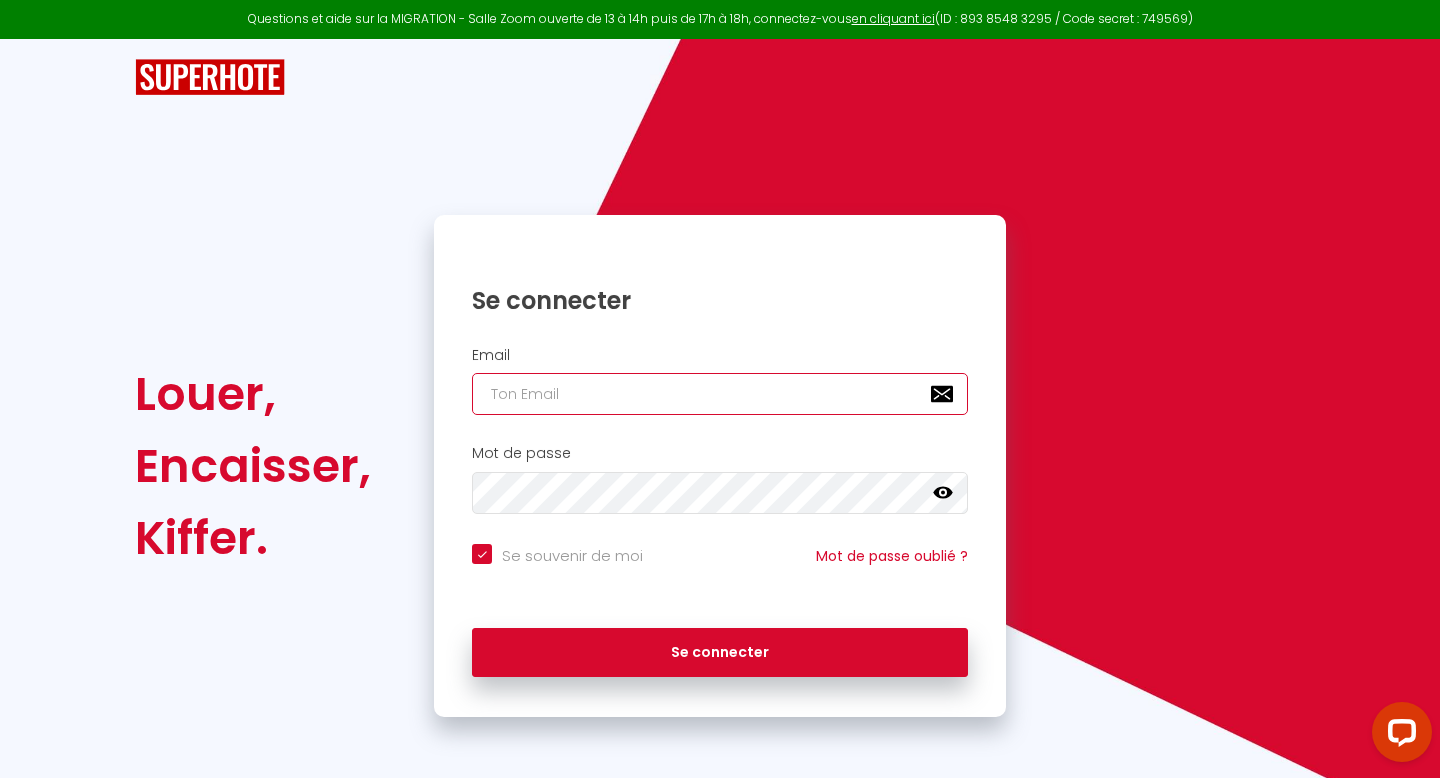 click at bounding box center (720, 394) 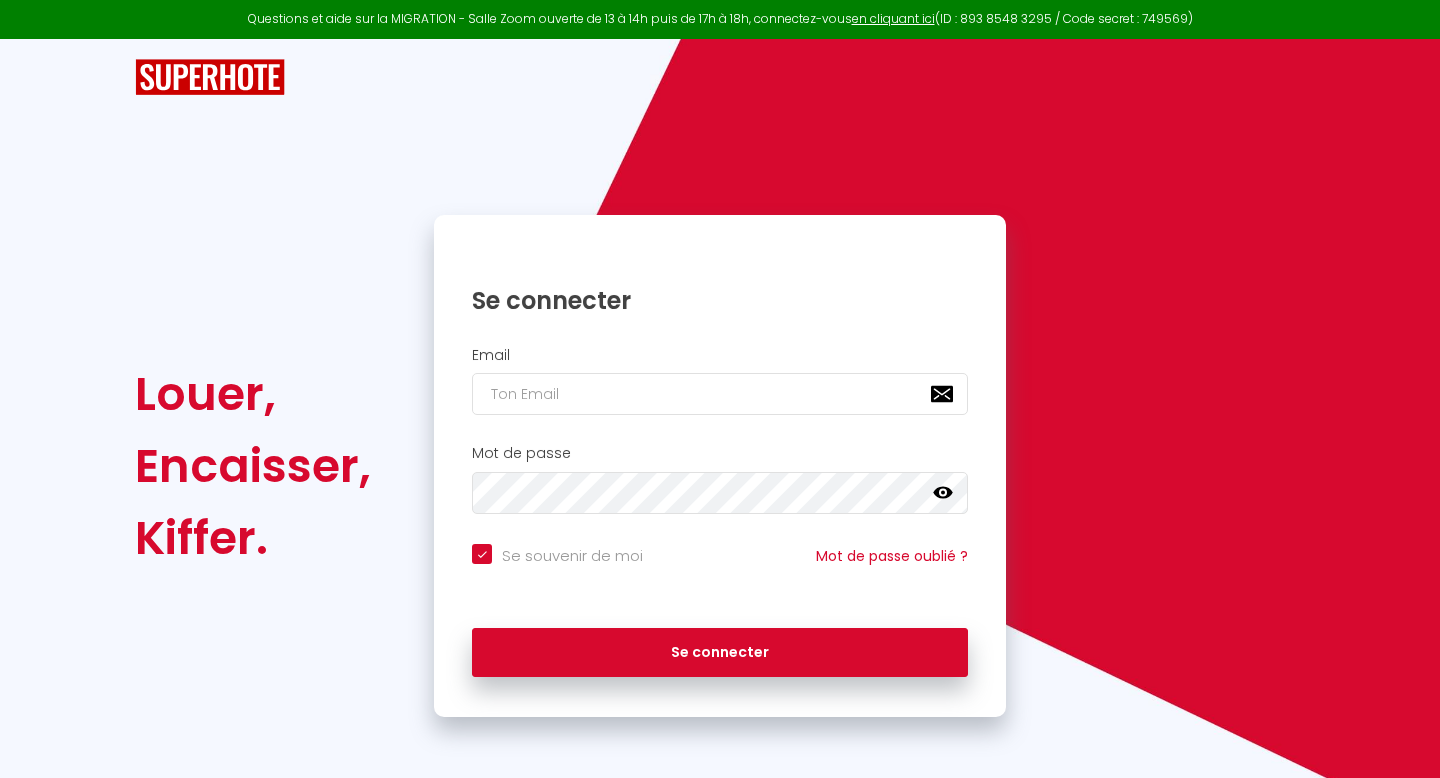 scroll, scrollTop: 0, scrollLeft: 0, axis: both 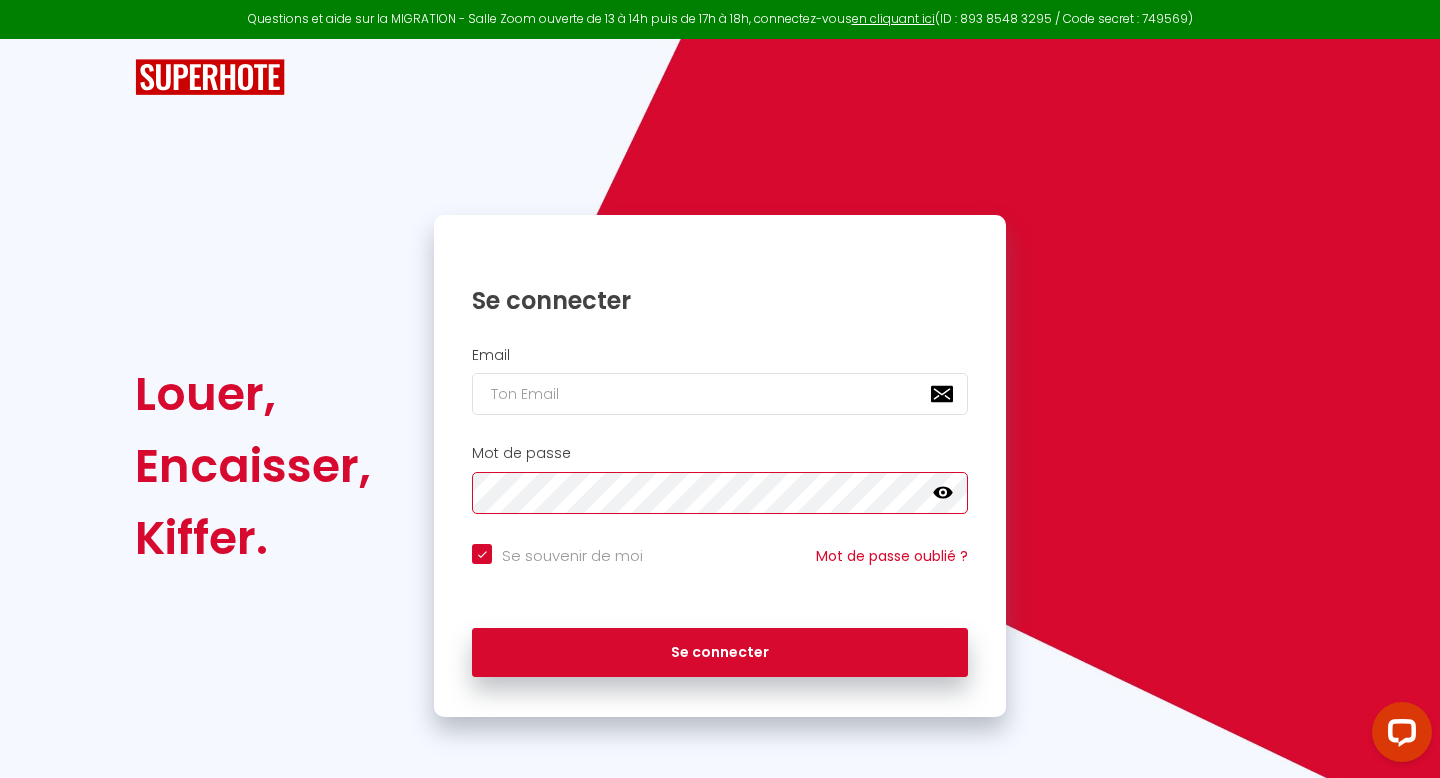 checkbox on "true" 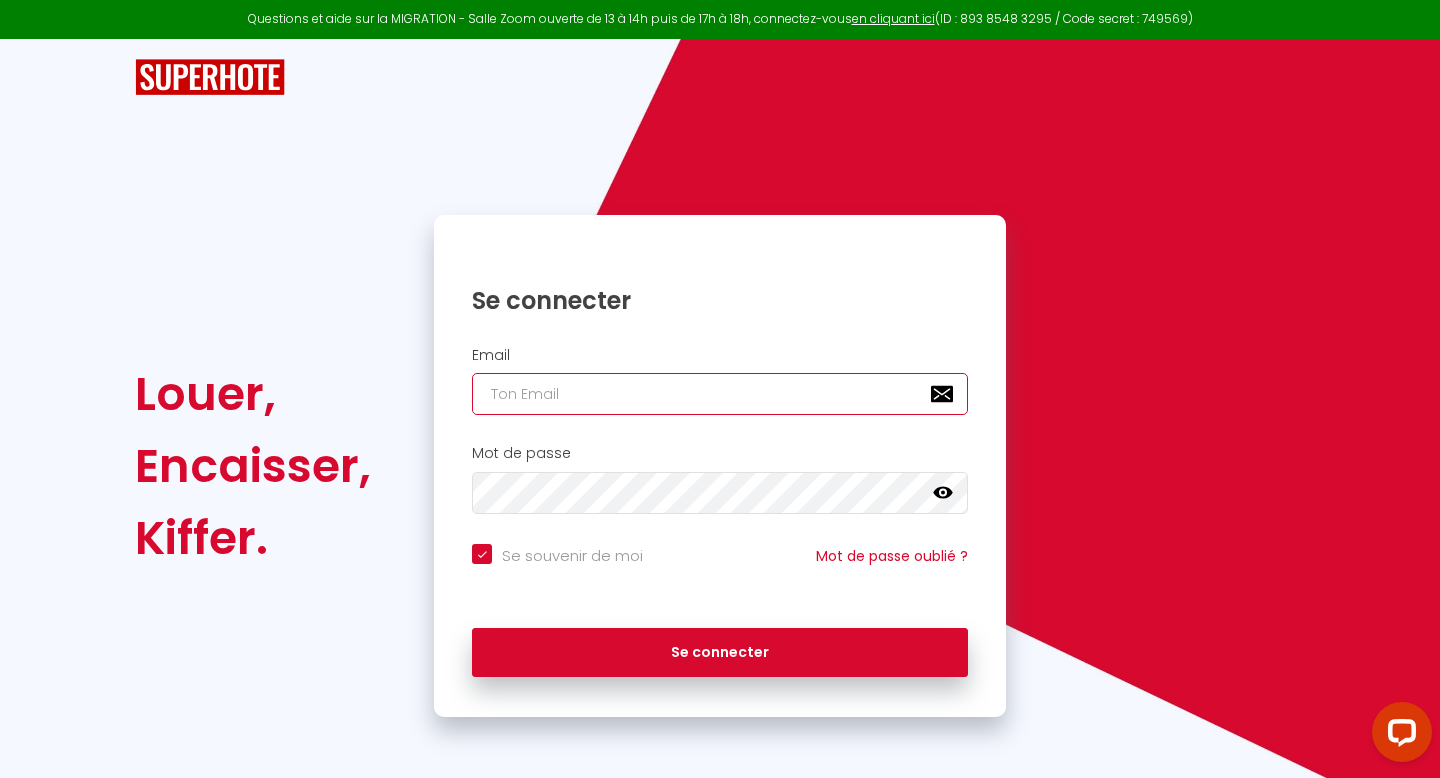 click at bounding box center (720, 394) 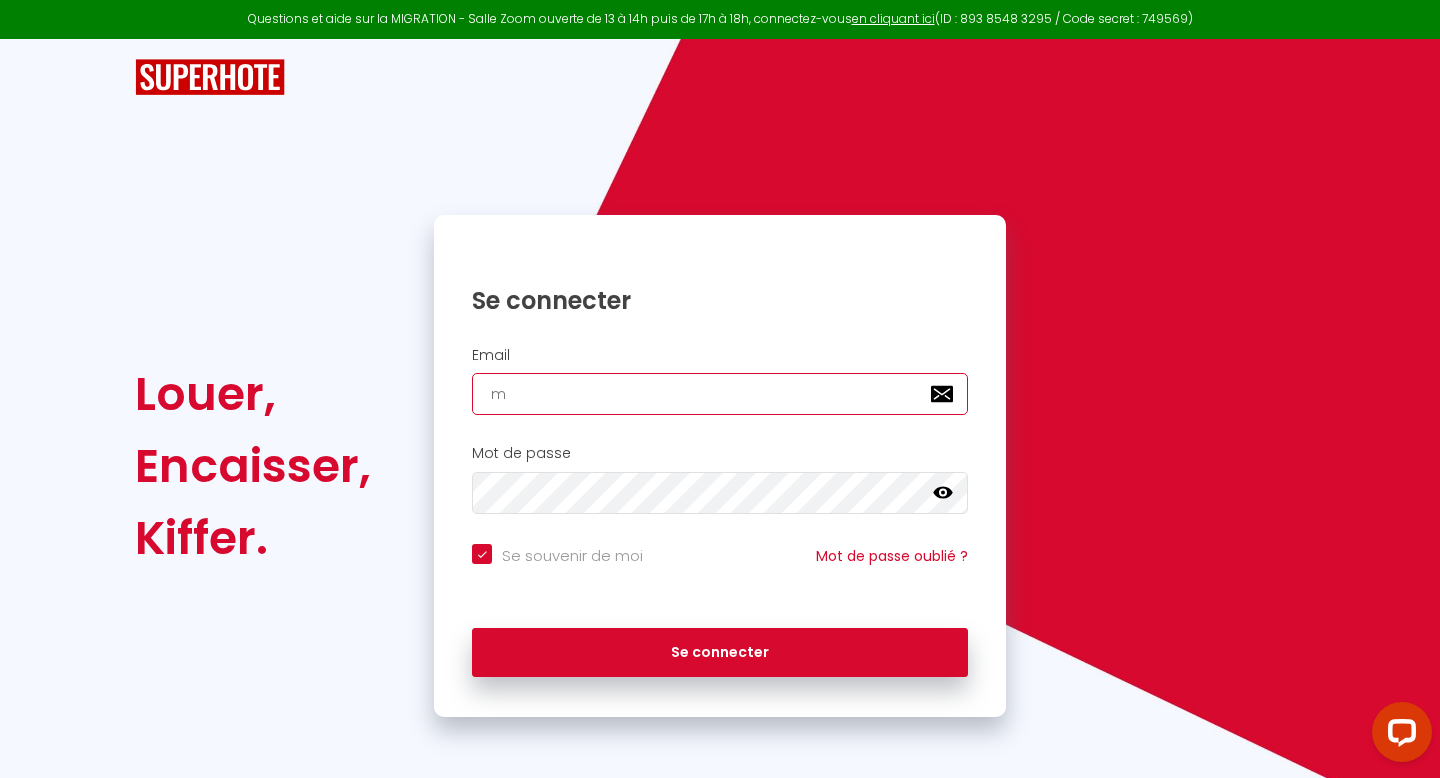 checkbox on "true" 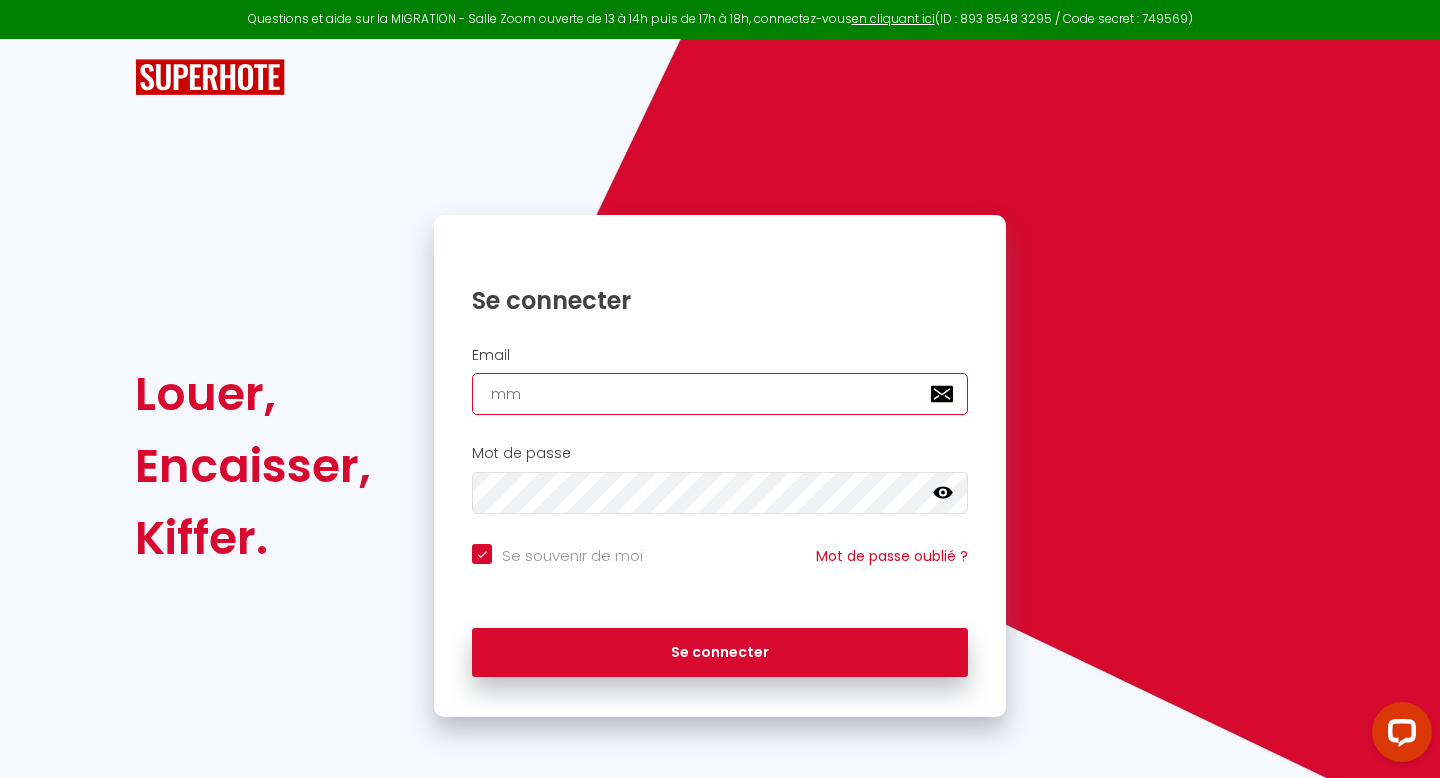 checkbox on "true" 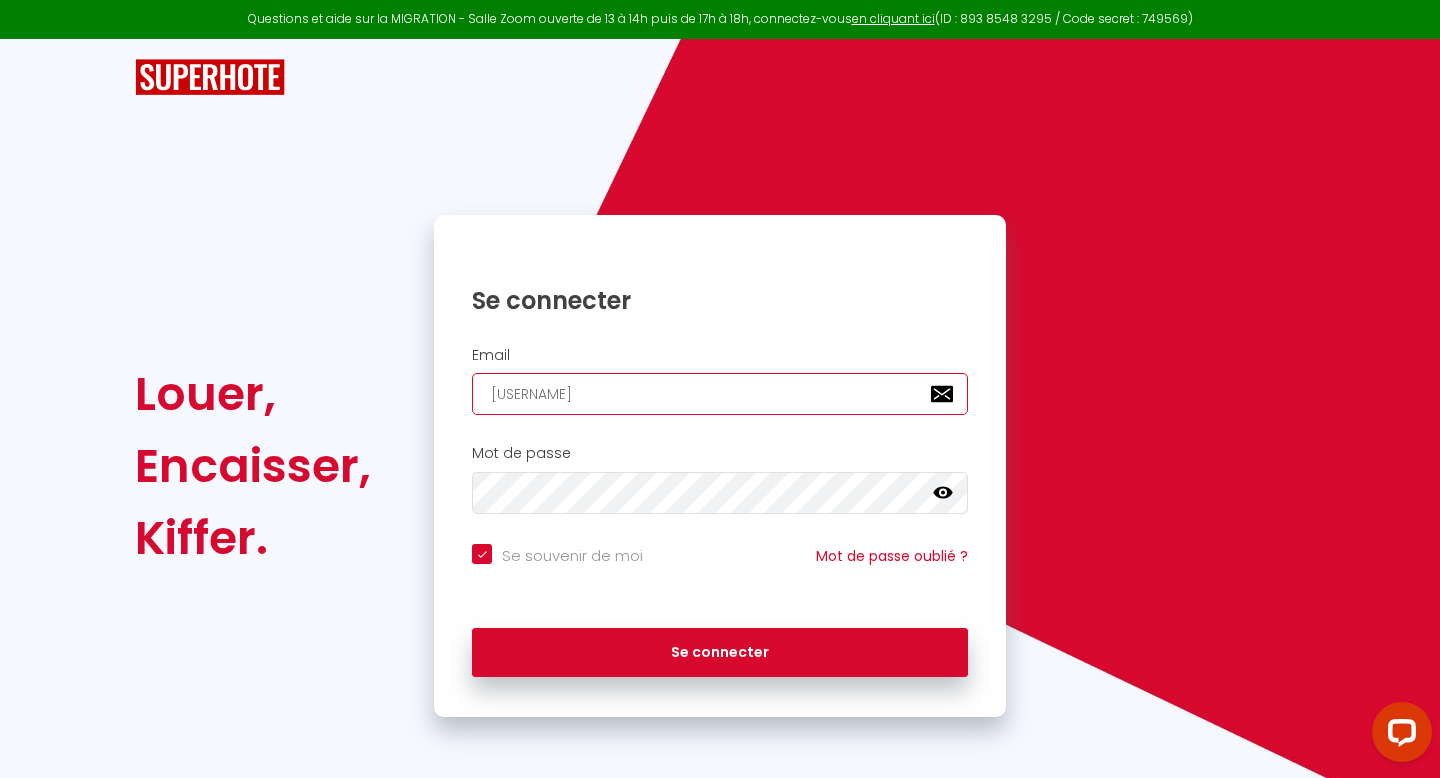 checkbox on "true" 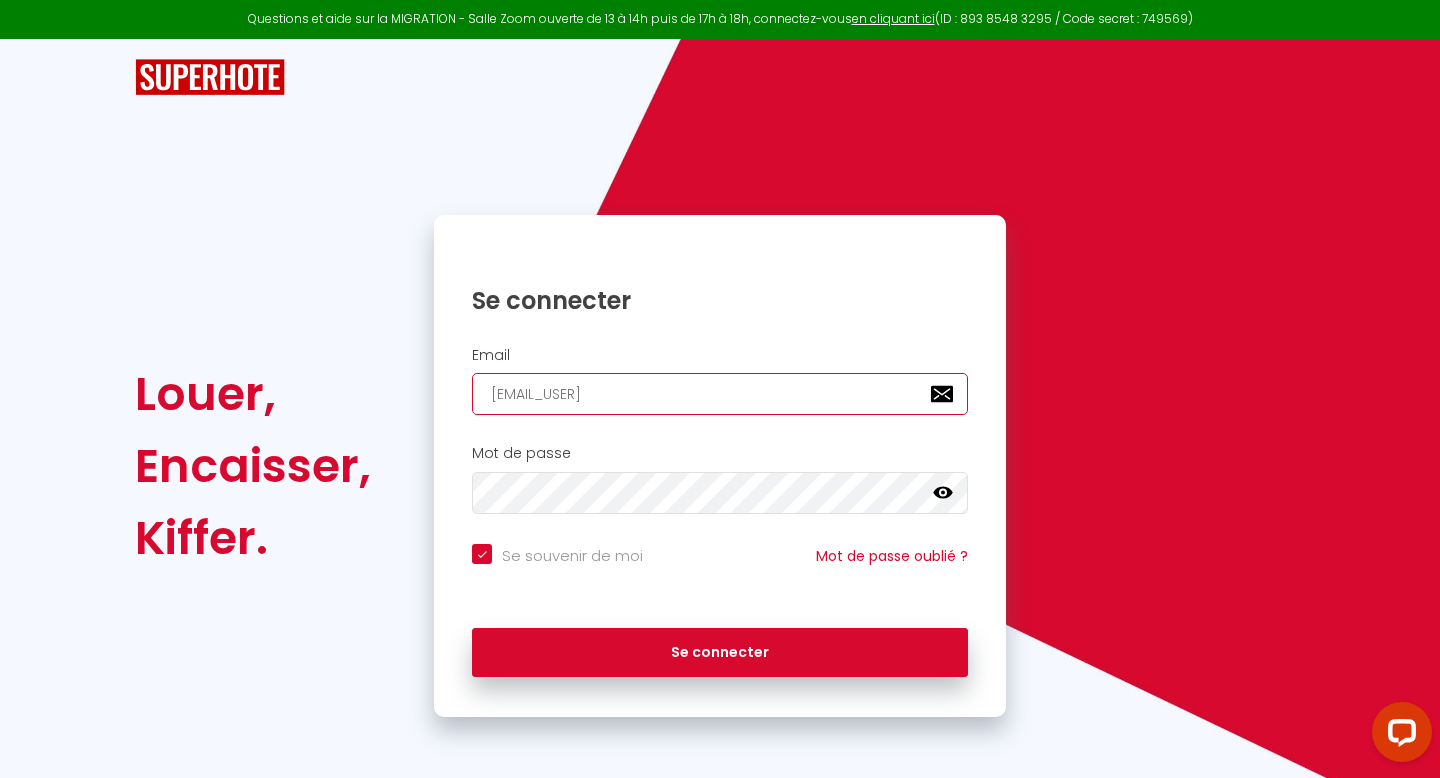 type on "mms.sy" 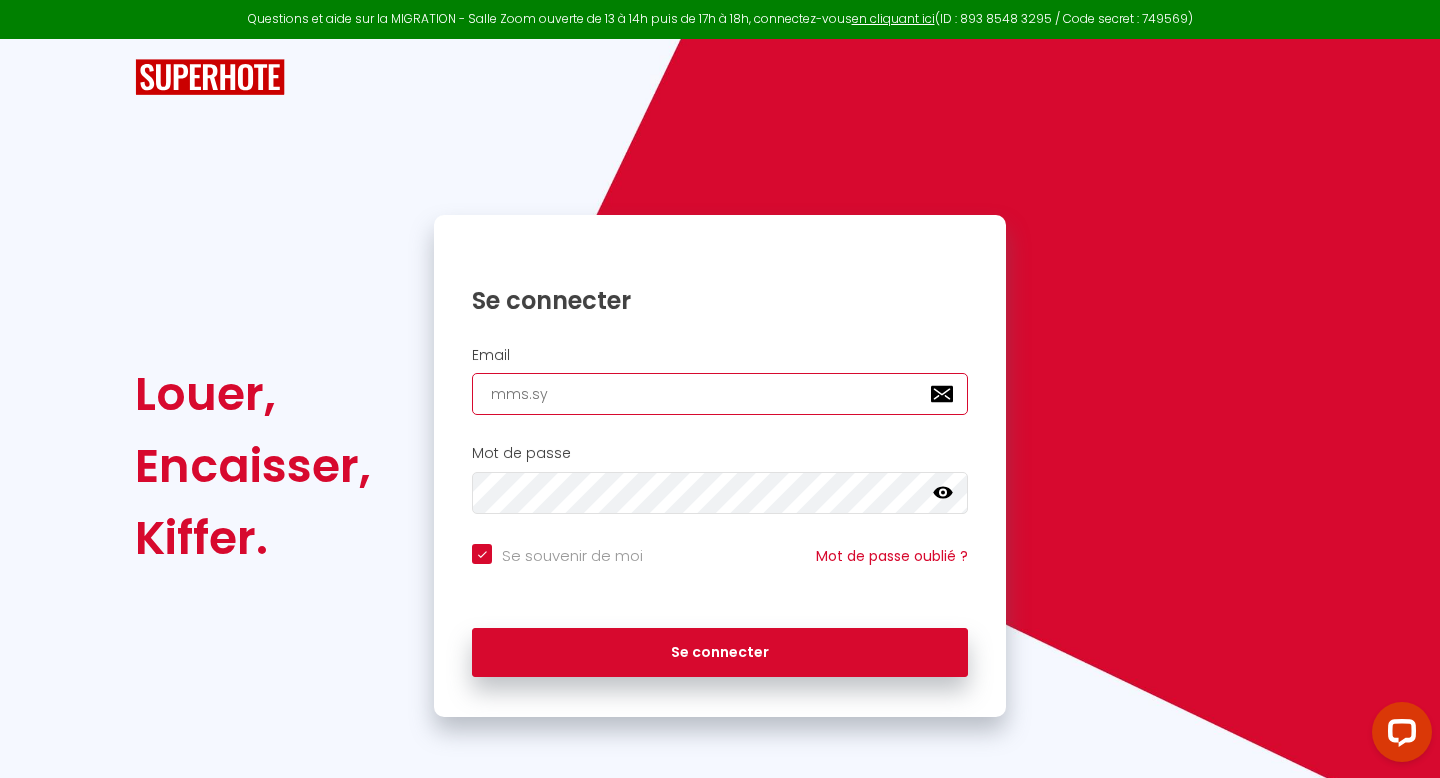 checkbox on "true" 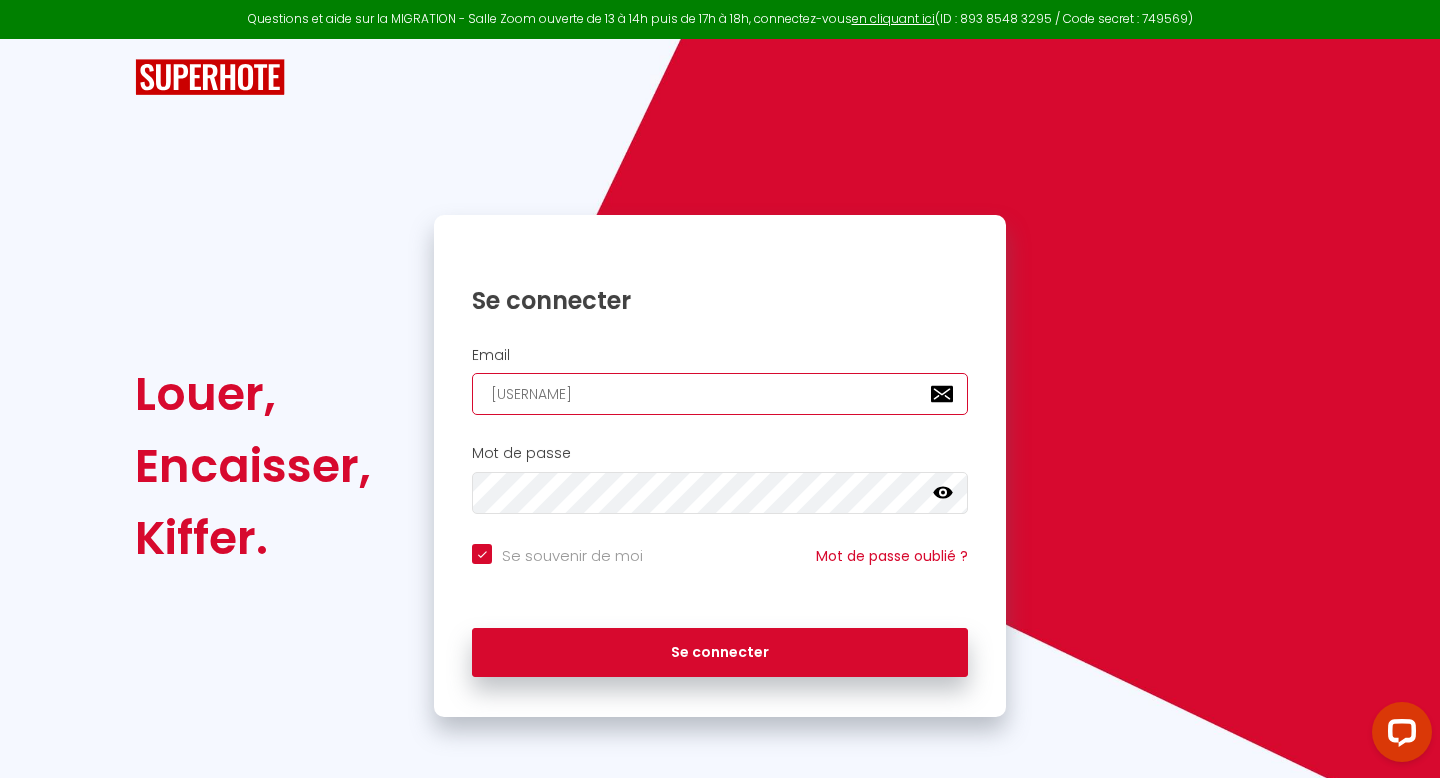 checkbox on "true" 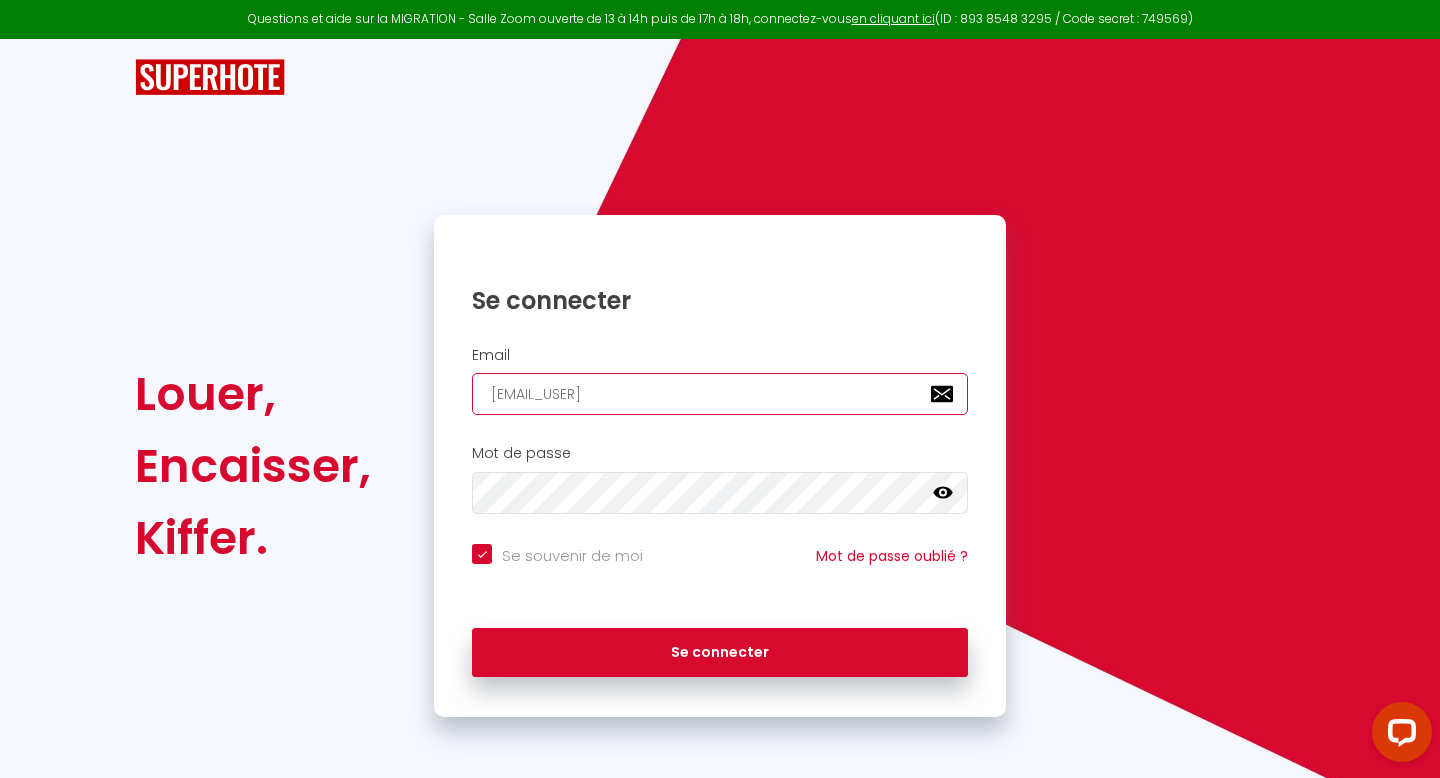 checkbox on "true" 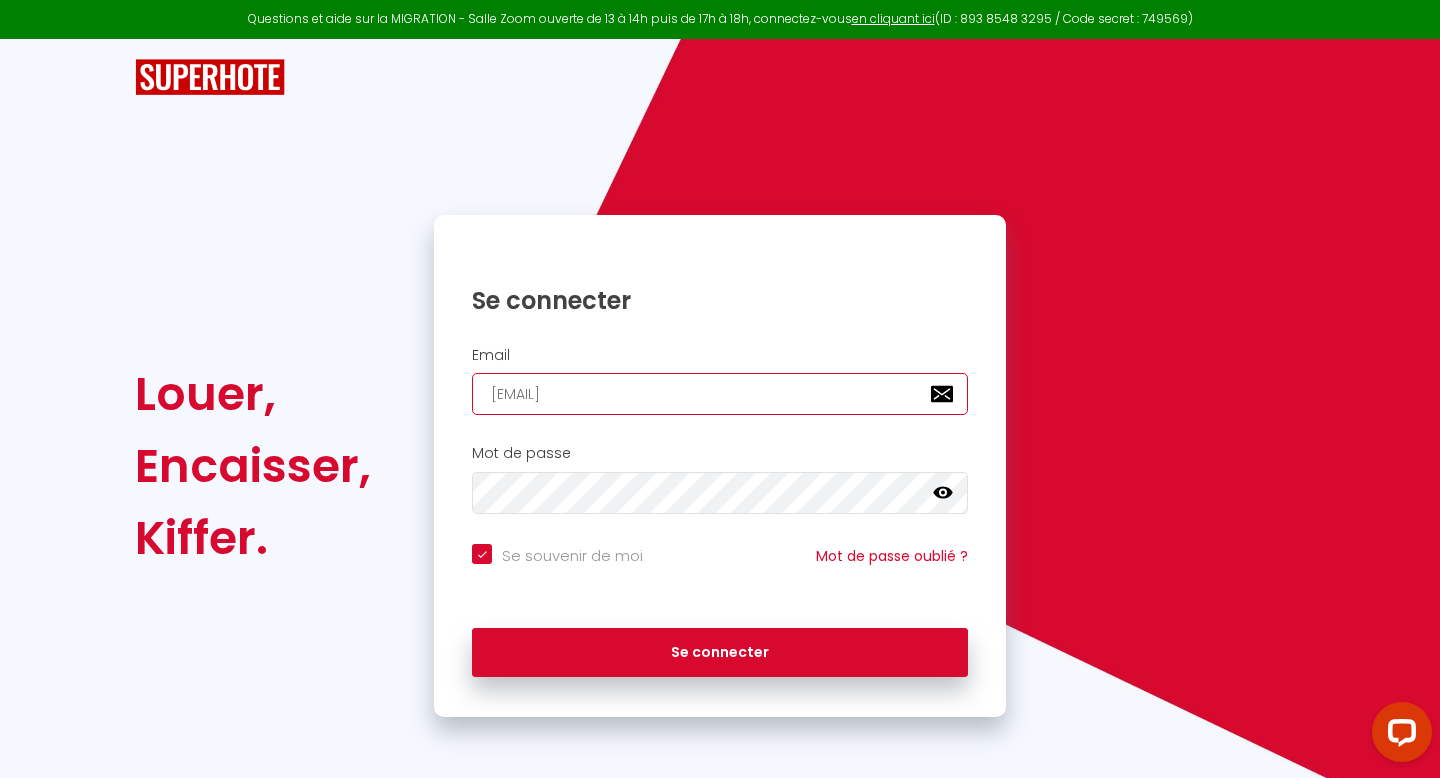 checkbox on "true" 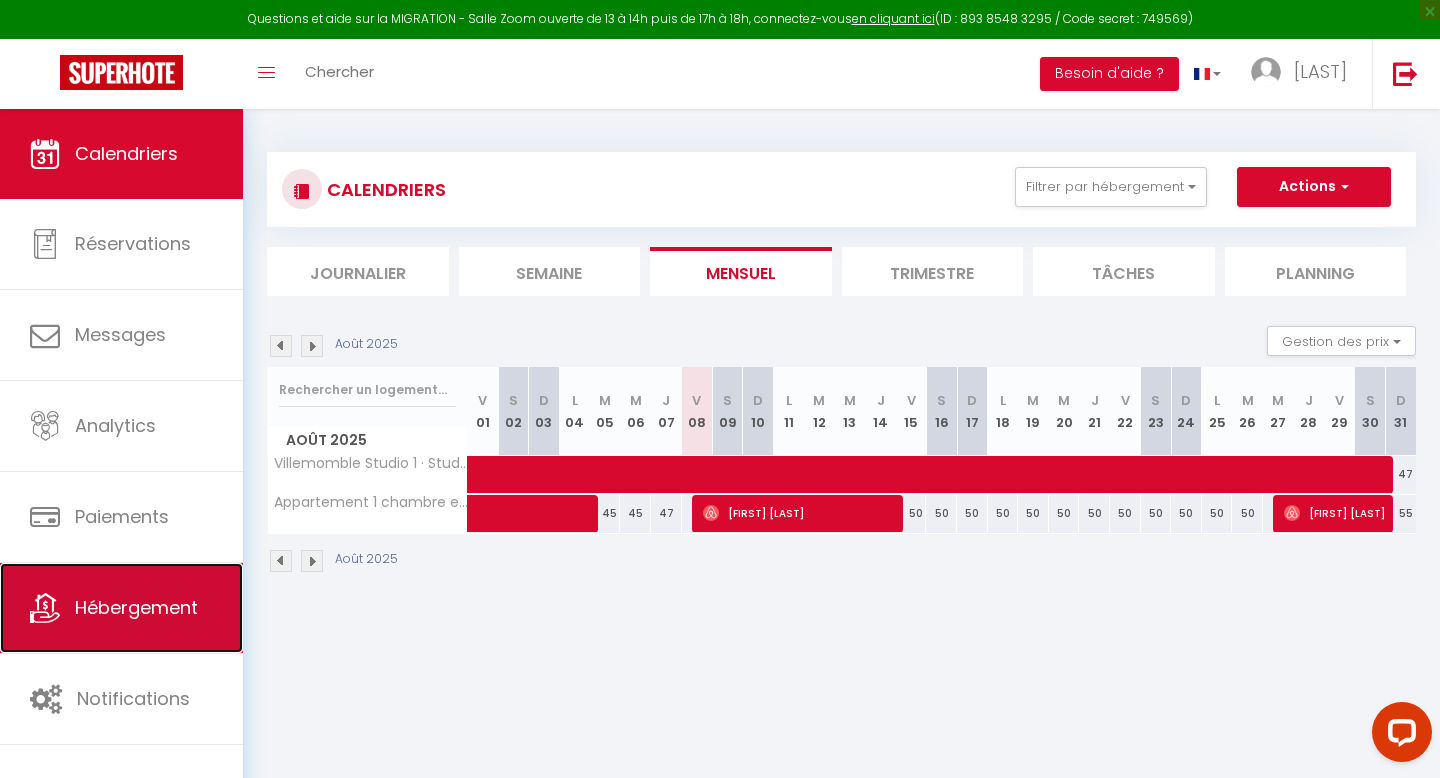 click on "Hébergement" at bounding box center (121, 608) 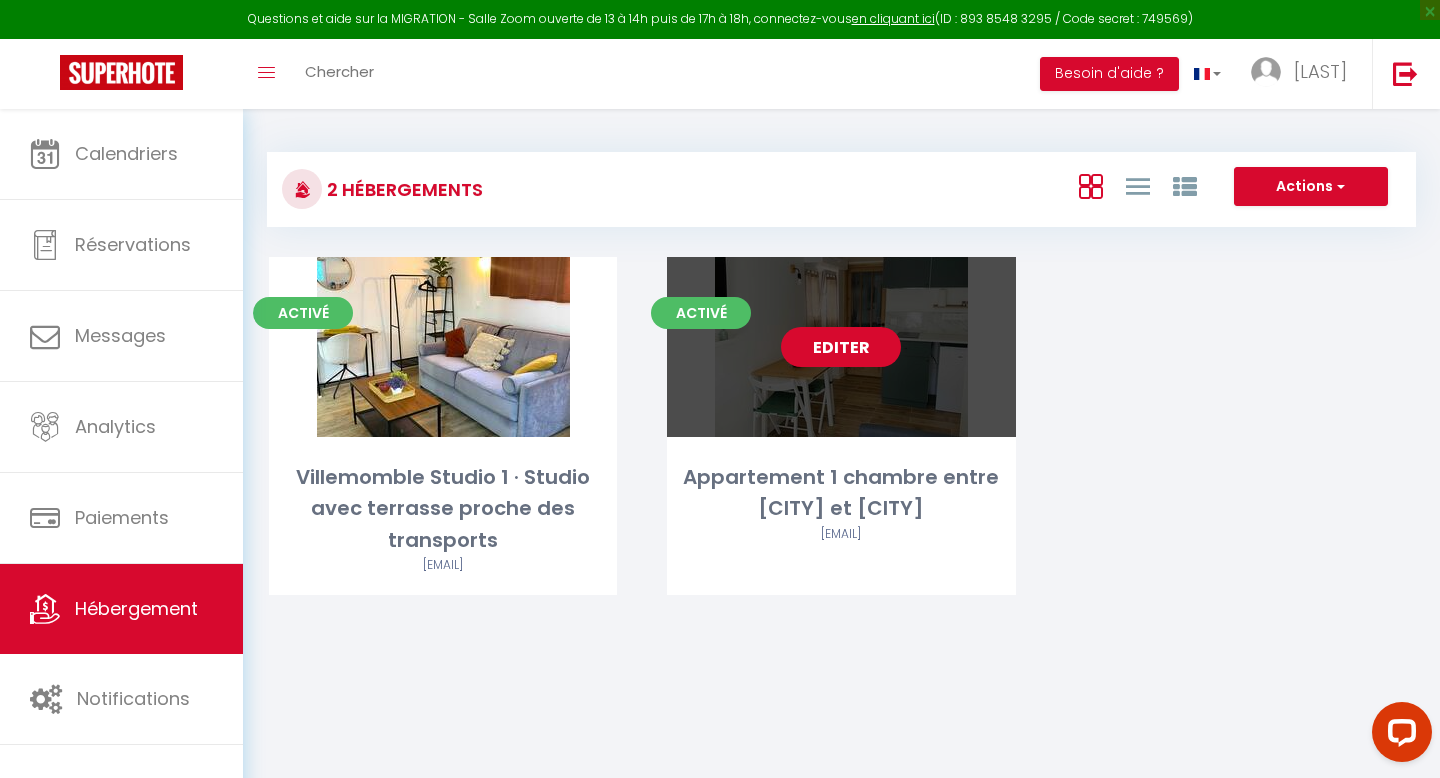 click on "Editer" at bounding box center (841, 347) 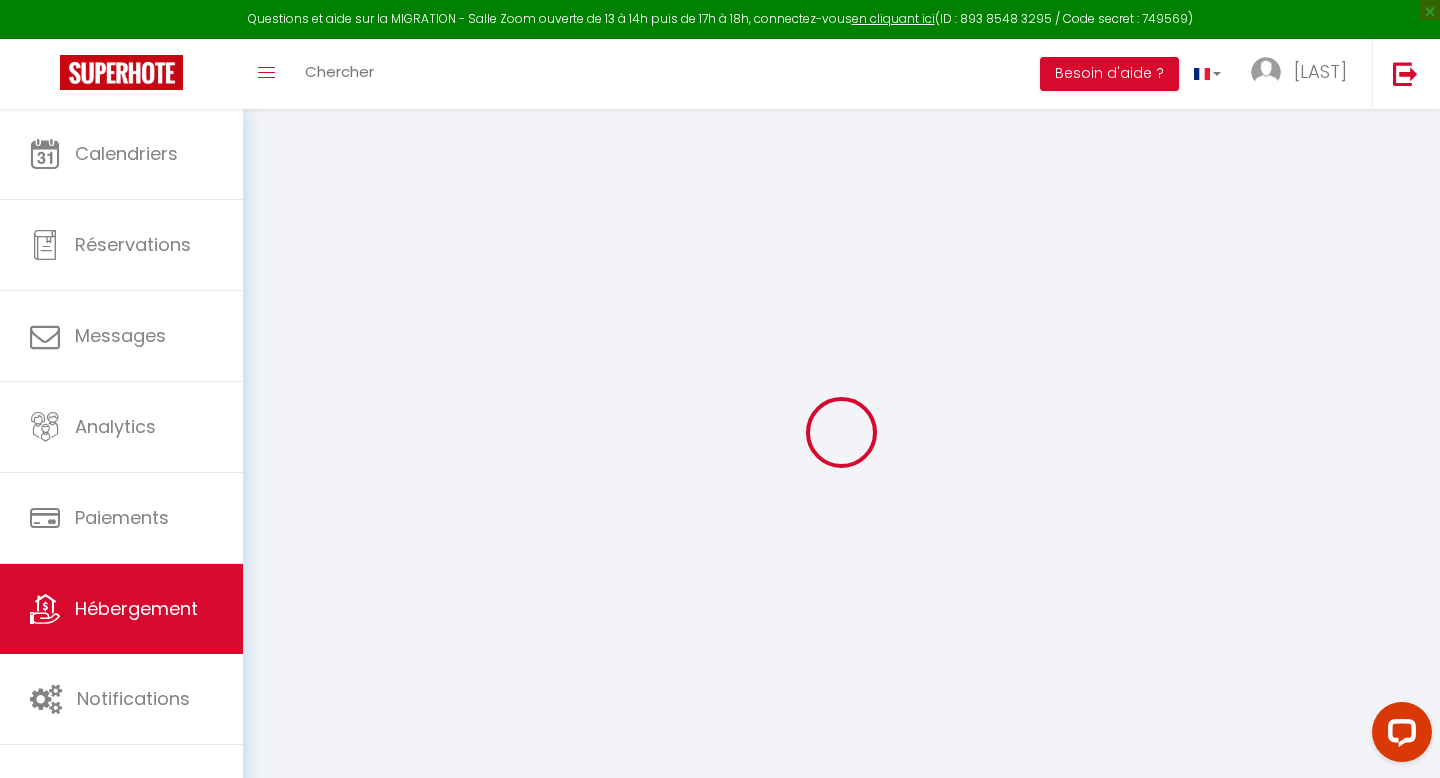 select 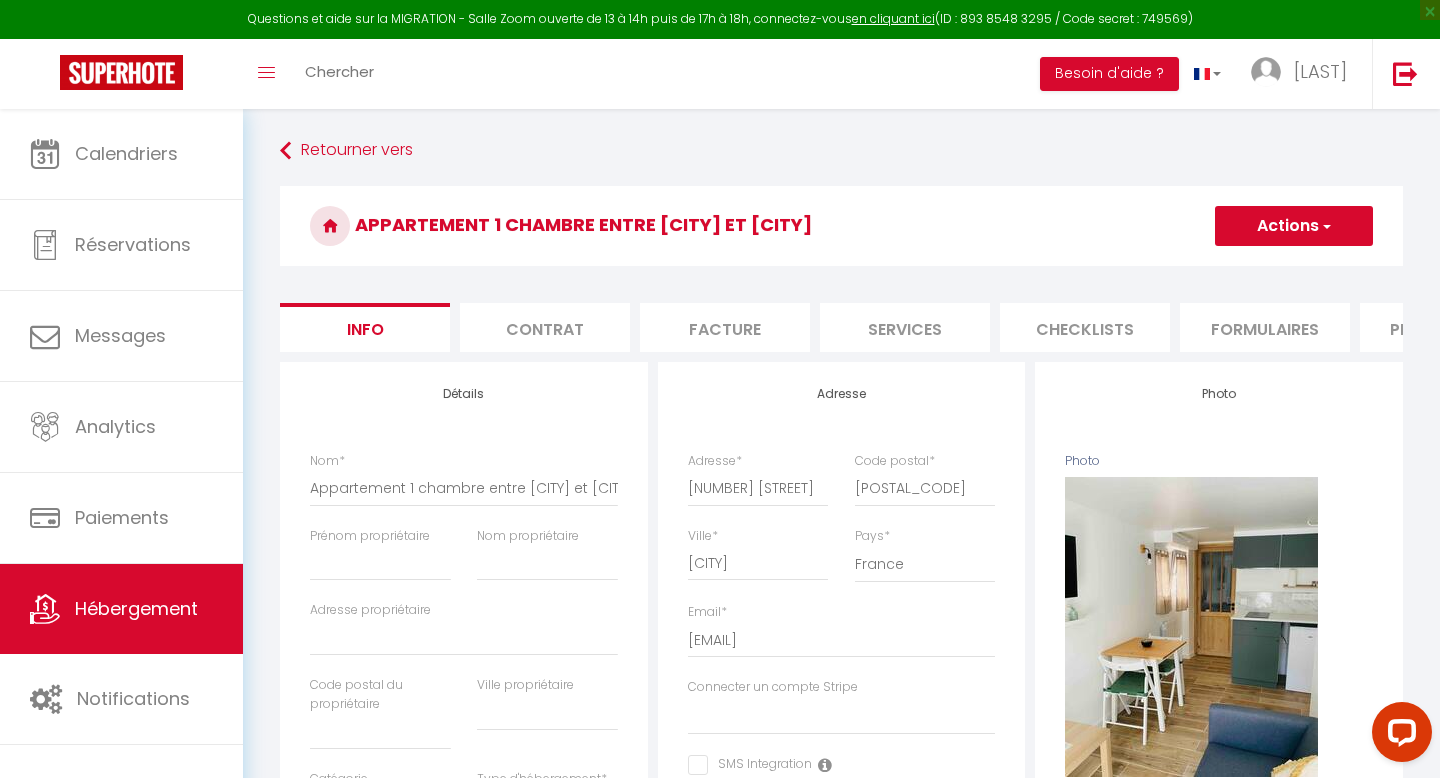 select 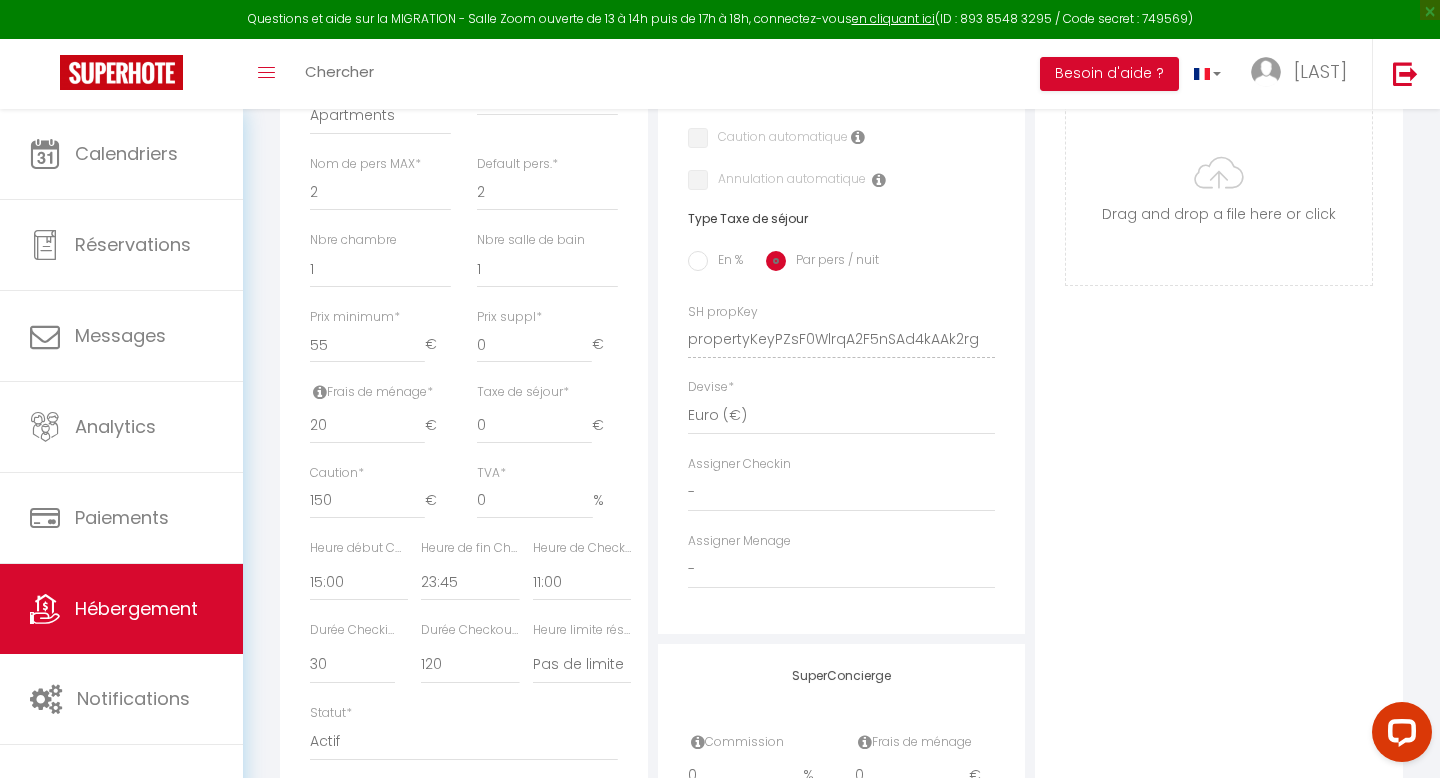 scroll, scrollTop: 714, scrollLeft: 0, axis: vertical 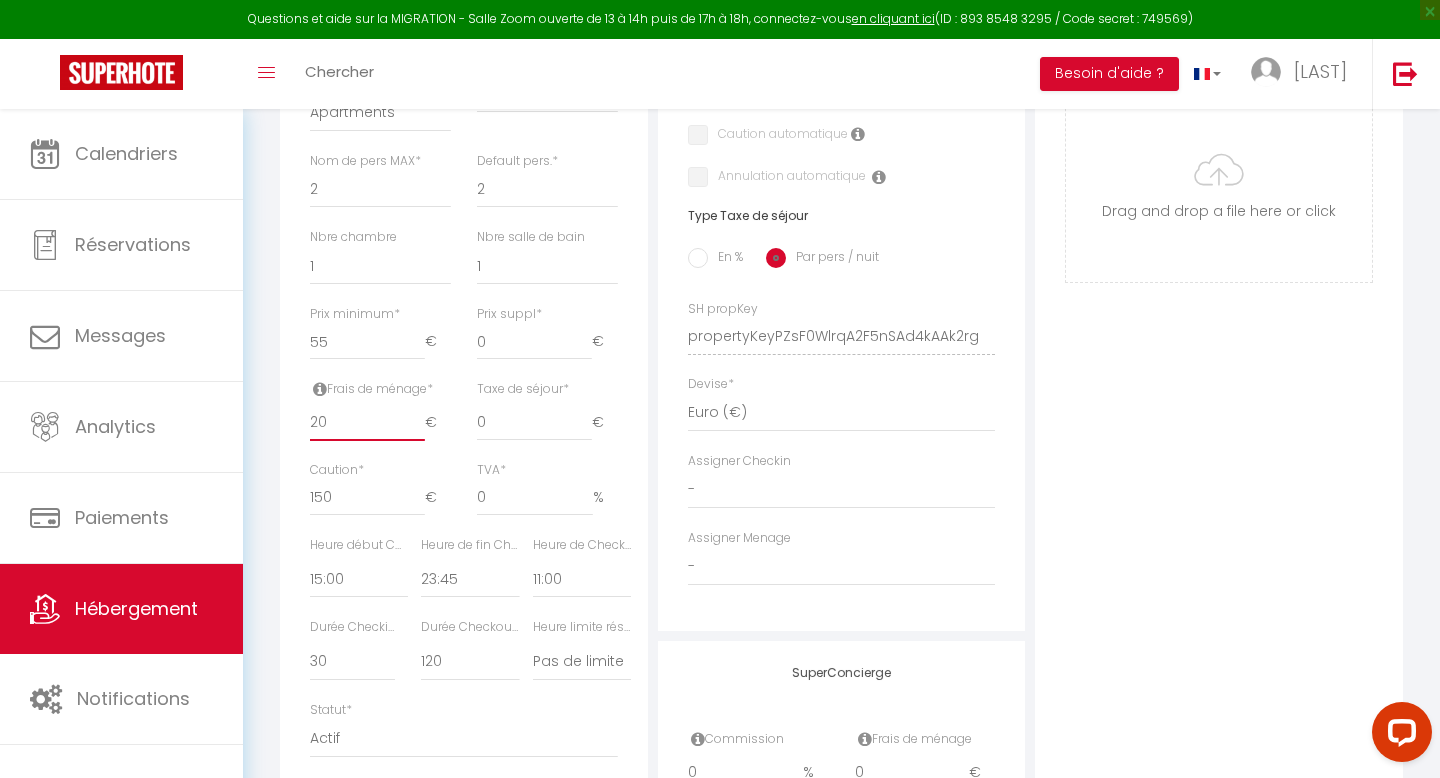 click on "20" at bounding box center (367, 423) 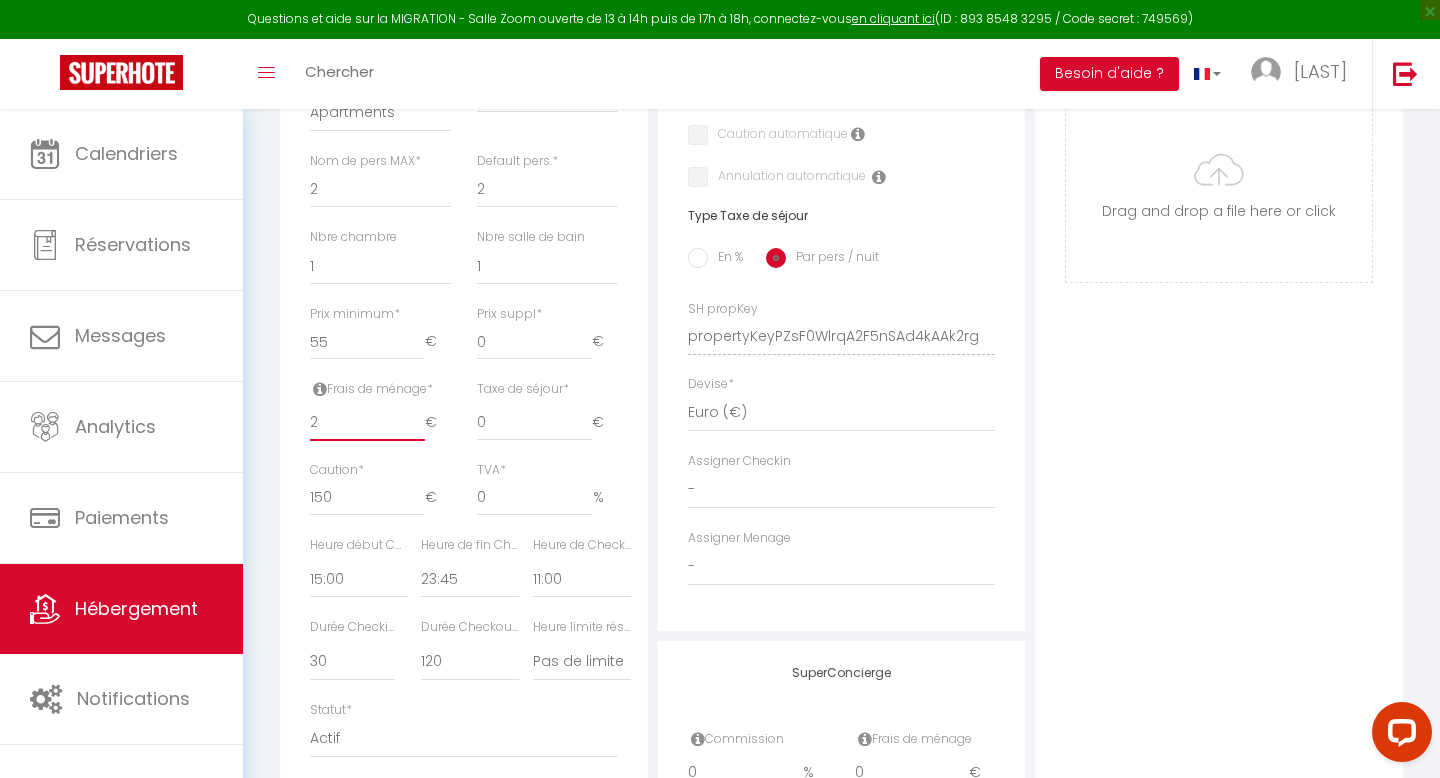 select 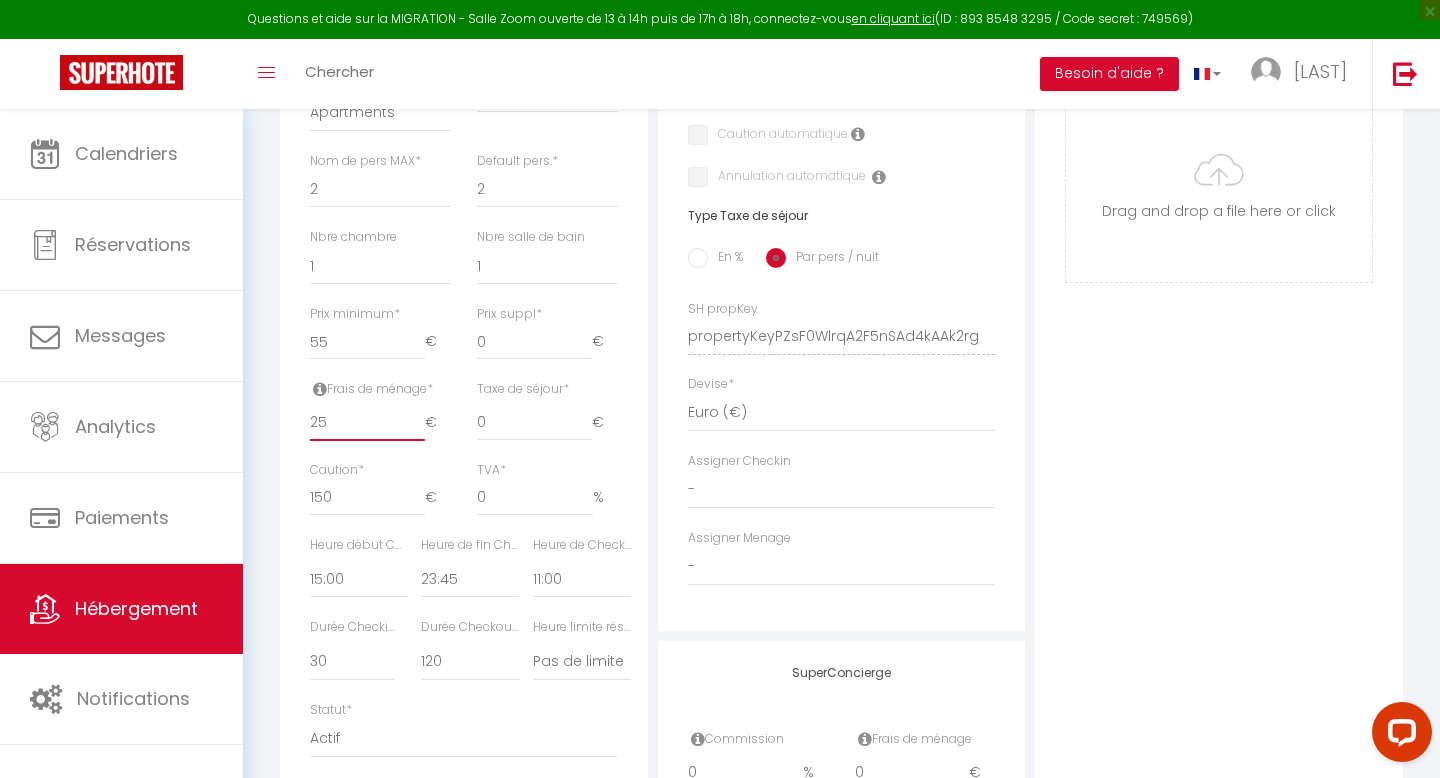 select 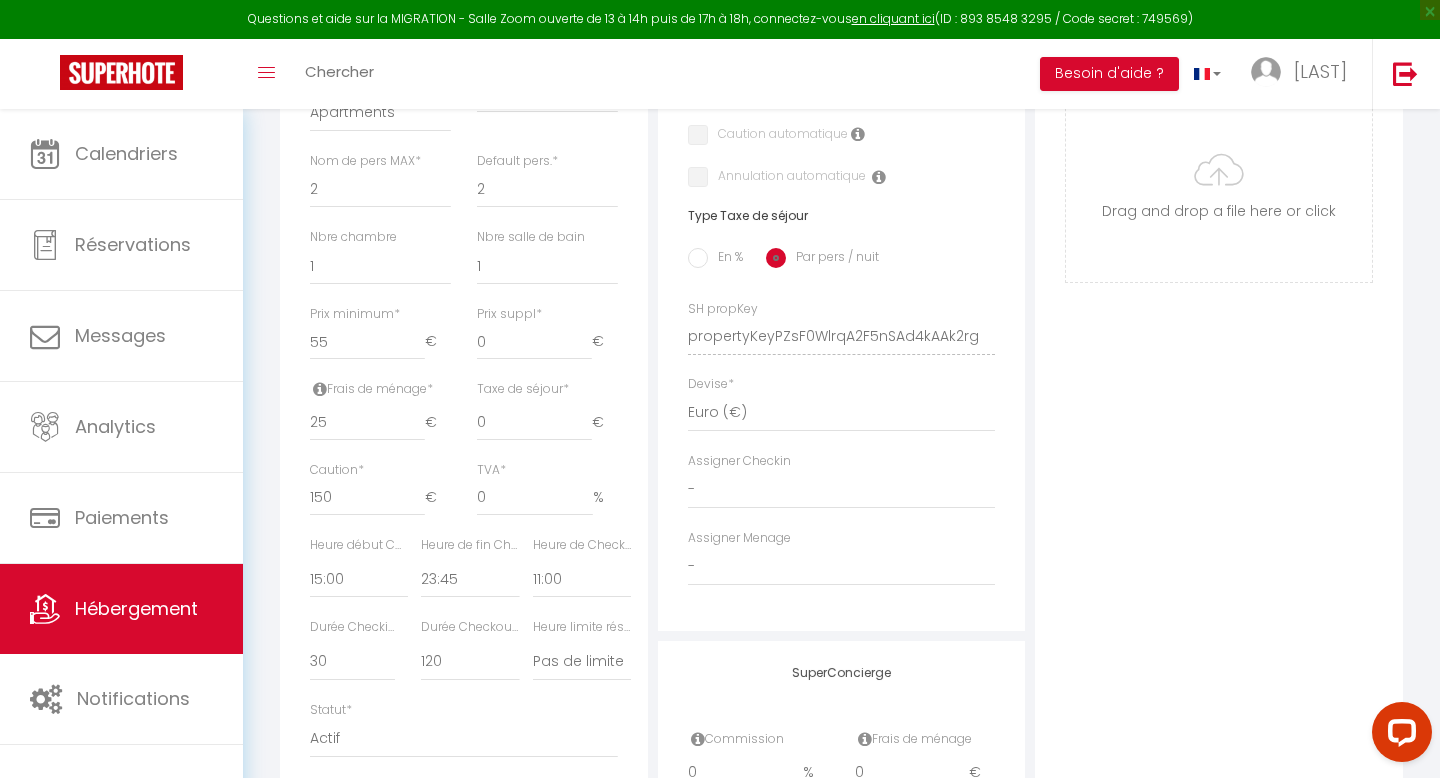 click on "En %" at bounding box center [698, 258] 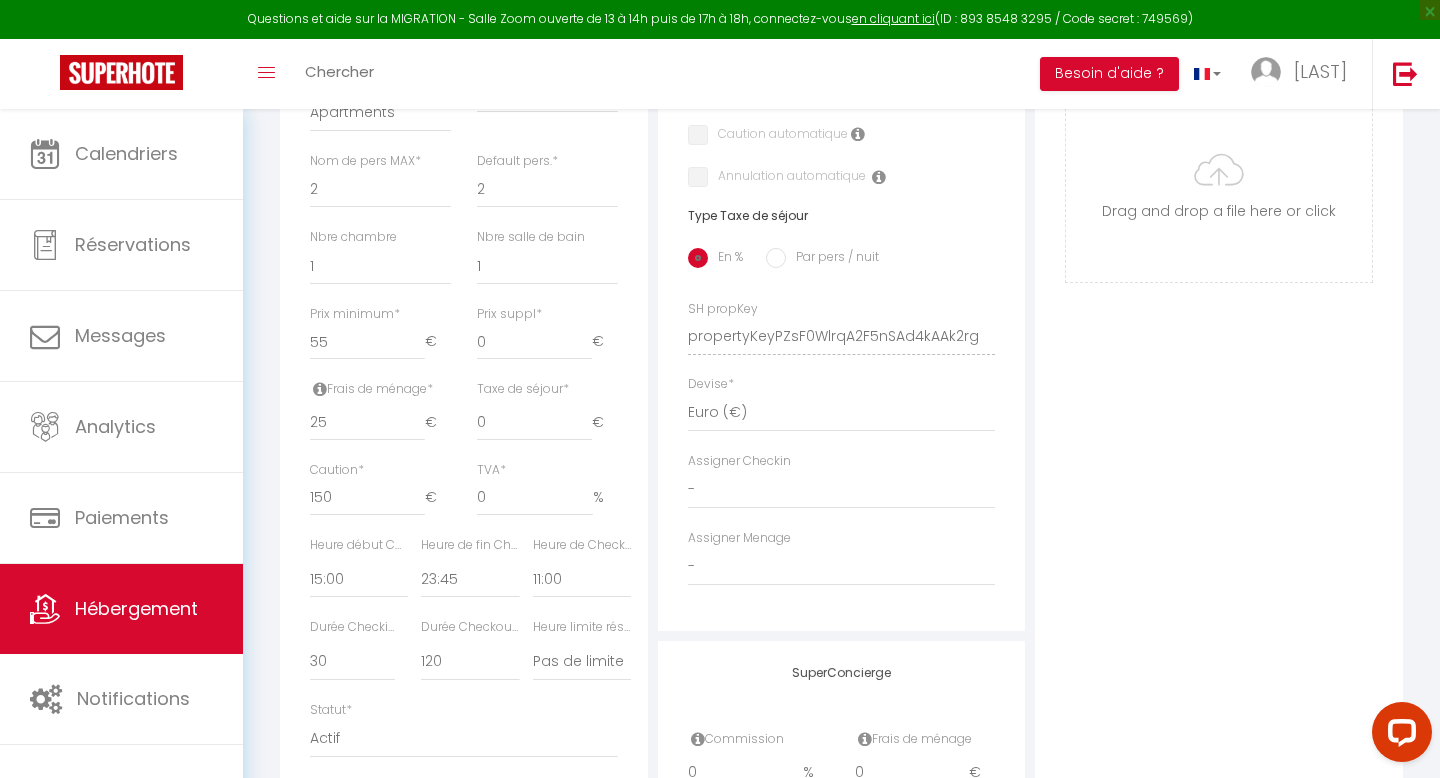 select 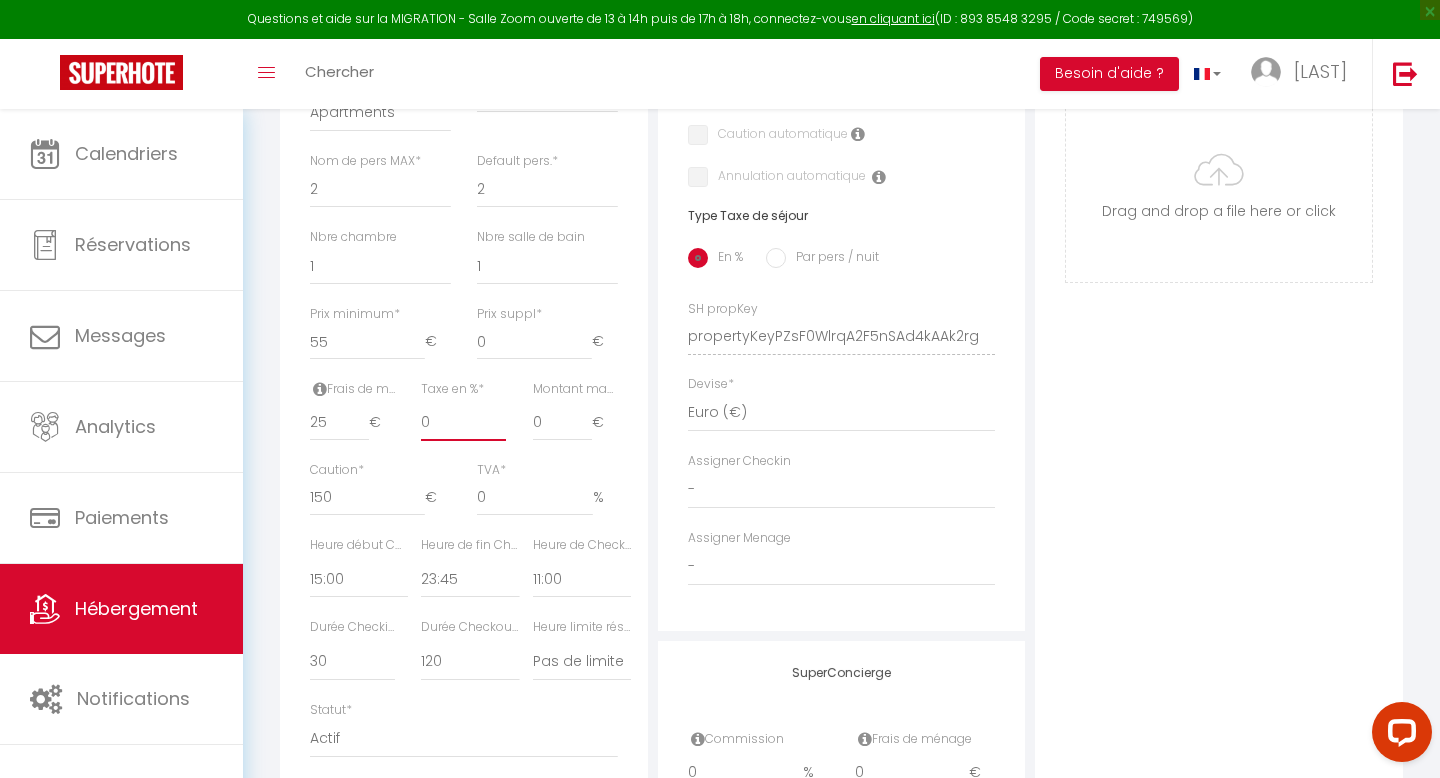 click on "0" at bounding box center (463, 423) 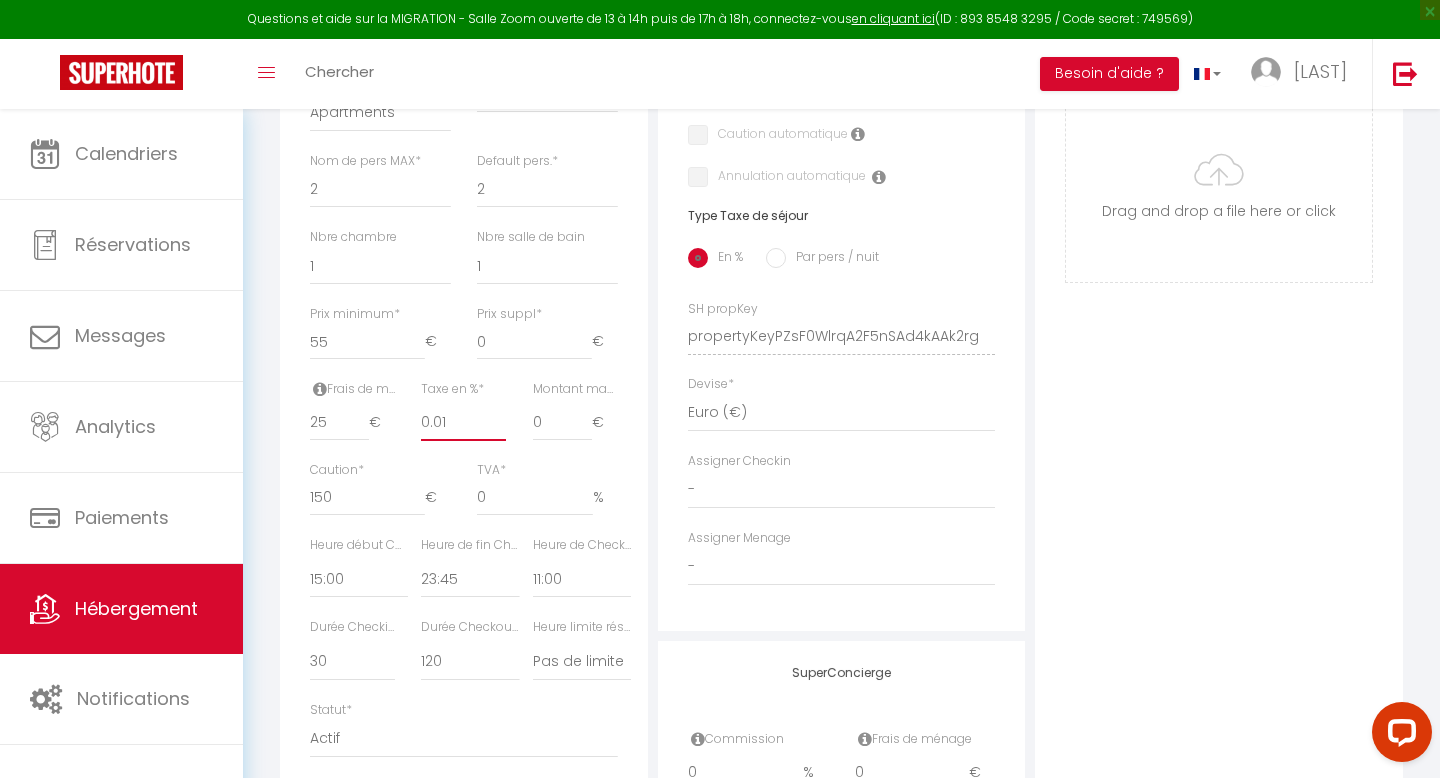select 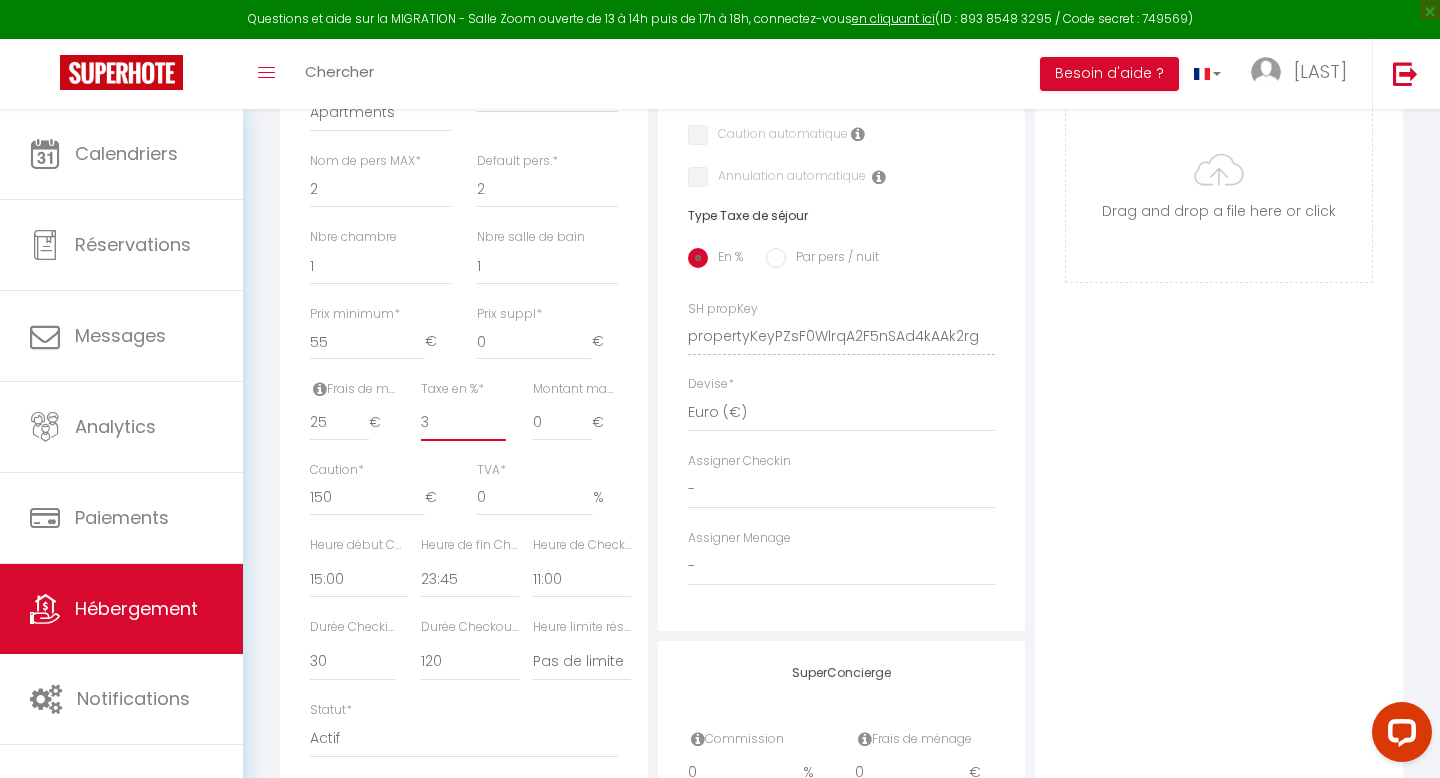 select 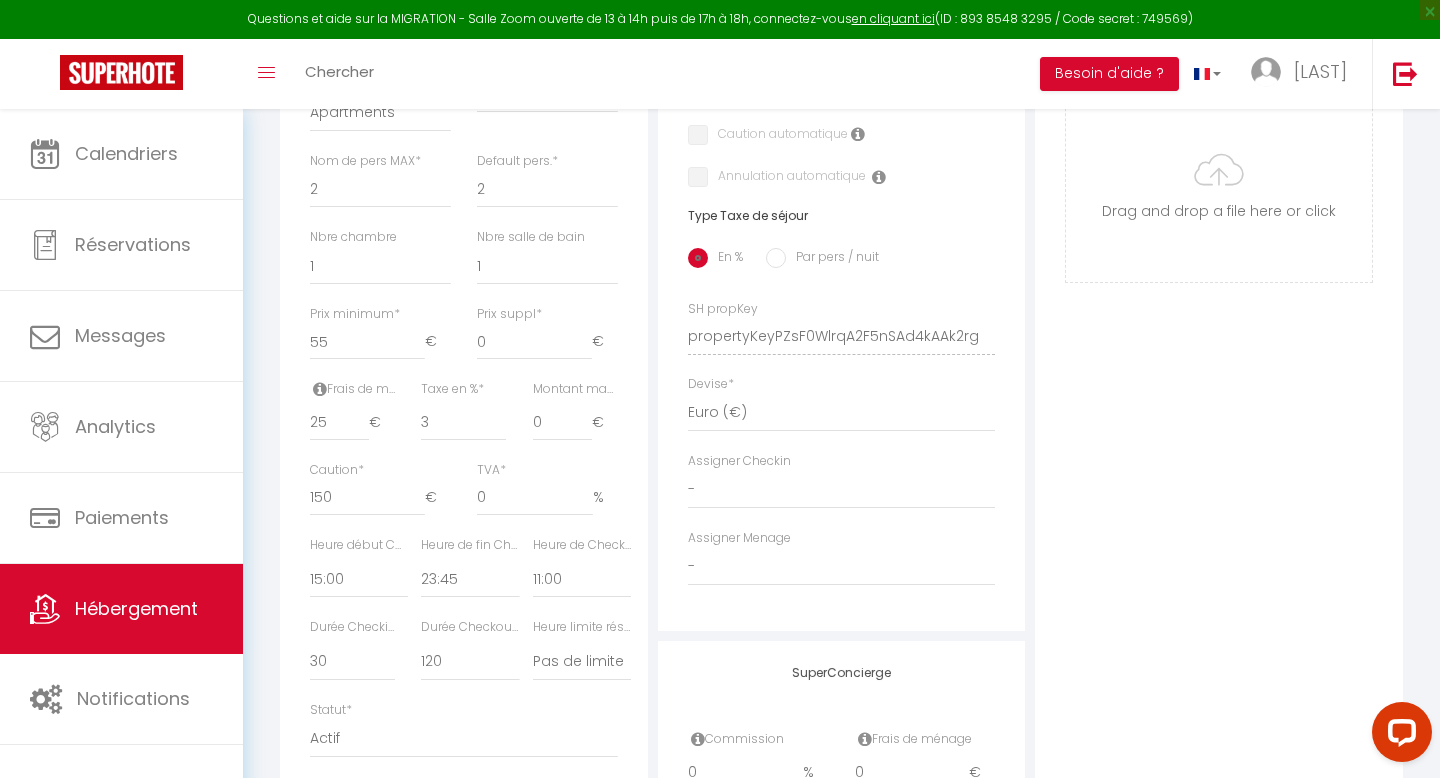 click on "Photo
Photo
Supprimer
Drag and drop a file here or click Ooops, something wrong appended. Remove   Drag and drop or click to replace" at bounding box center (1219, 322) 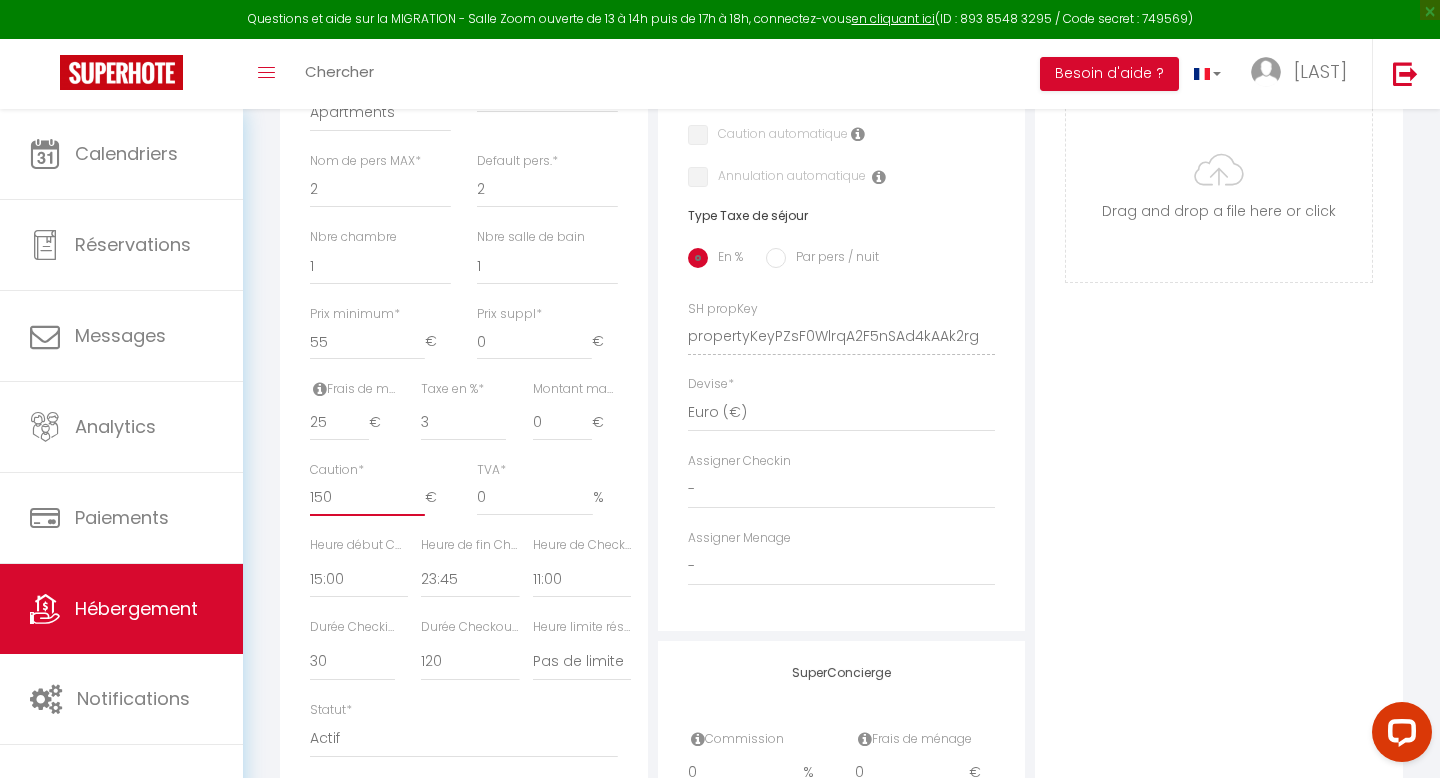 drag, startPoint x: 340, startPoint y: 501, endPoint x: 285, endPoint y: 501, distance: 55 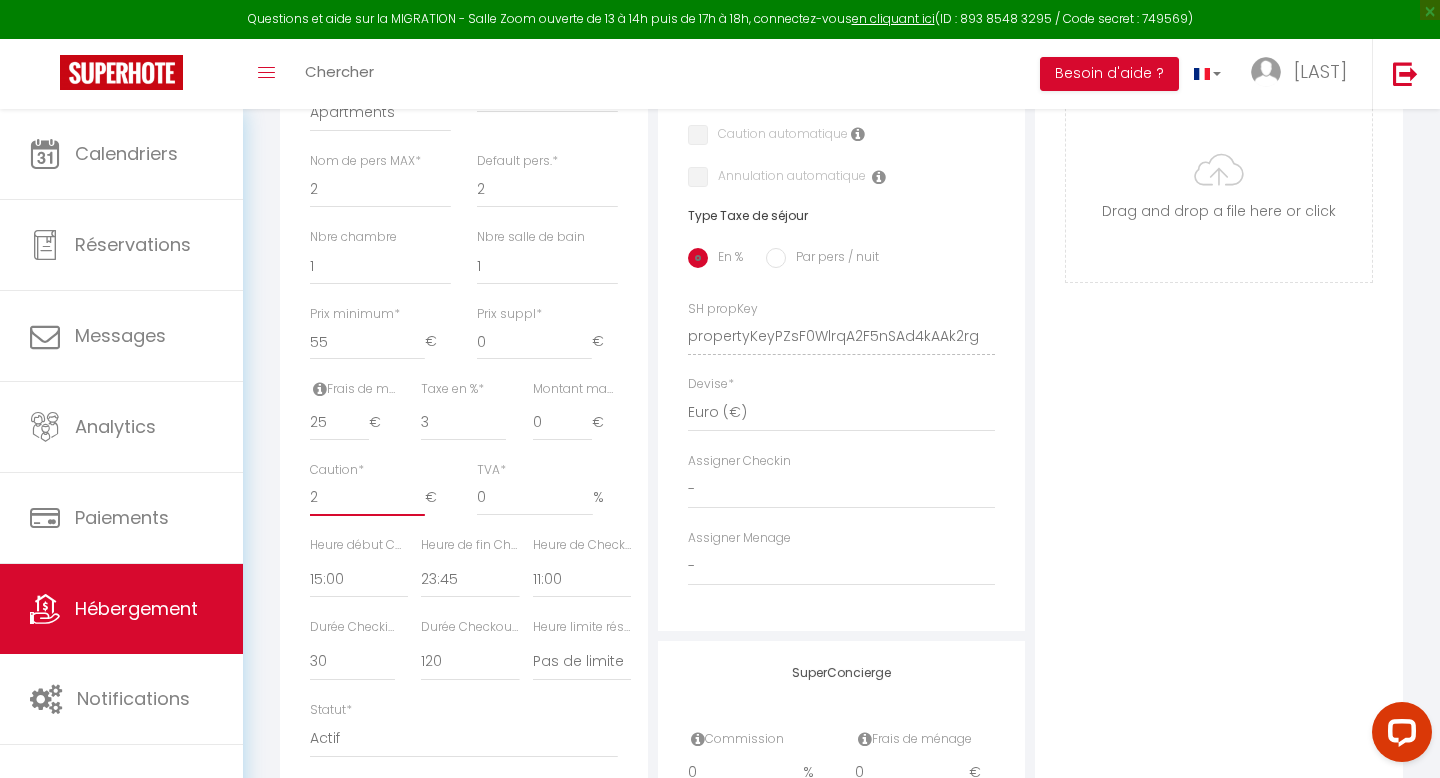 select 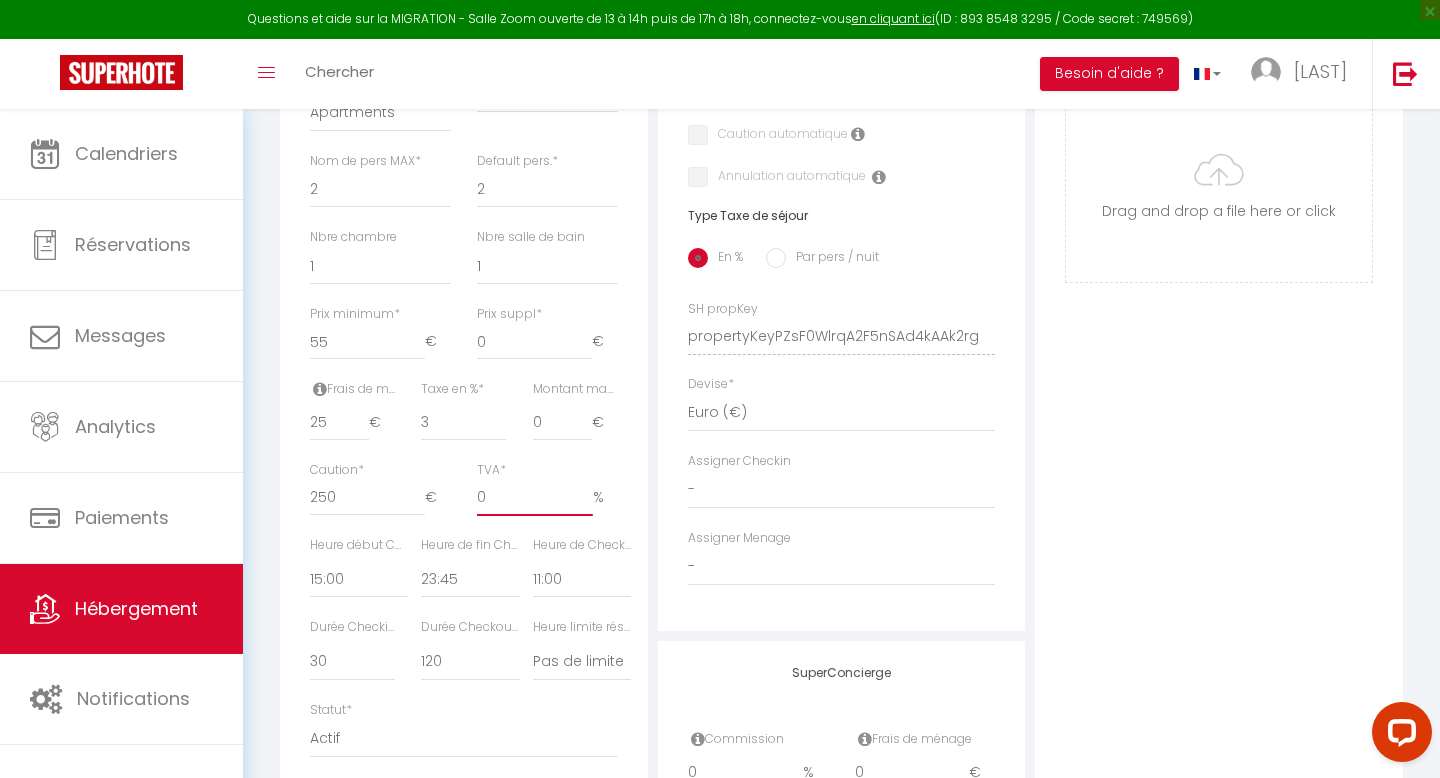 click on "0" at bounding box center (535, 498) 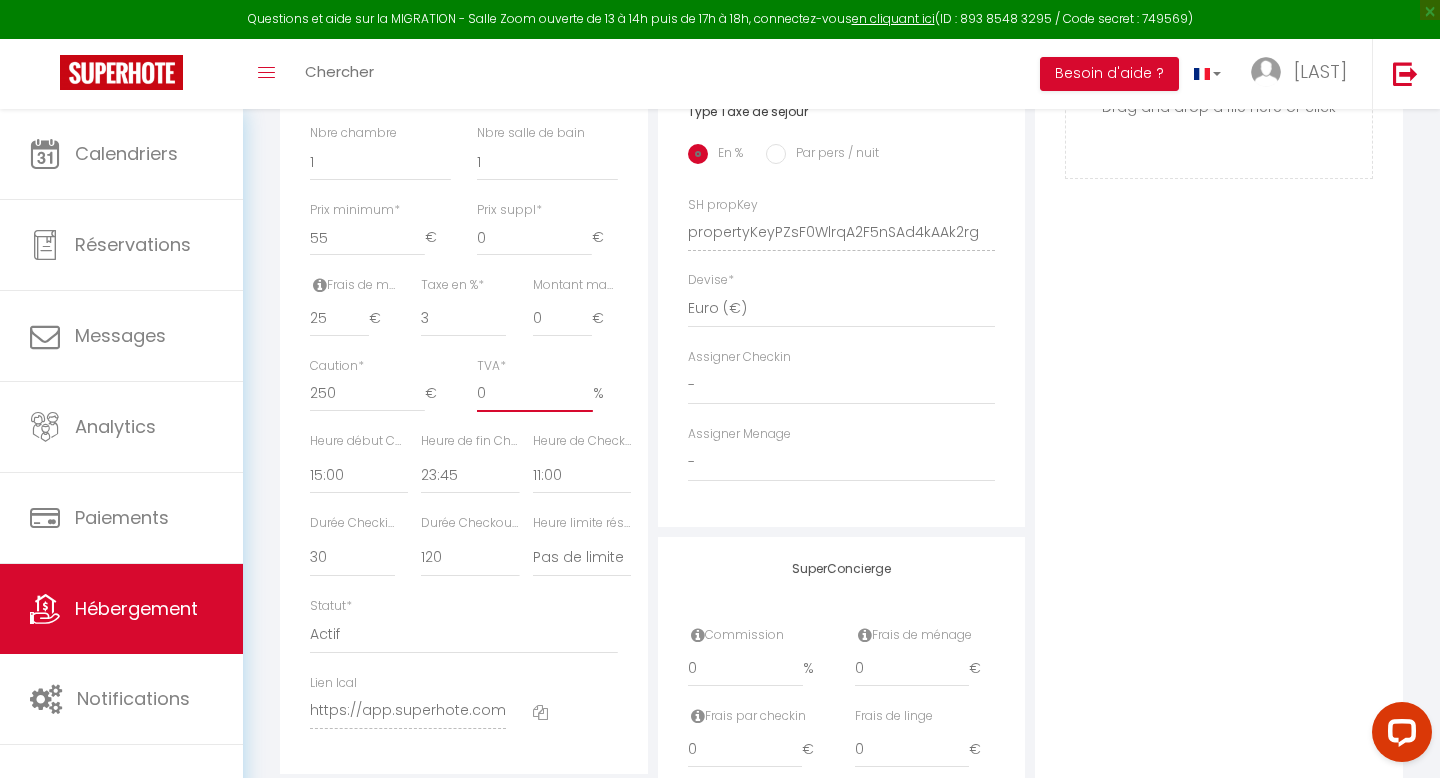 scroll, scrollTop: 826, scrollLeft: 0, axis: vertical 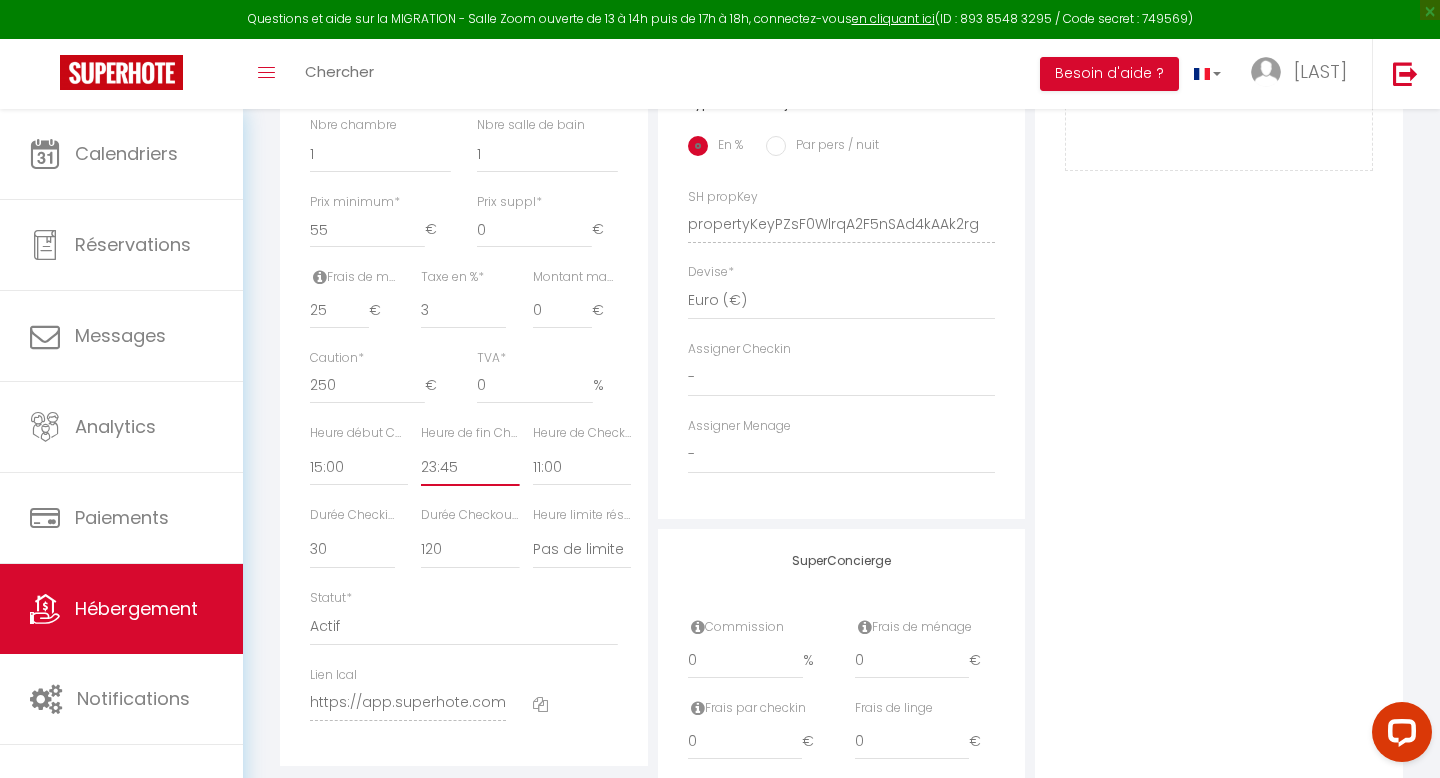 click on "00:00
00:15
00:30
00:45
01:00
01:15
01:30
01:45
02:00
02:15
02:30
02:45
03:00" at bounding box center (470, 467) 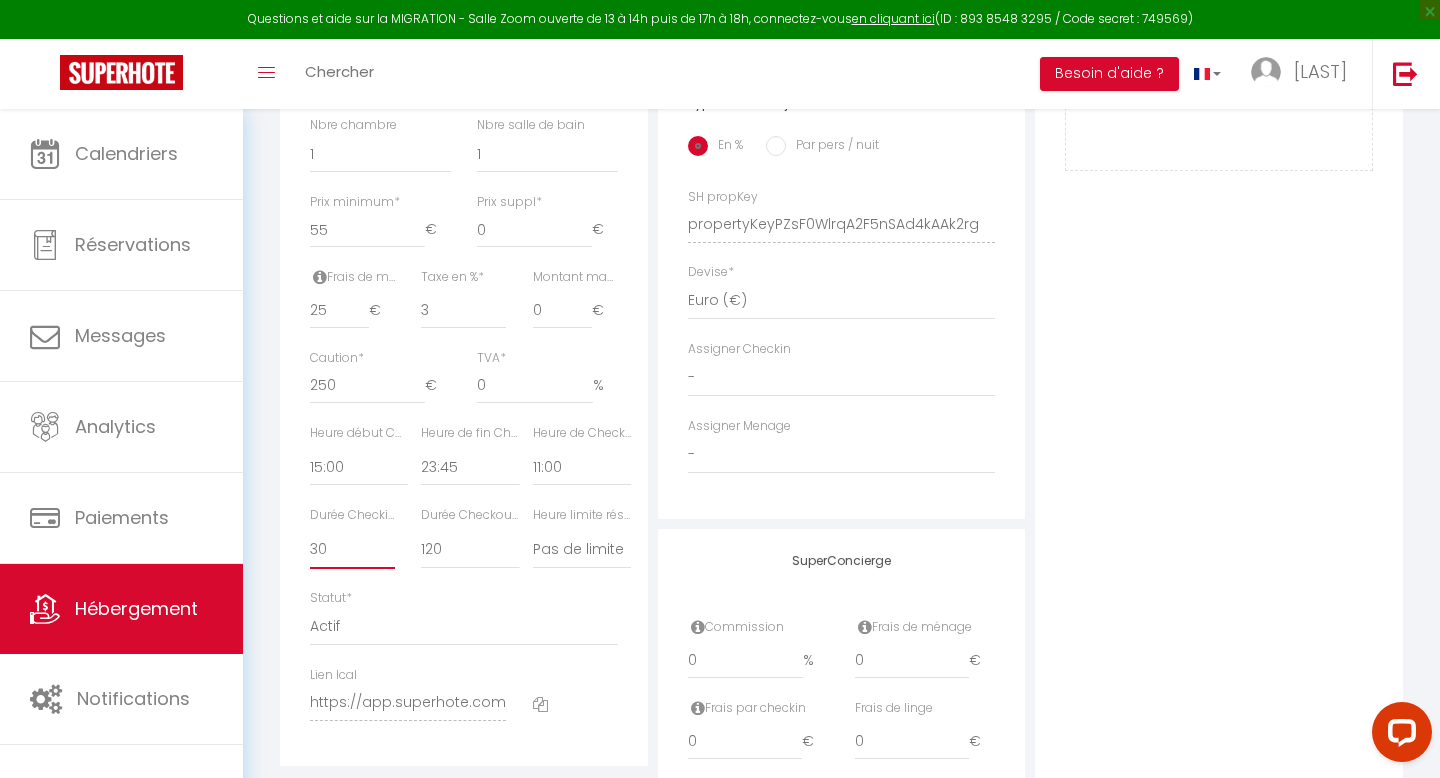click on "15
30
45
60
75
90
105
120
135
150
165
180
195
210" at bounding box center (352, 550) 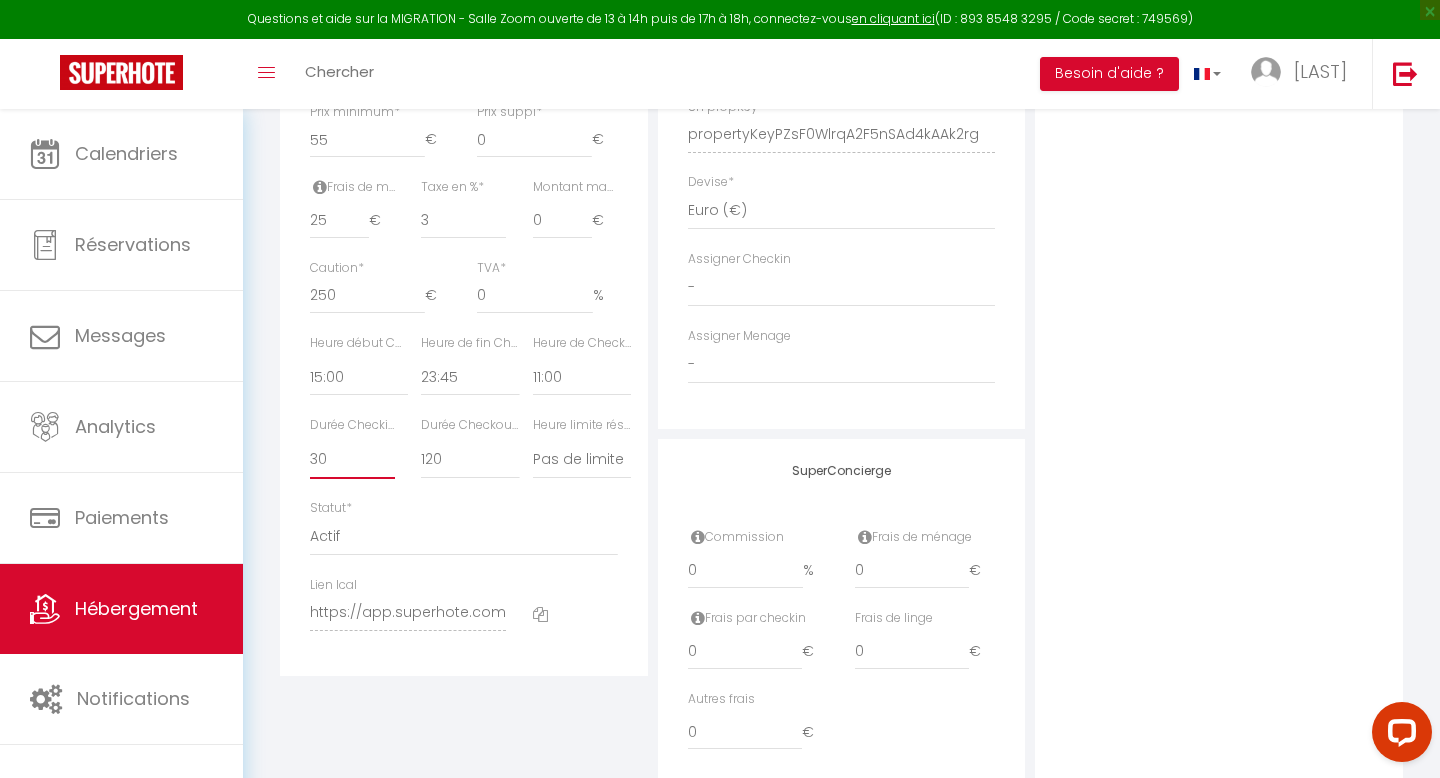 scroll, scrollTop: 918, scrollLeft: 0, axis: vertical 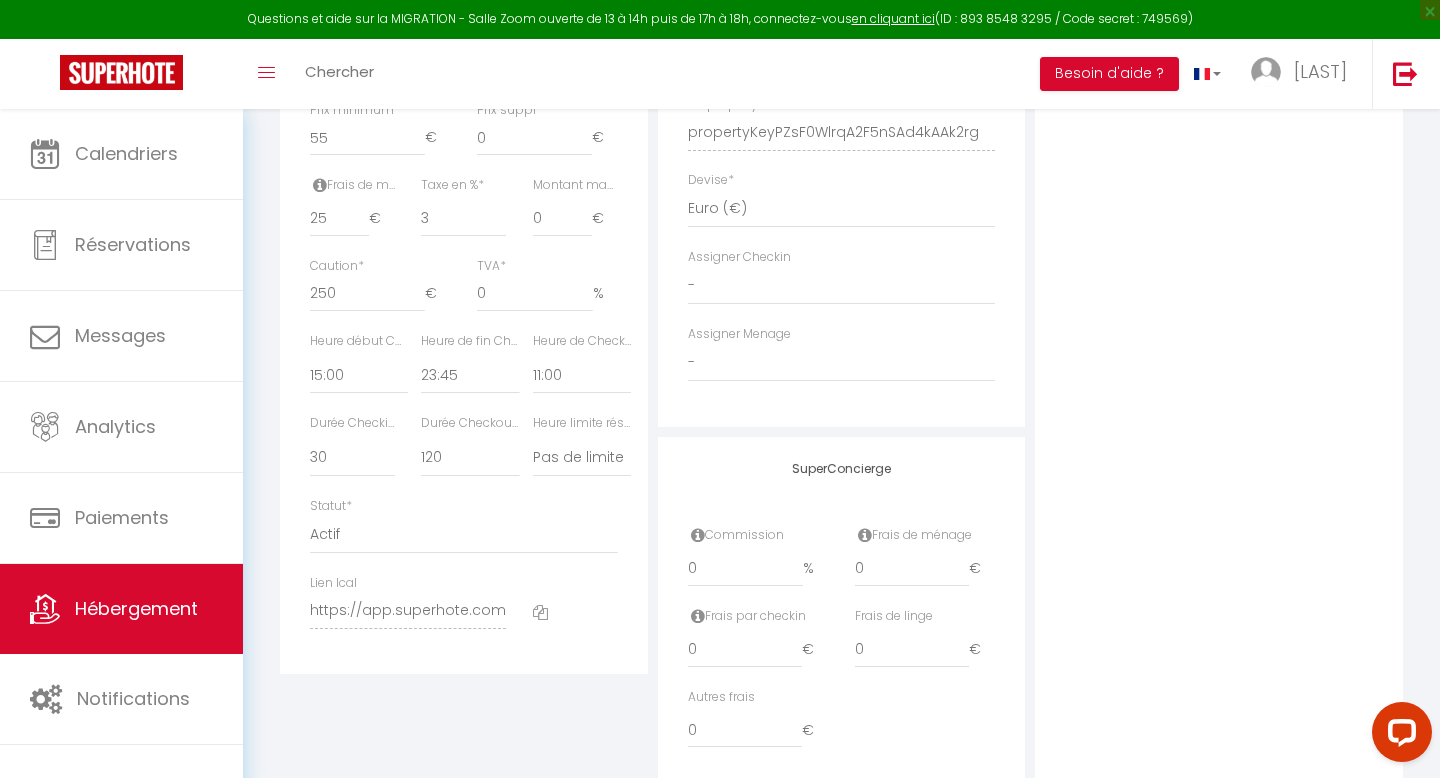 click at bounding box center (540, 612) 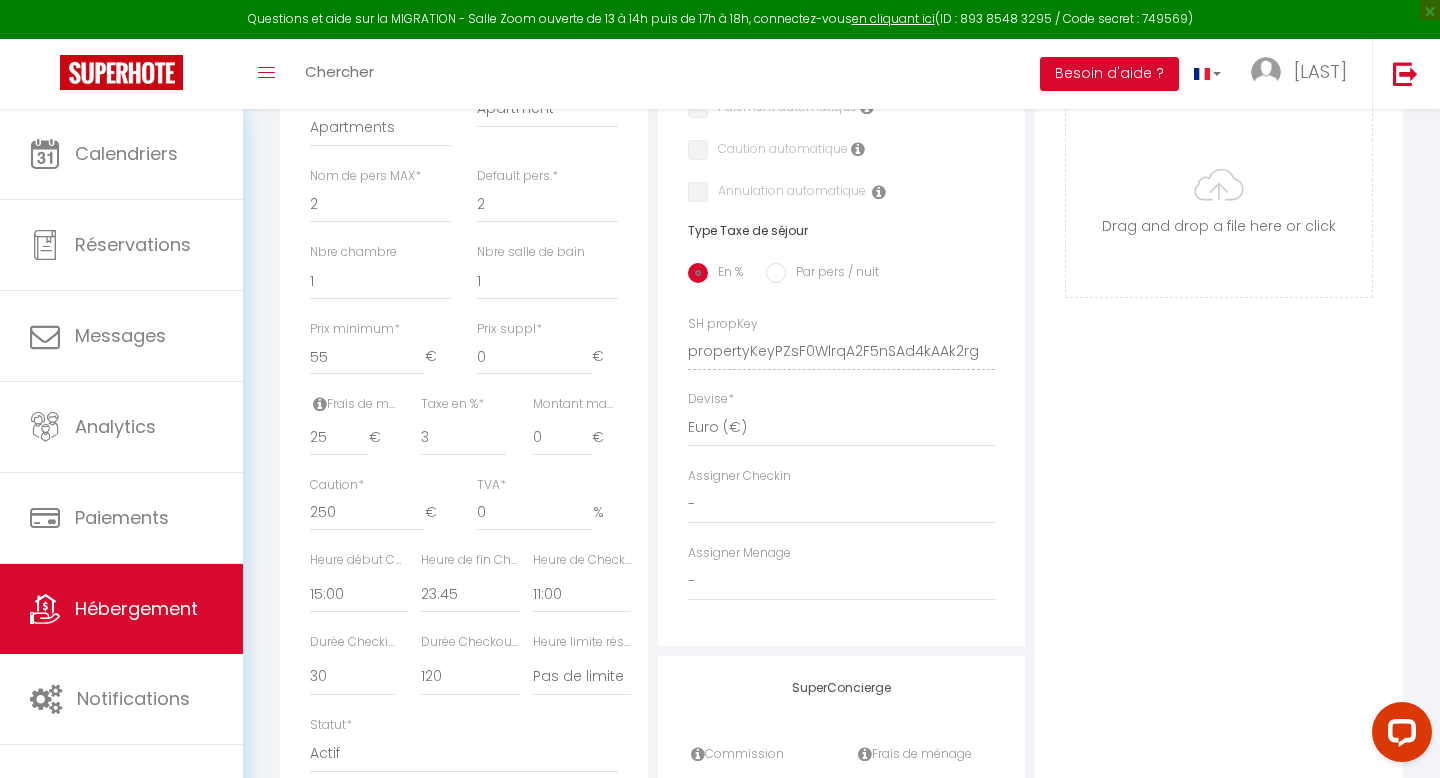 scroll, scrollTop: 734, scrollLeft: 0, axis: vertical 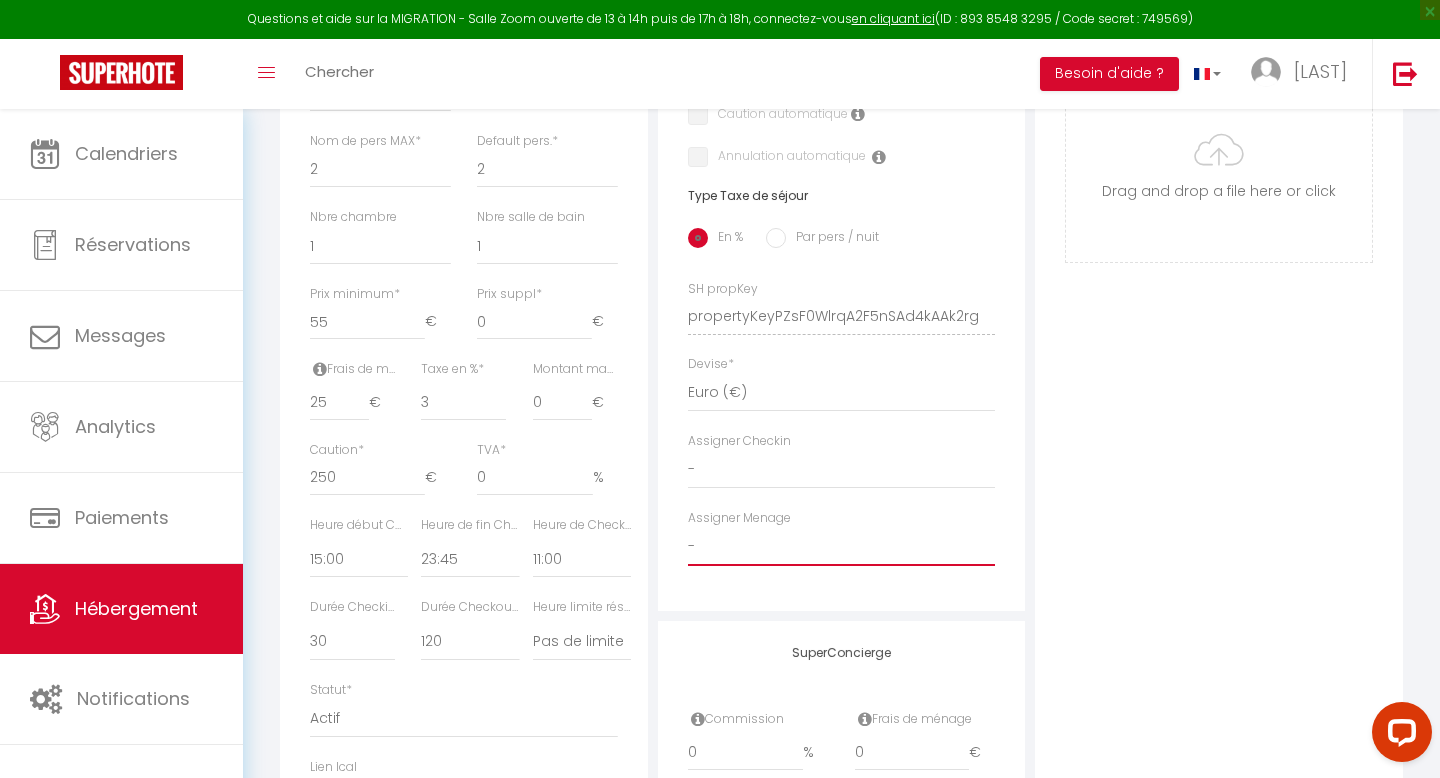 click on "-" at bounding box center (842, 547) 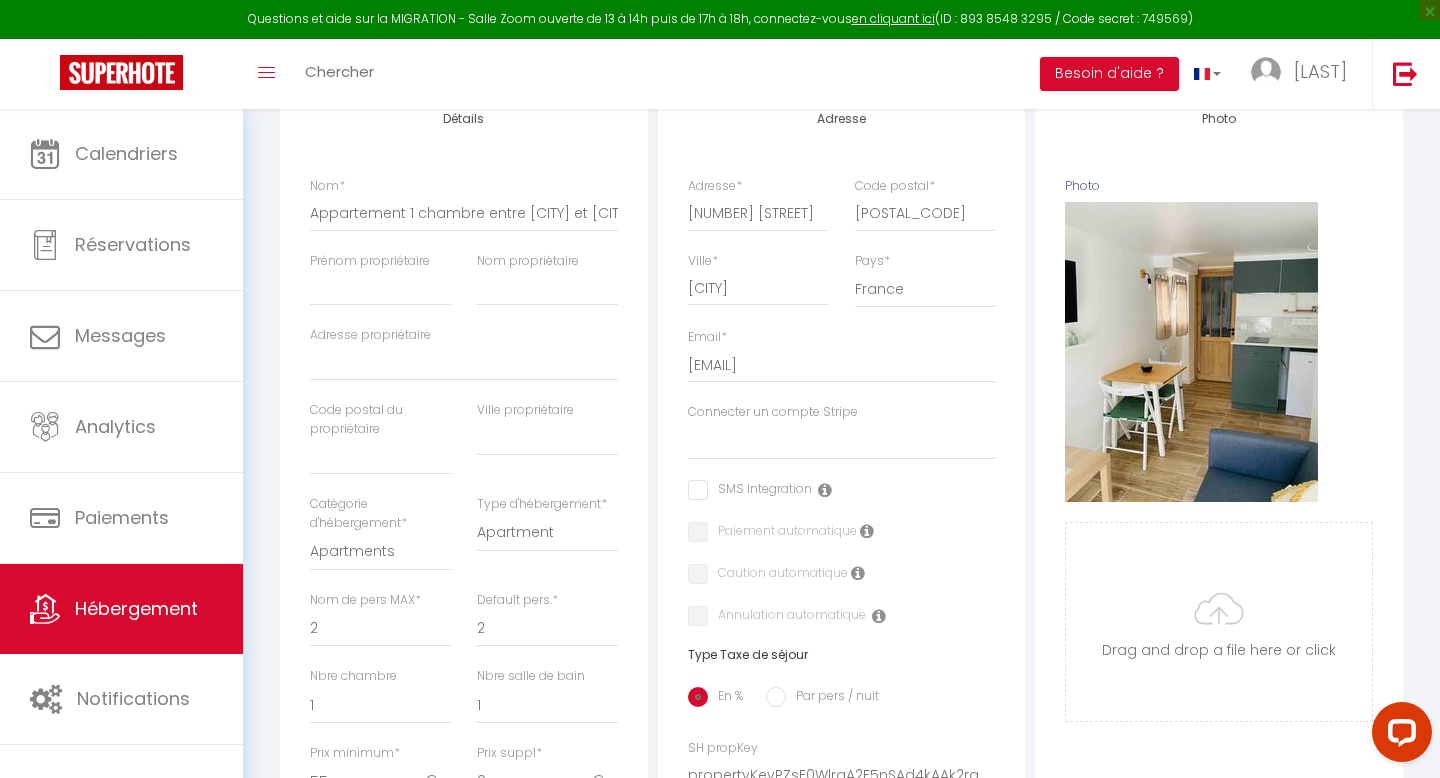 scroll, scrollTop: 271, scrollLeft: 0, axis: vertical 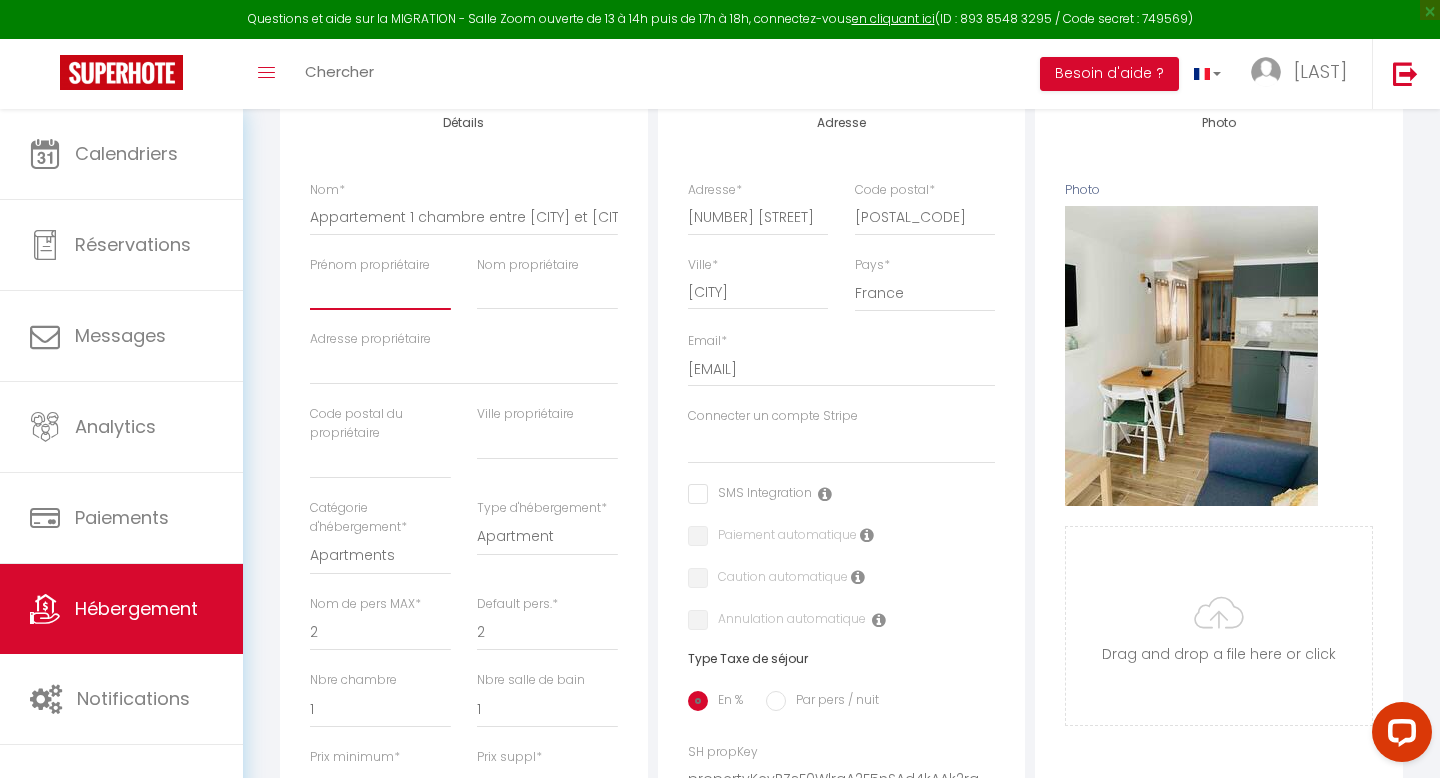 click on "Prénom propriétaire" at bounding box center [380, 292] 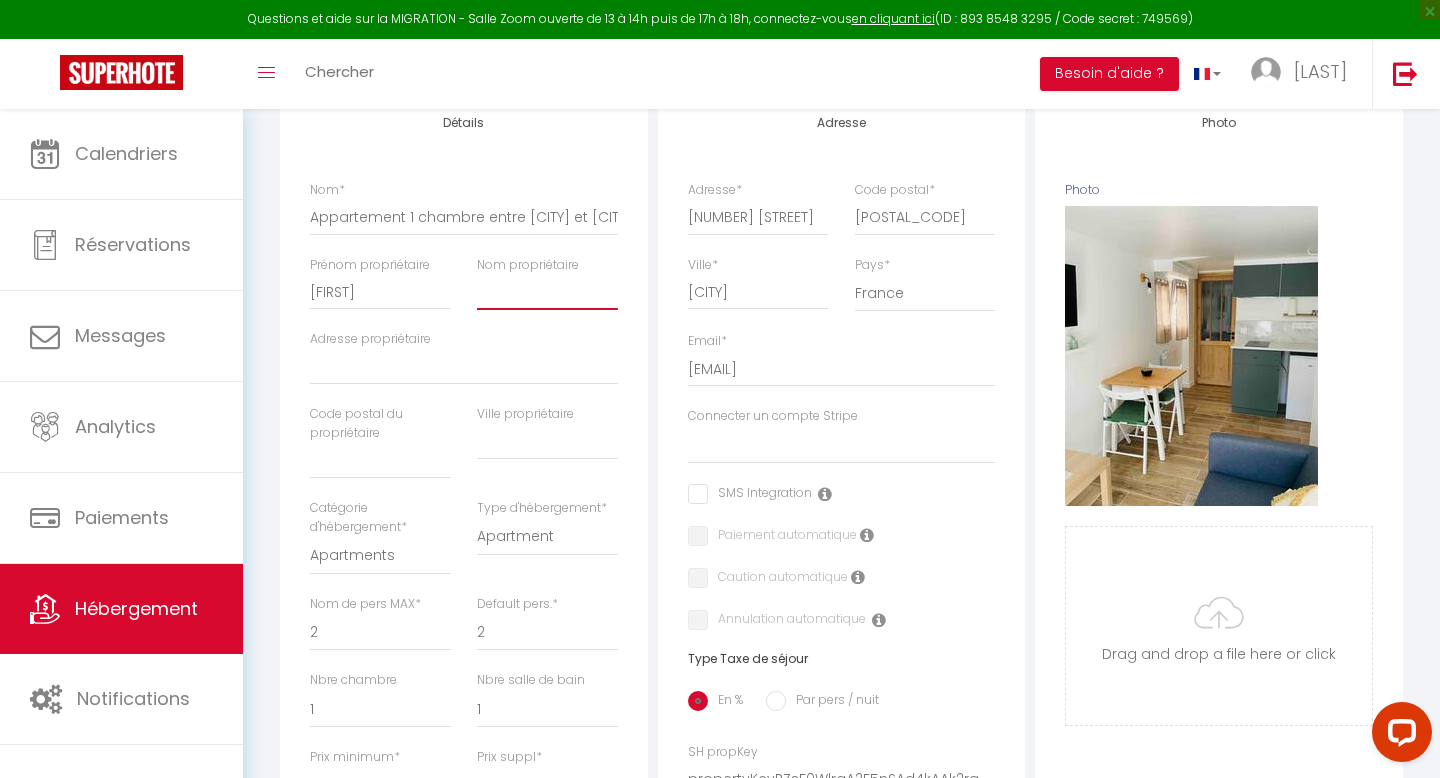 click on "Nom propriétaire" at bounding box center [547, 292] 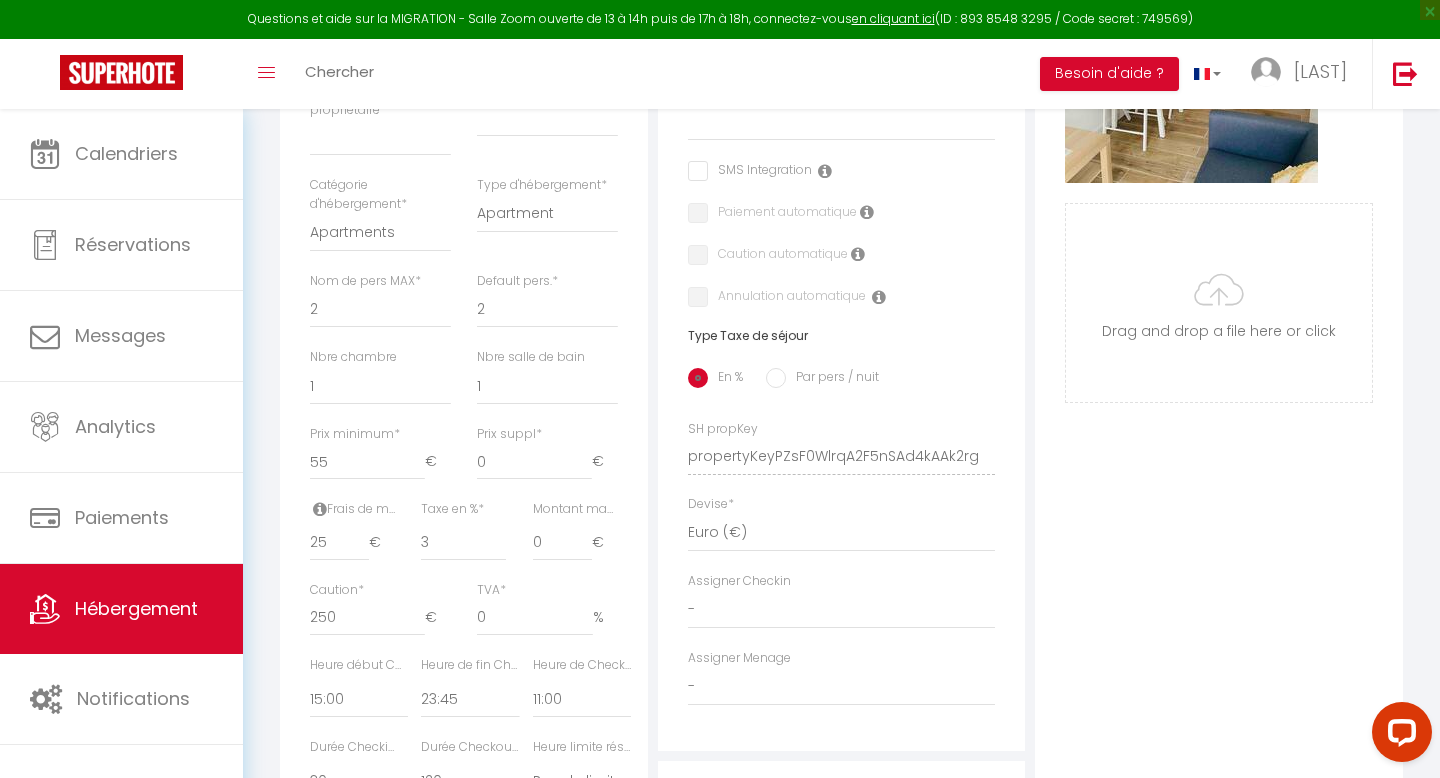 scroll, scrollTop: 610, scrollLeft: 0, axis: vertical 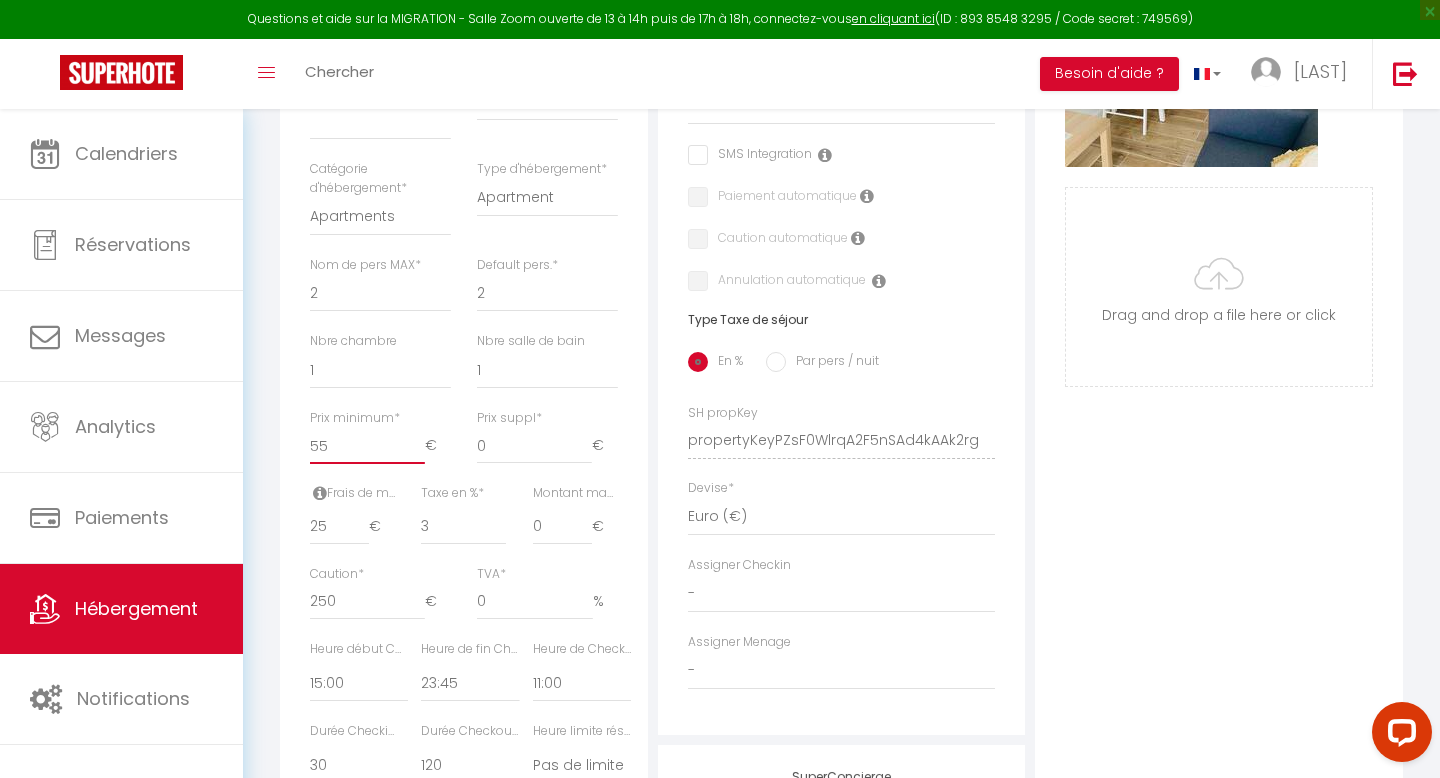 click on "55" at bounding box center [367, 446] 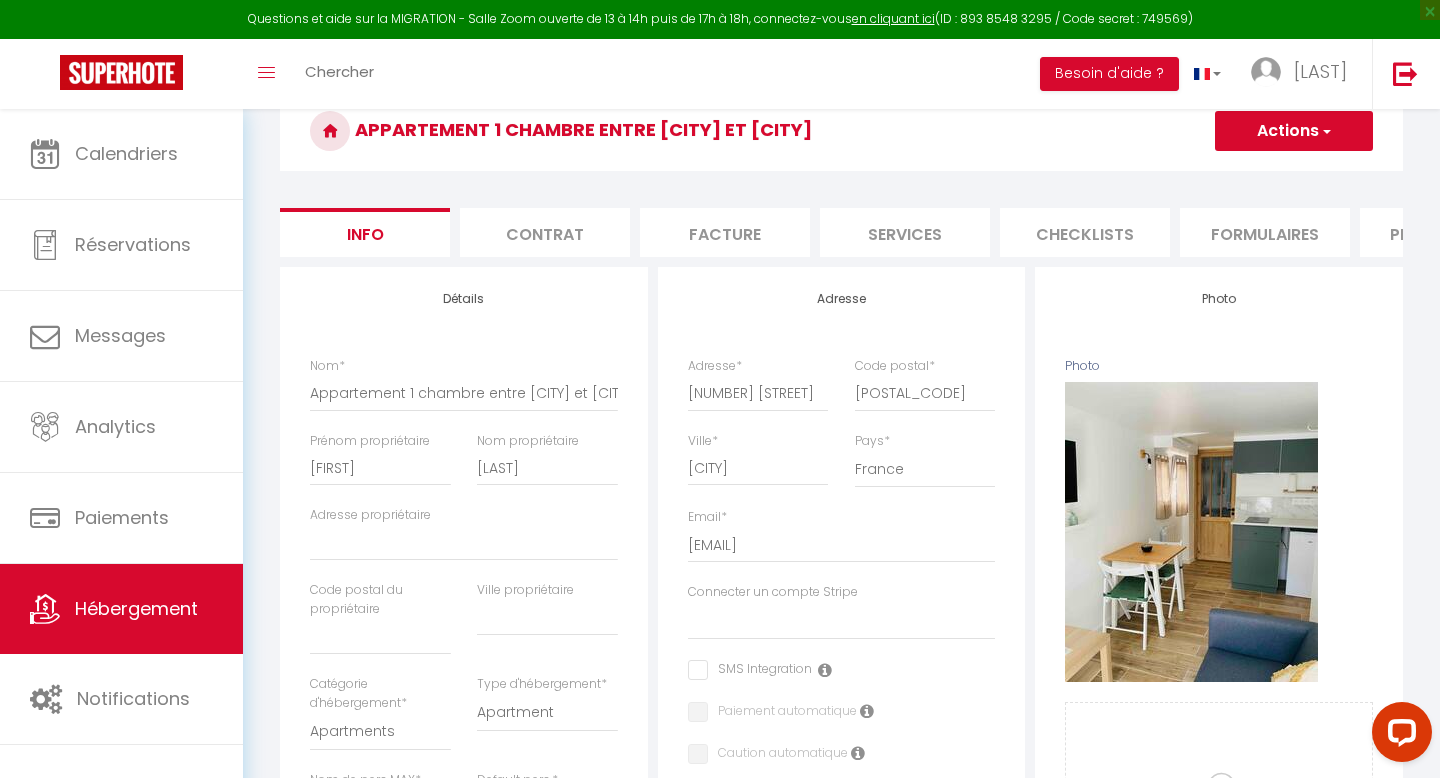scroll, scrollTop: 0, scrollLeft: 0, axis: both 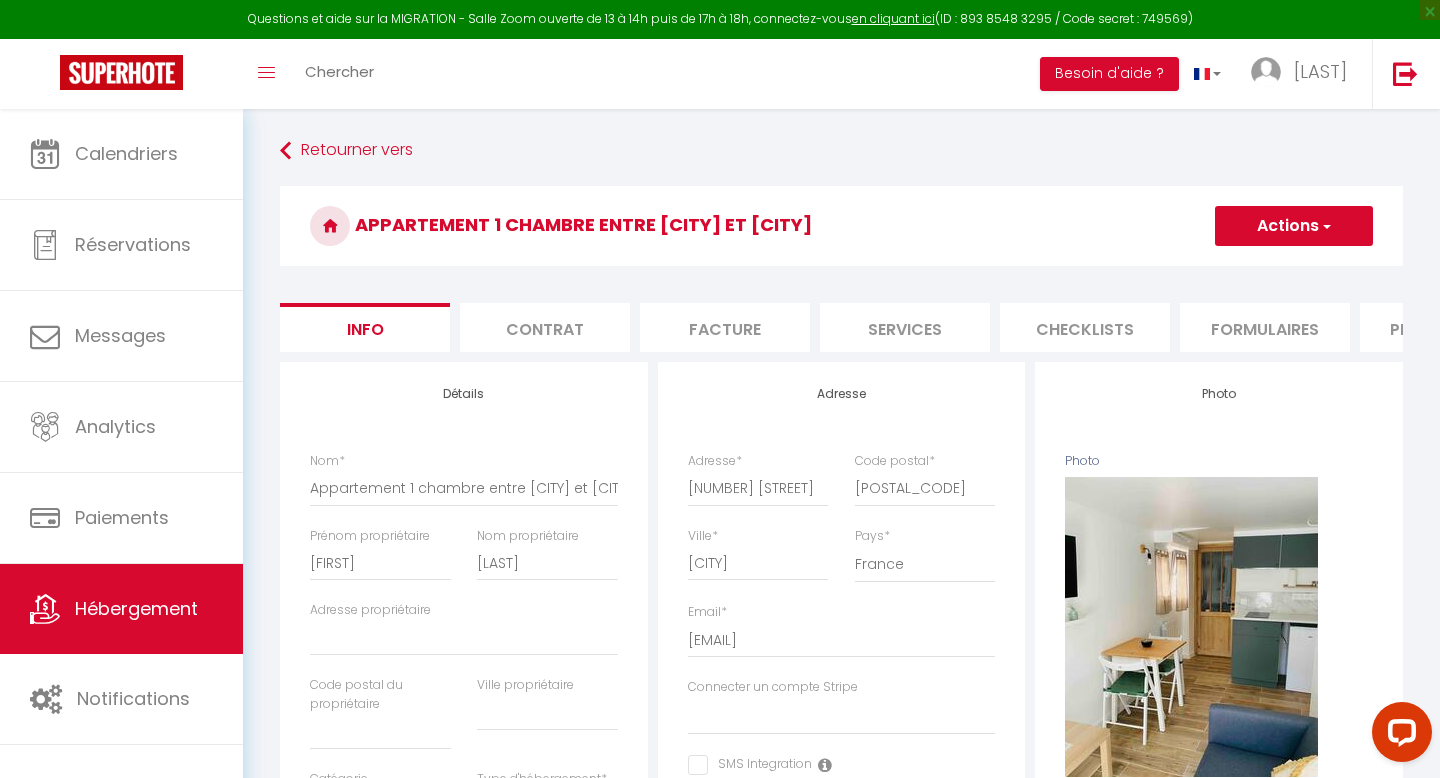 click on "Appartement 1 chambre entre [CITY] et [CITY]" at bounding box center (841, 226) 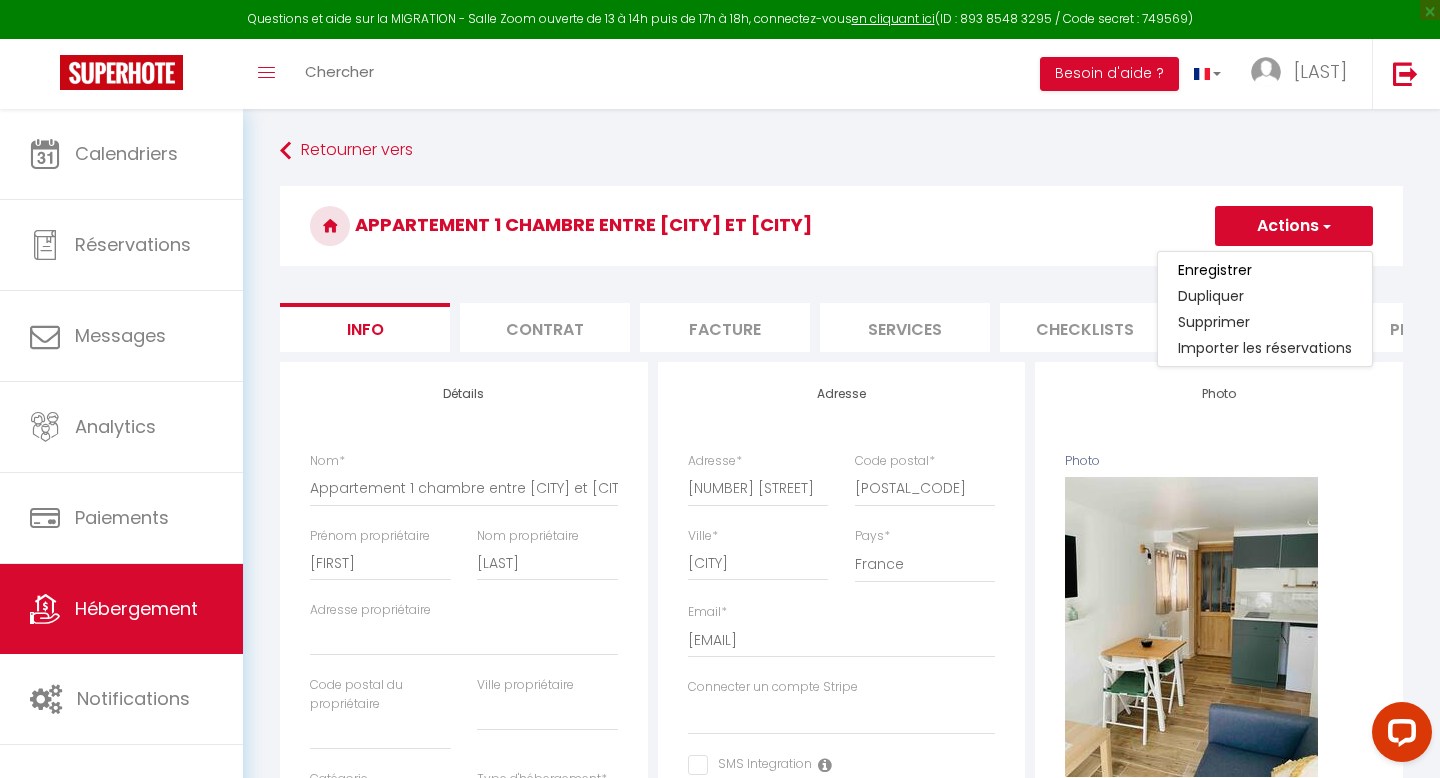 click on "Enregistrer" at bounding box center (1265, 270) 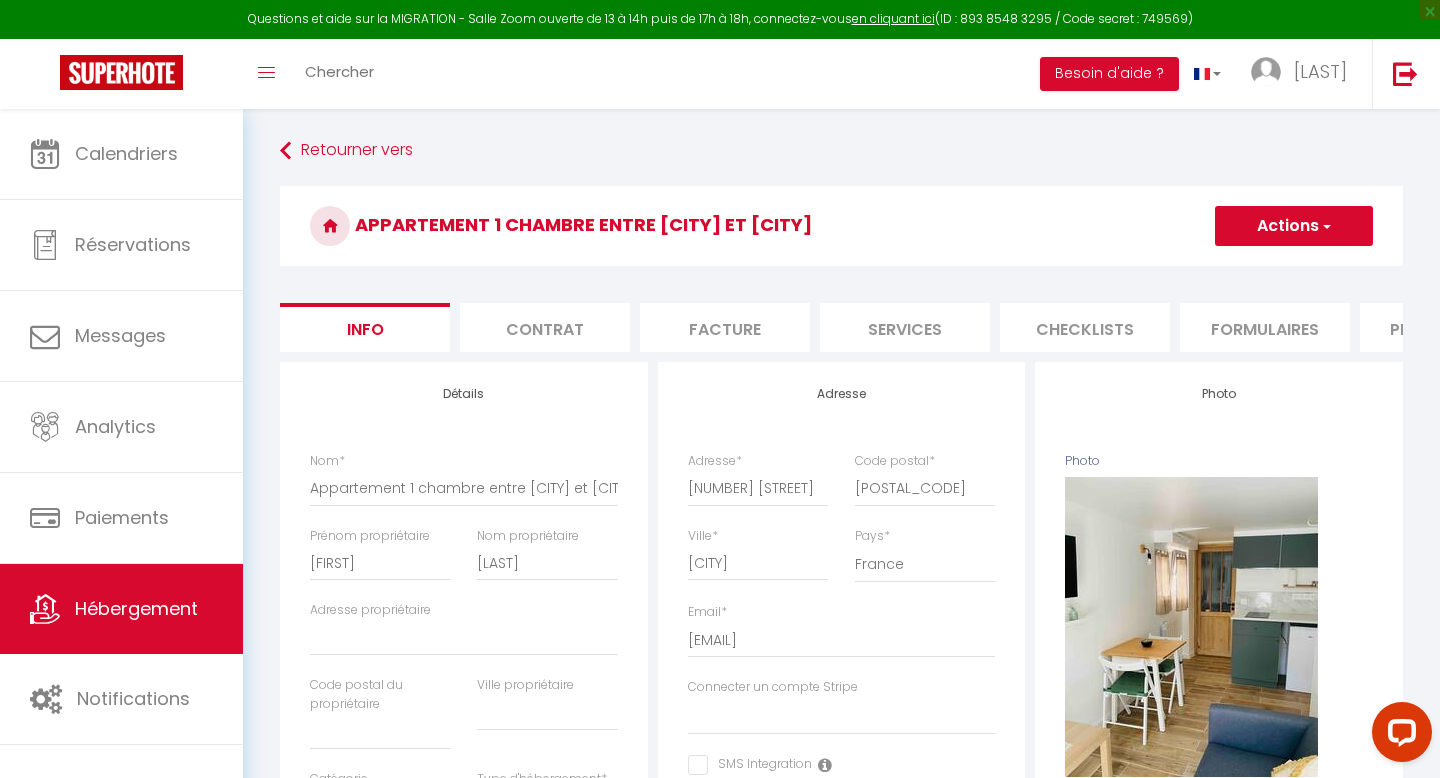 click on "Actions" at bounding box center (1294, 226) 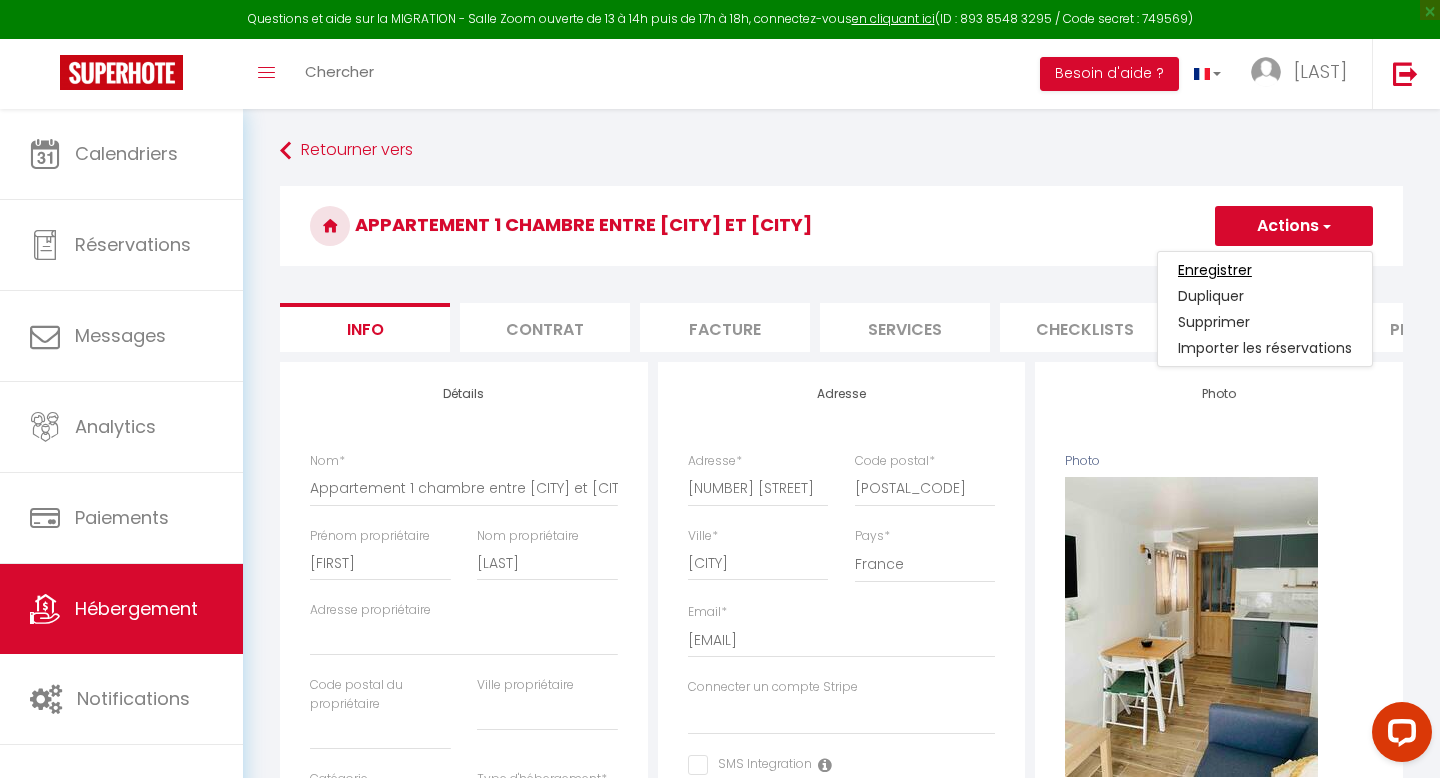 click on "Enregistrer" at bounding box center (1215, 270) 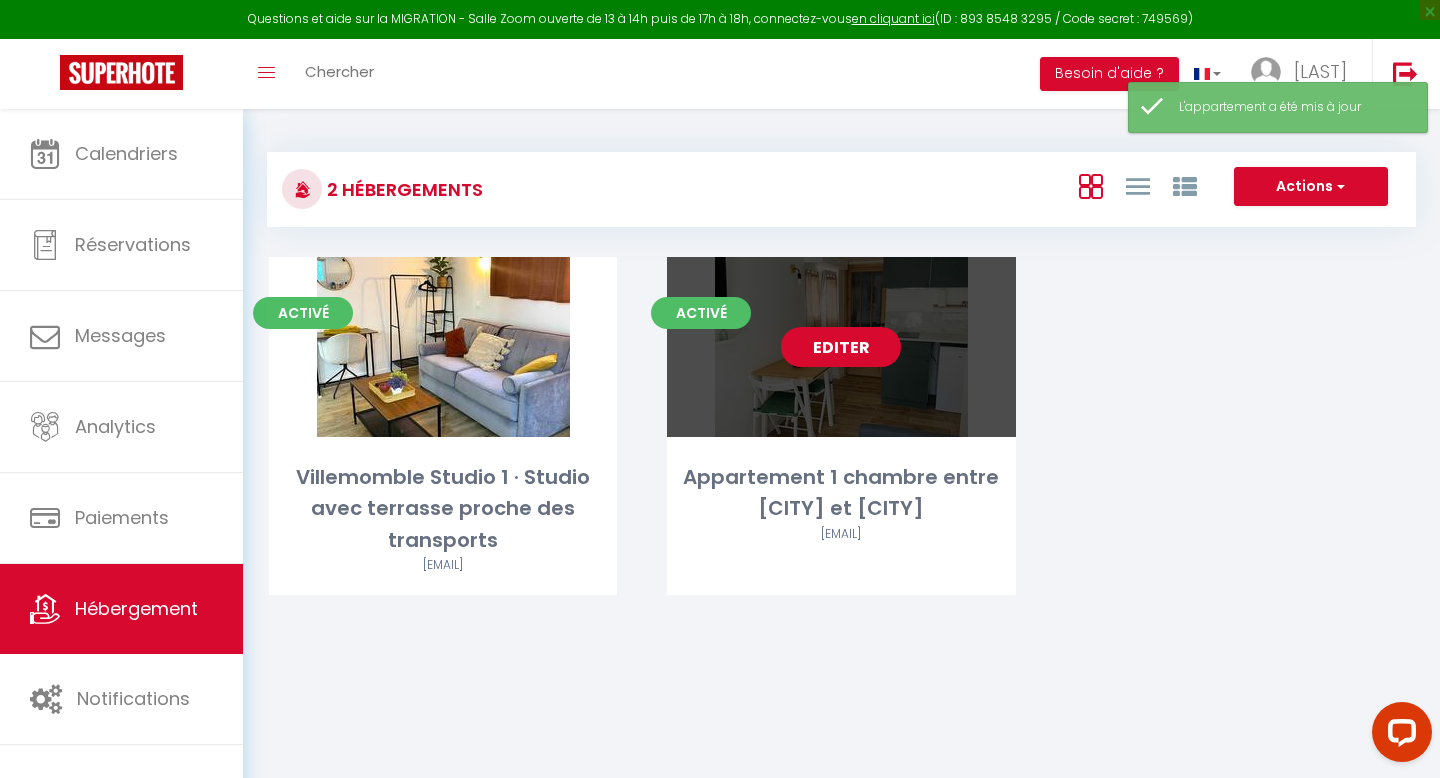 click on "Editer" at bounding box center (841, 347) 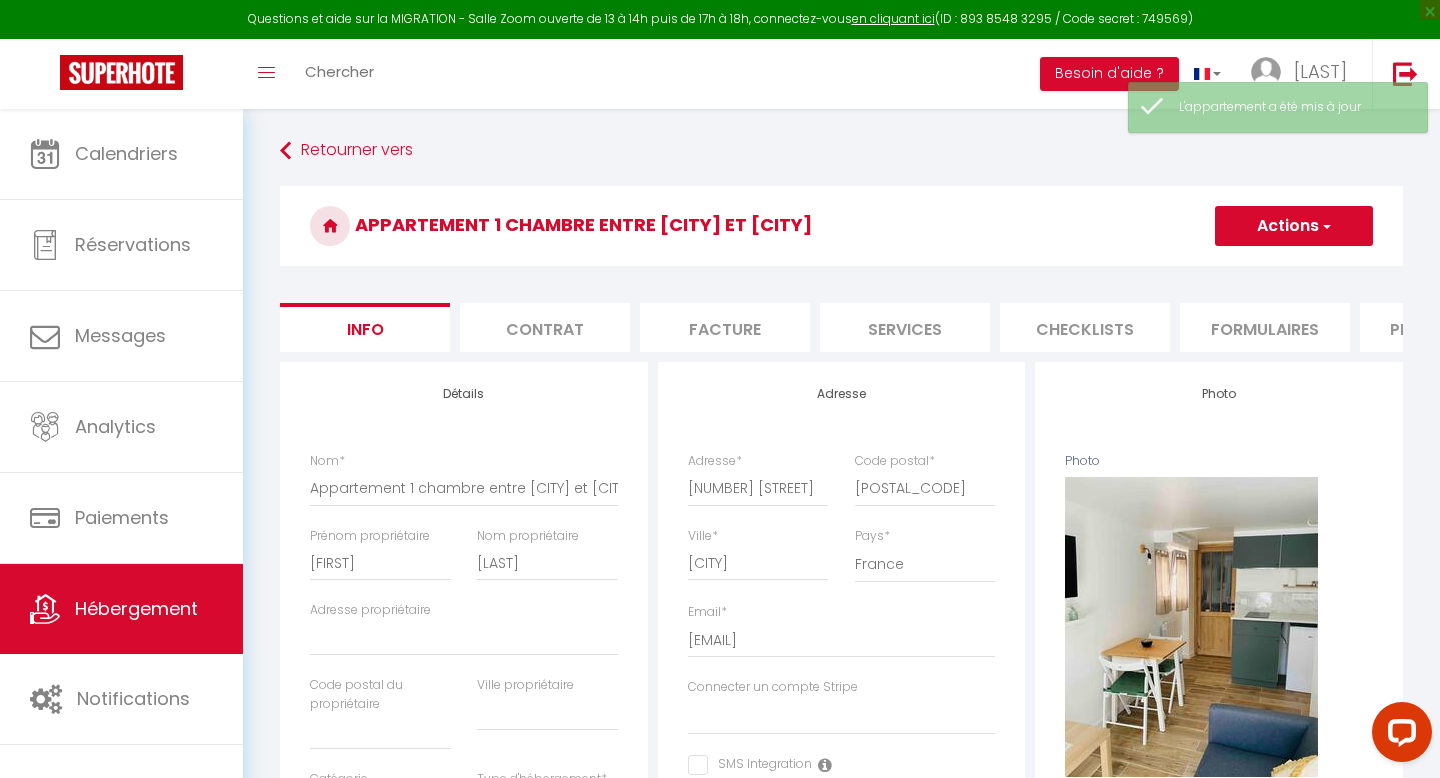 click on "Contrat" at bounding box center (545, 327) 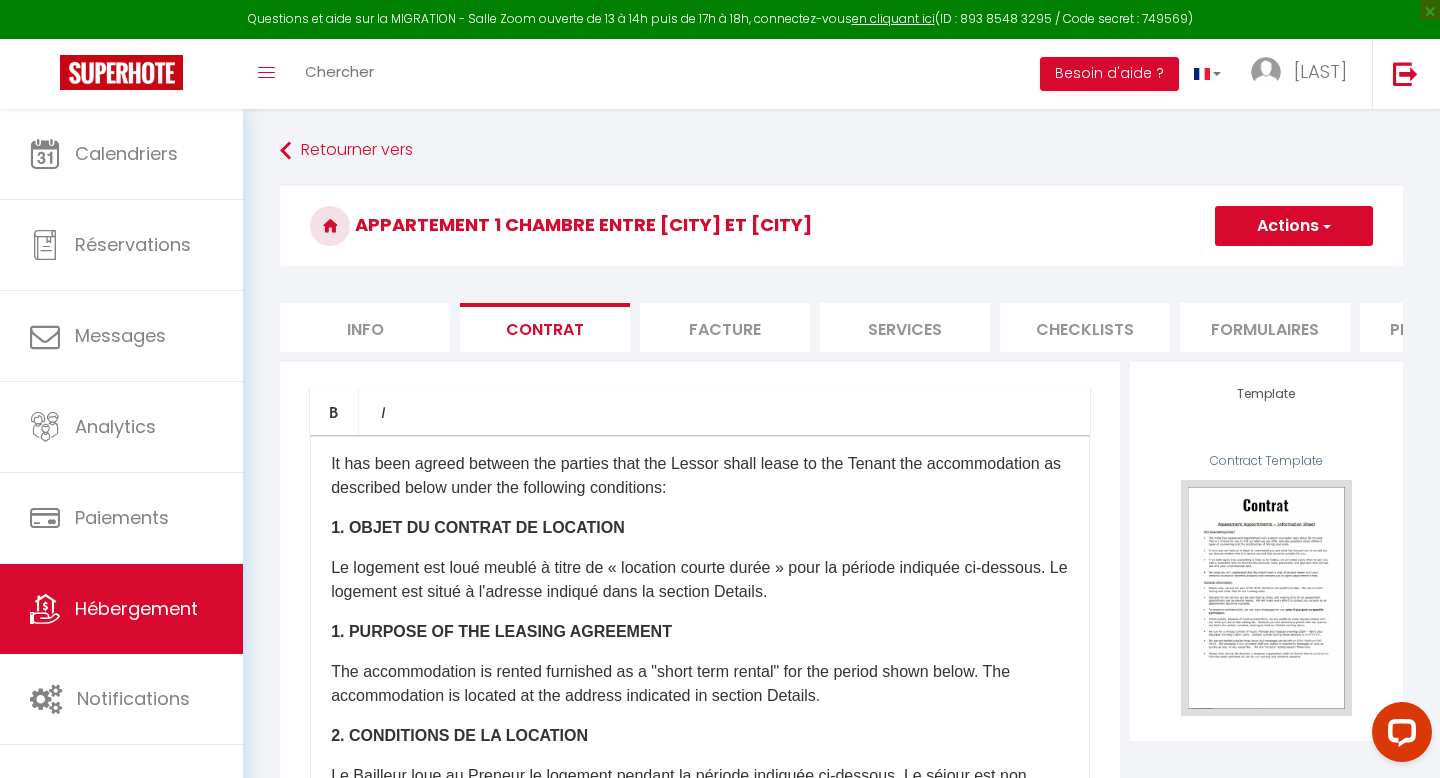 scroll, scrollTop: 0, scrollLeft: 0, axis: both 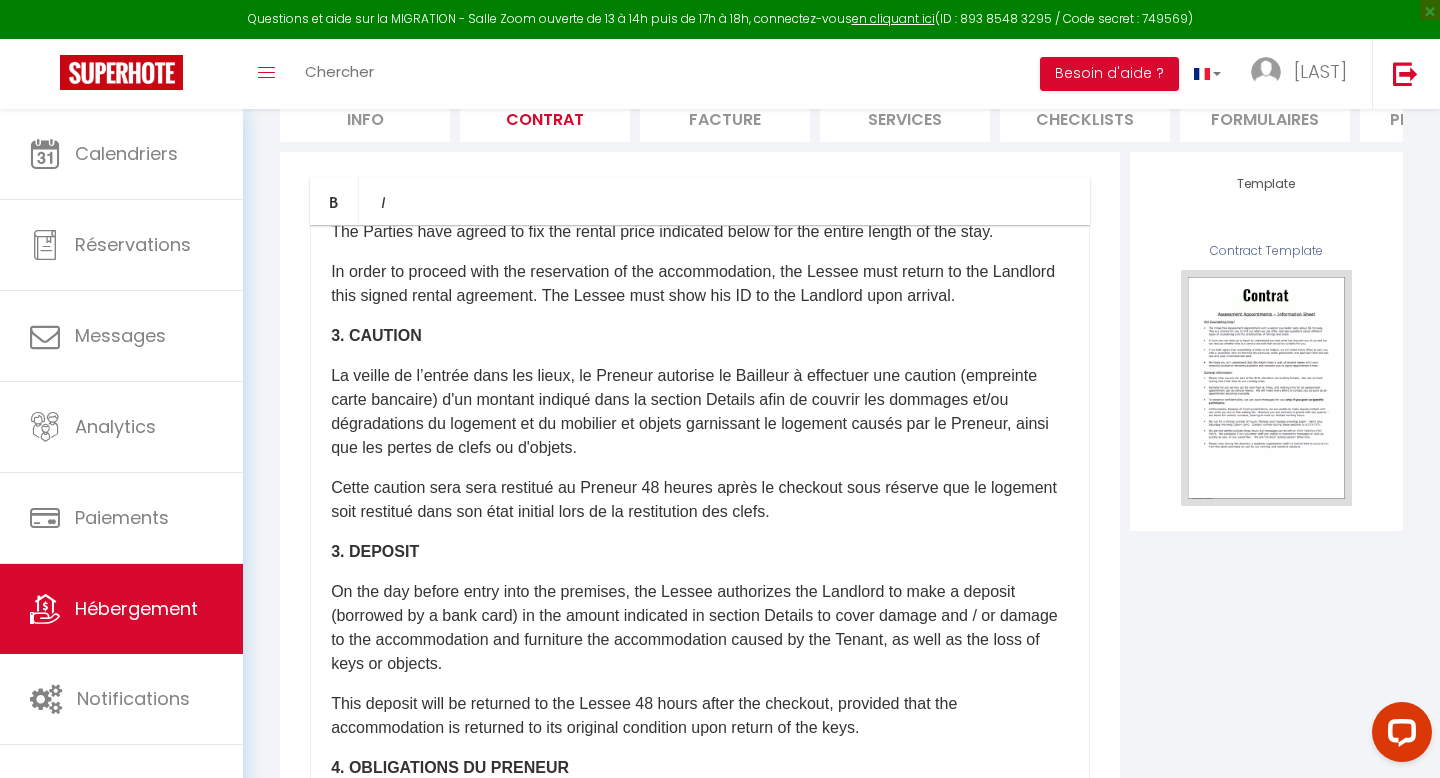 click on "La veille de l’entrée dans les lieux, le Preneur autorise le Bailleur à effectuer une caution (empreinte carte bancaire) d'un montant indiqué dans la section Details afin de couvrir les dommages et/ou dégradations du logement et du mobilier et objets garnissant le logement causés par le Preneur, ainsi que les pertes de clefs ou d'objets." at bounding box center (700, 412) 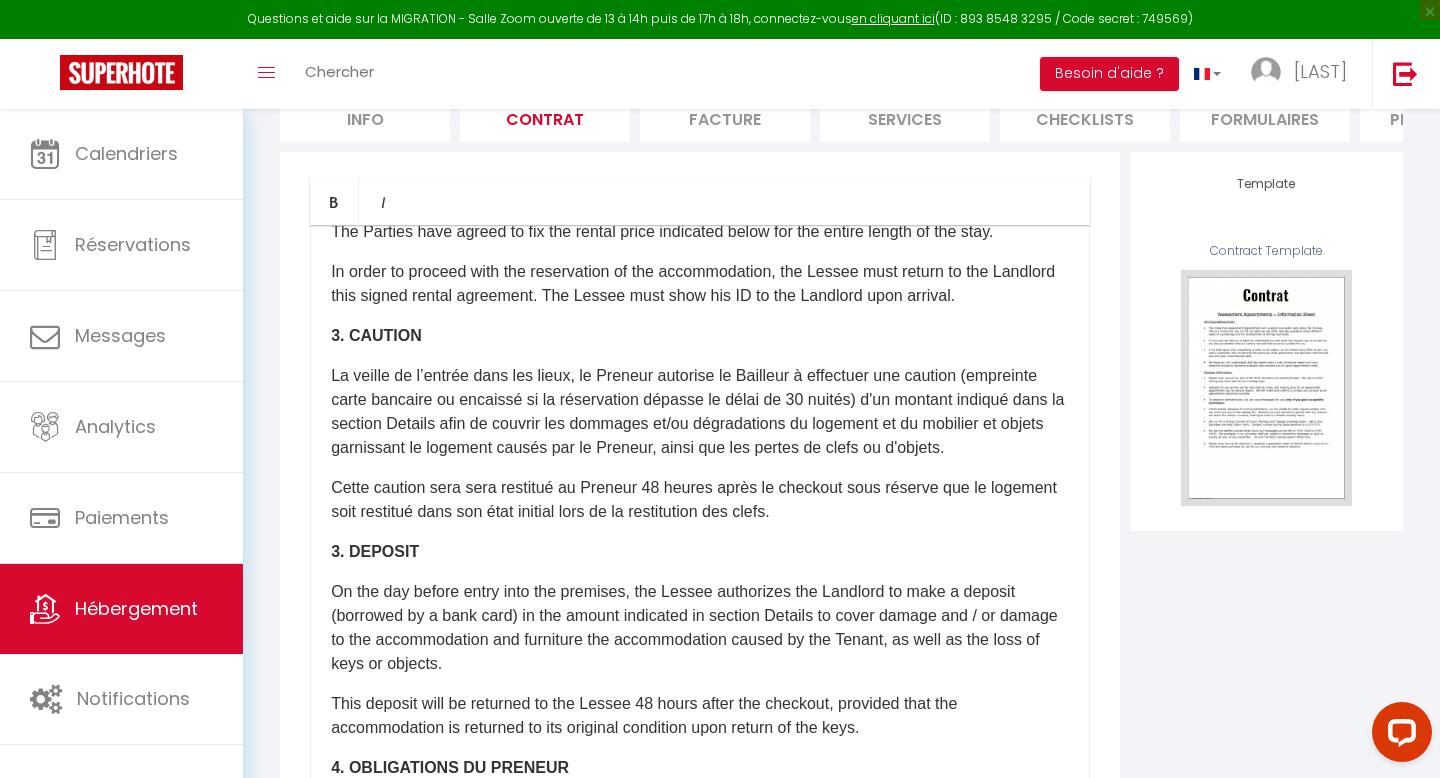 click on "La veille de l’entrée dans les lieux, le Preneur autorise le Bailleur à effectuer une caution (empreinte carte bancaire ou encaissé si la réservation dépasse le délai de 30 nuités) d'un montant indiqué dans la section Details afin de couvrir les dommages et/ou dégradations du logement et du mobilier et objets garnissant le logement causés par le Preneur, ainsi que les pertes de clefs ou d'objets." at bounding box center (700, 412) 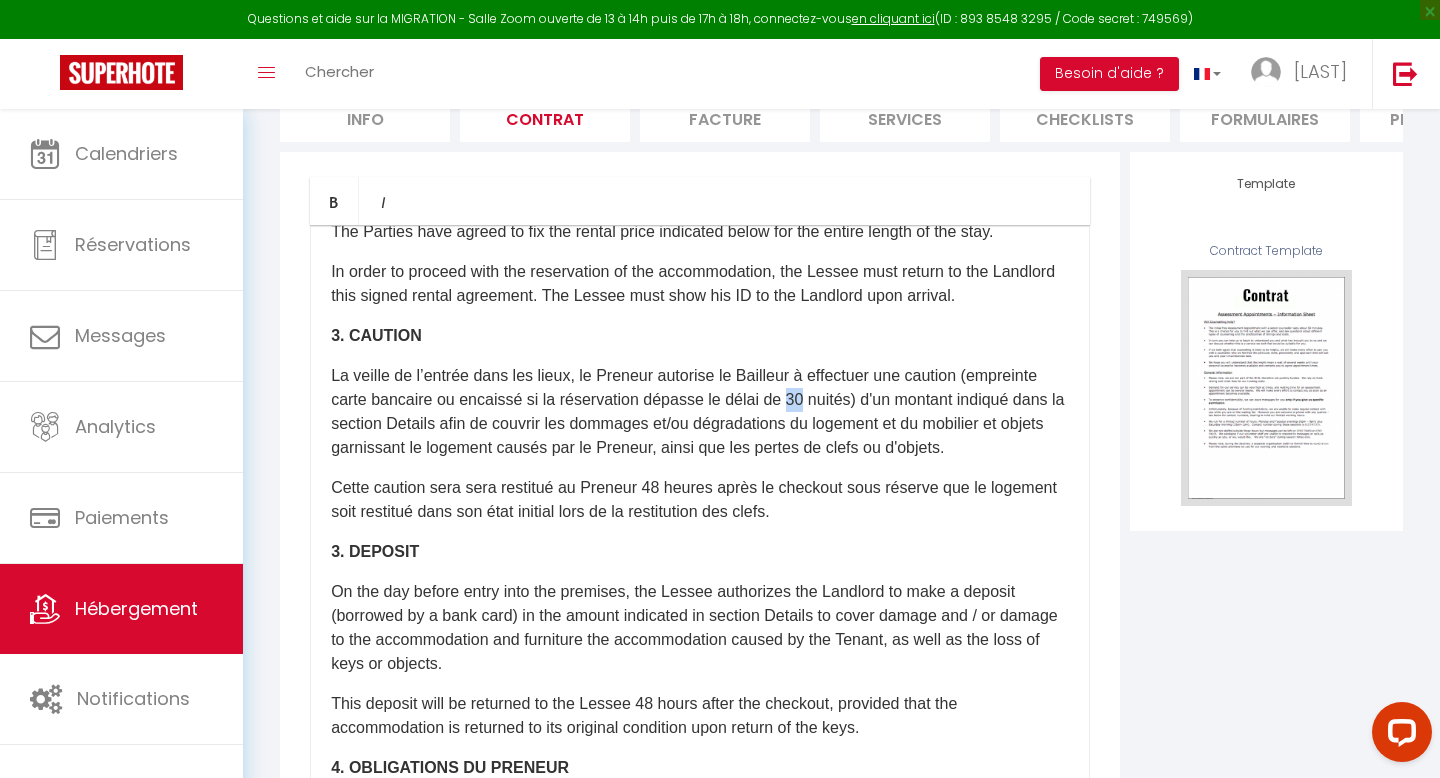 click on "La veille de l’entrée dans les lieux, le Preneur autorise le Bailleur à effectuer une caution (empreinte carte bancaire ou encaissé si la réservation dépasse le délai de 30 nuités) d'un montant indiqué dans la section Details afin de couvrir les dommages et/ou dégradations du logement et du mobilier et objets garnissant le logement causés par le Preneur, ainsi que les pertes de clefs ou d'objets." at bounding box center (700, 412) 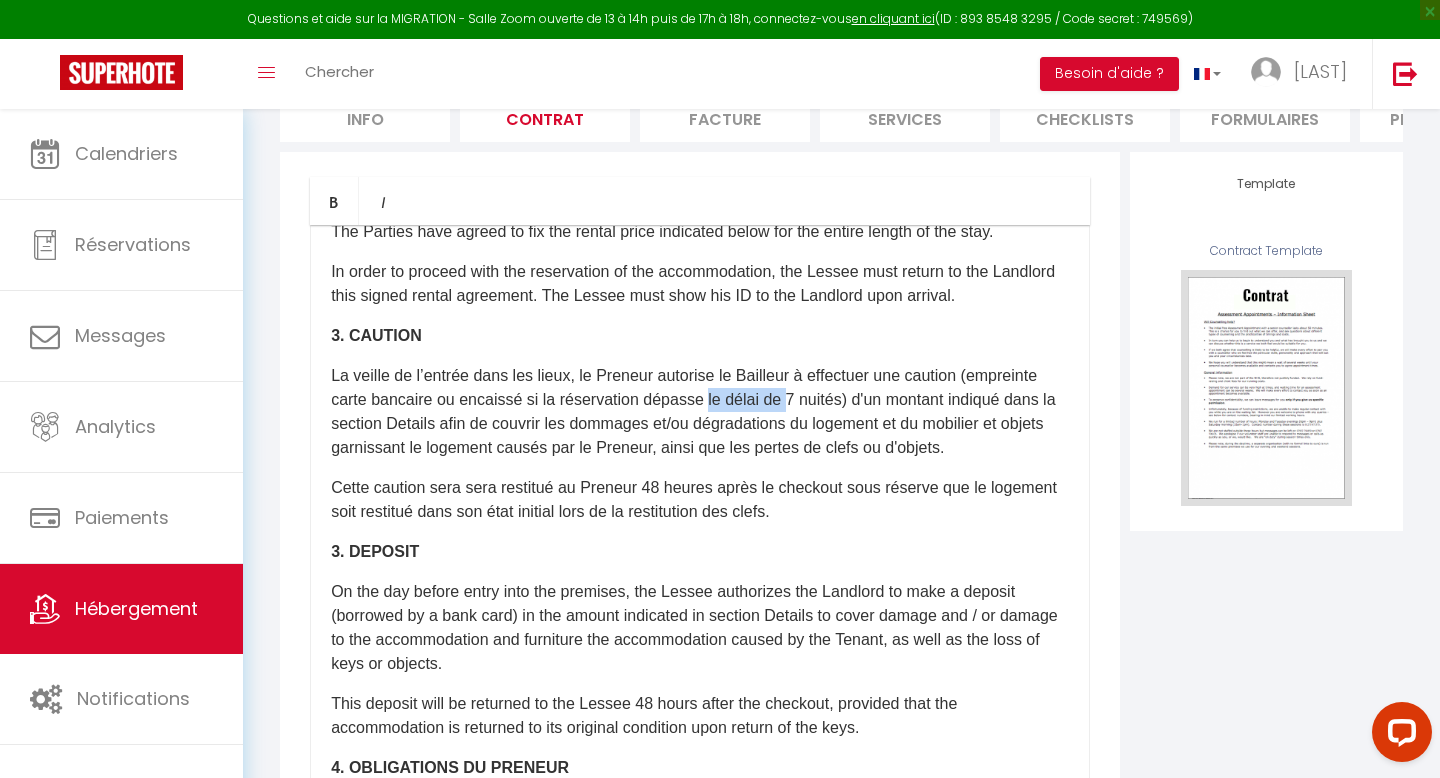 drag, startPoint x: 709, startPoint y: 402, endPoint x: 788, endPoint y: 404, distance: 79.025314 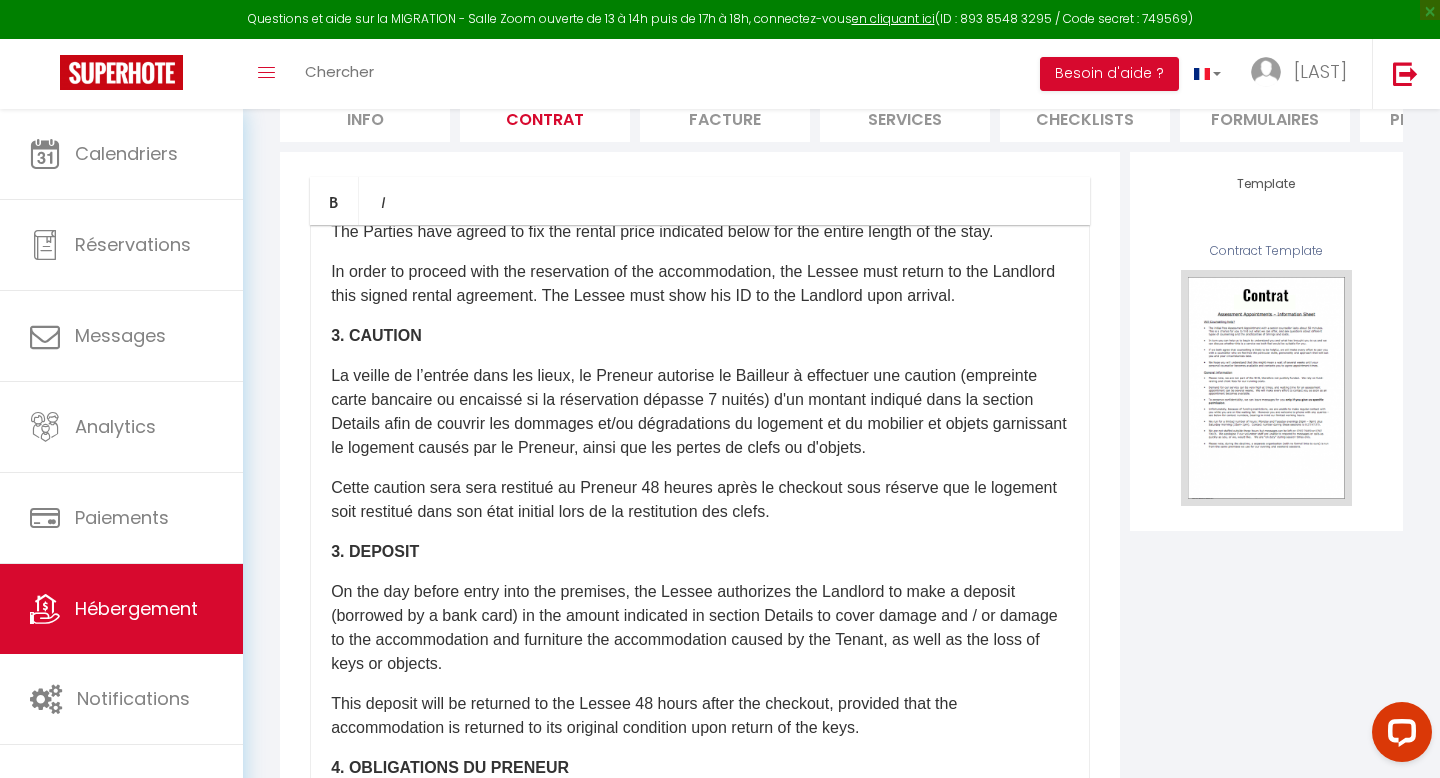 click on "La veille de l’entrée dans les lieux, le Preneur autorise le Bailleur à effectuer une caution (empreinte carte bancaire ou encaissé si la réservation dépasse 7 nuités) d'un montant indiqué dans la section Details afin de couvrir les dommages et/ou dégradations du logement et du mobilier et objets garnissant le logement causés par le Preneur, ainsi que les pertes de clefs ou d'objets." at bounding box center (700, 412) 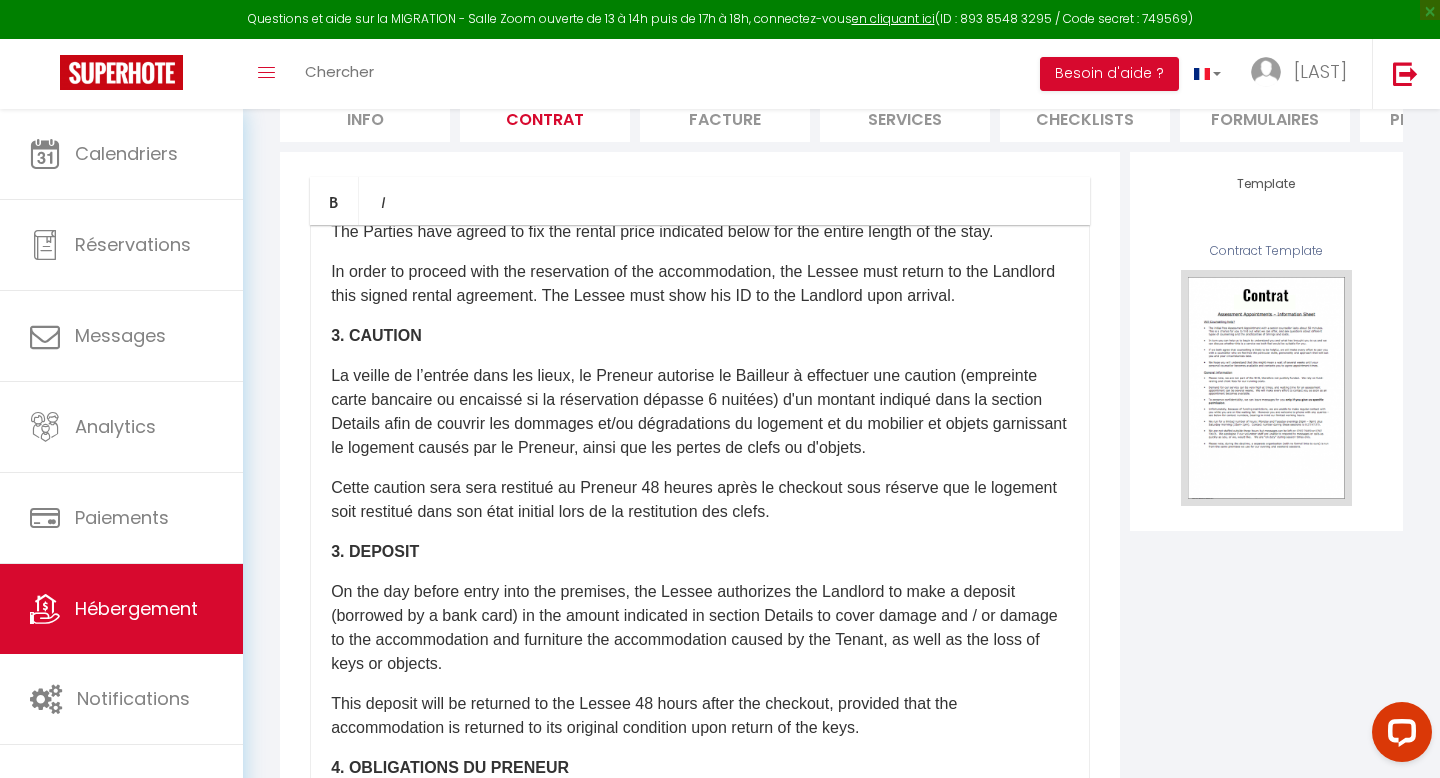 click on "Cette caution sera sera restitué au Preneur 48 heures après le checkout sous réserve que le logement soit restitué dans son état initial lors de la restitution des clefs." at bounding box center (700, 500) 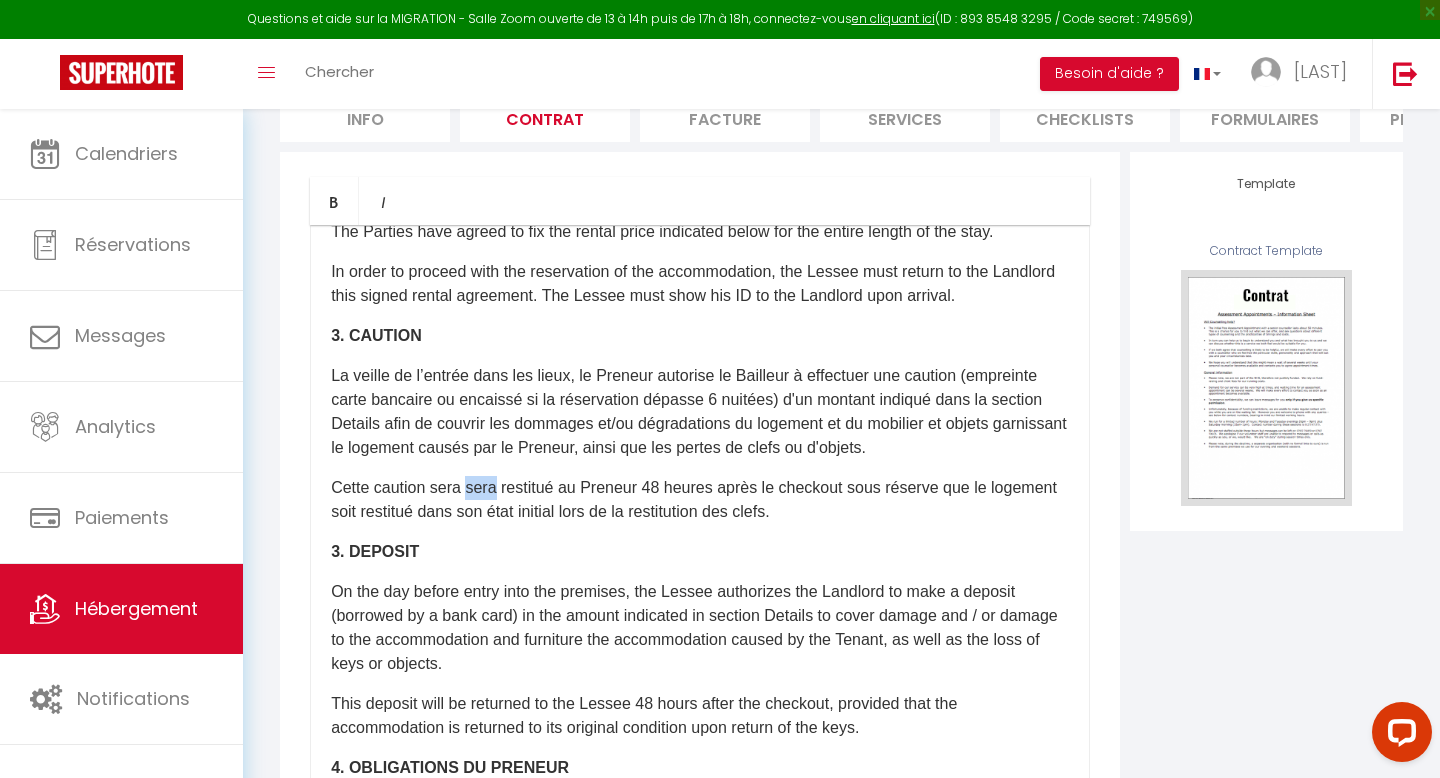 click on "Cette caution sera sera restitué au Preneur 48 heures après le checkout sous réserve que le logement soit restitué dans son état initial lors de la restitution des clefs." at bounding box center [700, 500] 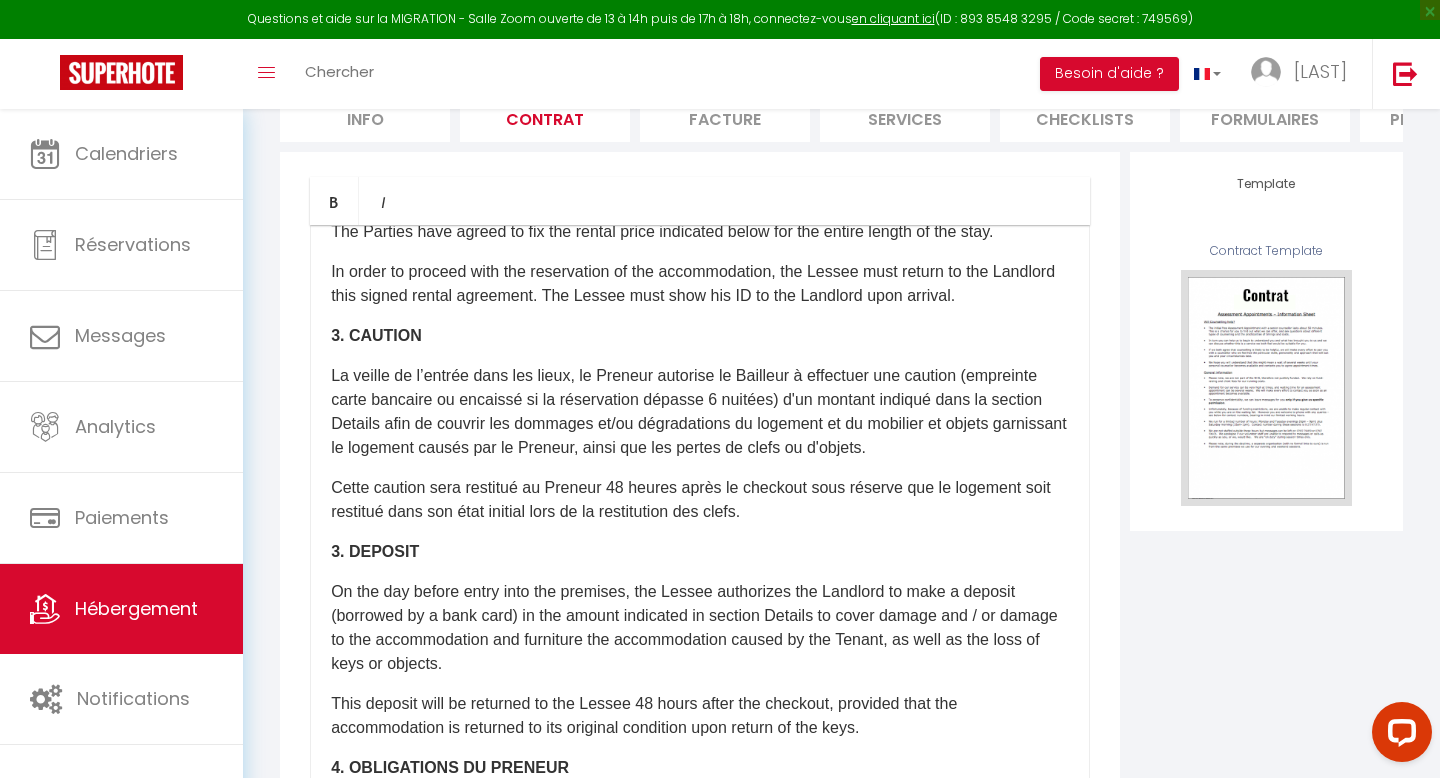 click on "Cette caution sera restitué au Preneur 48 heures après le checkout sous réserve que le logement soit restitué dans son état initial lors de la restitution des clefs." at bounding box center (700, 500) 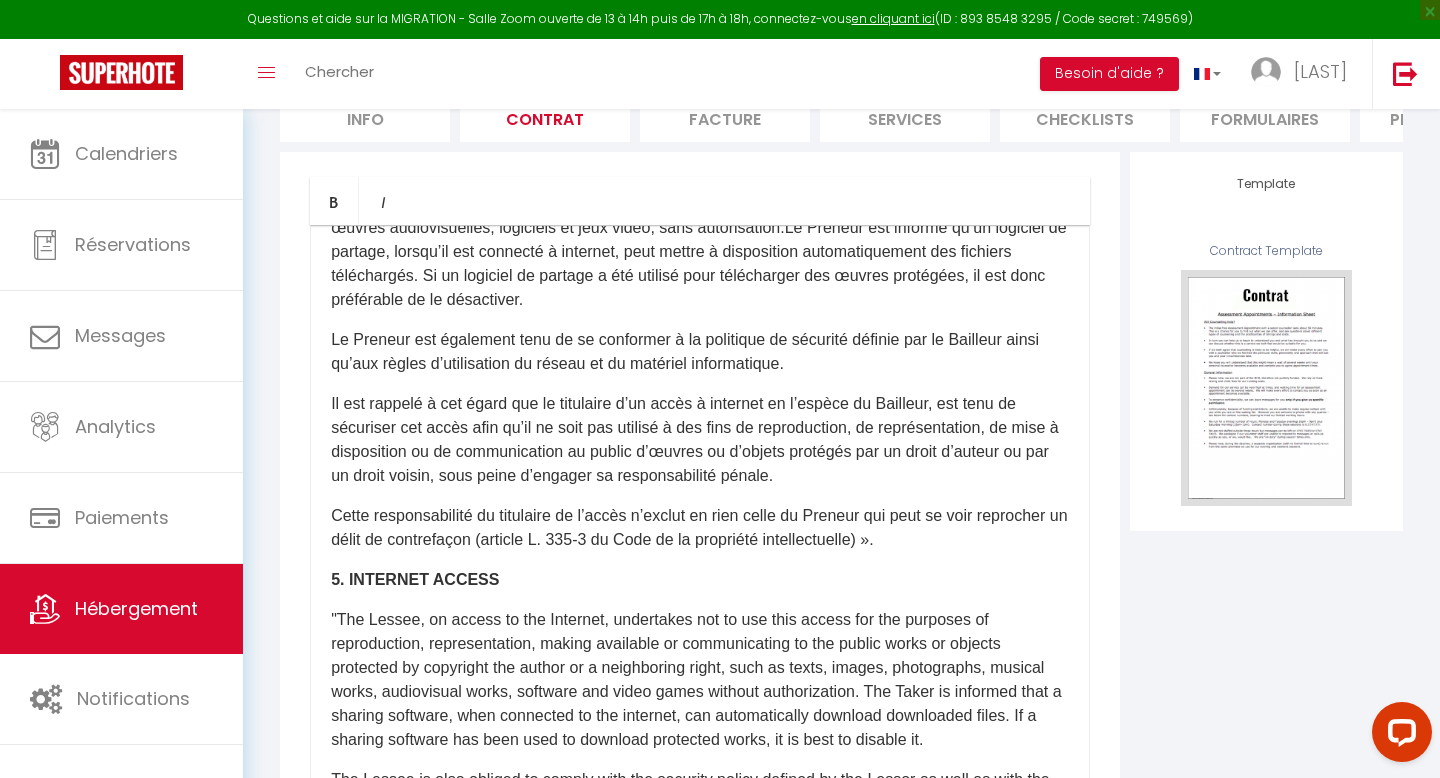 scroll, scrollTop: 2030, scrollLeft: 0, axis: vertical 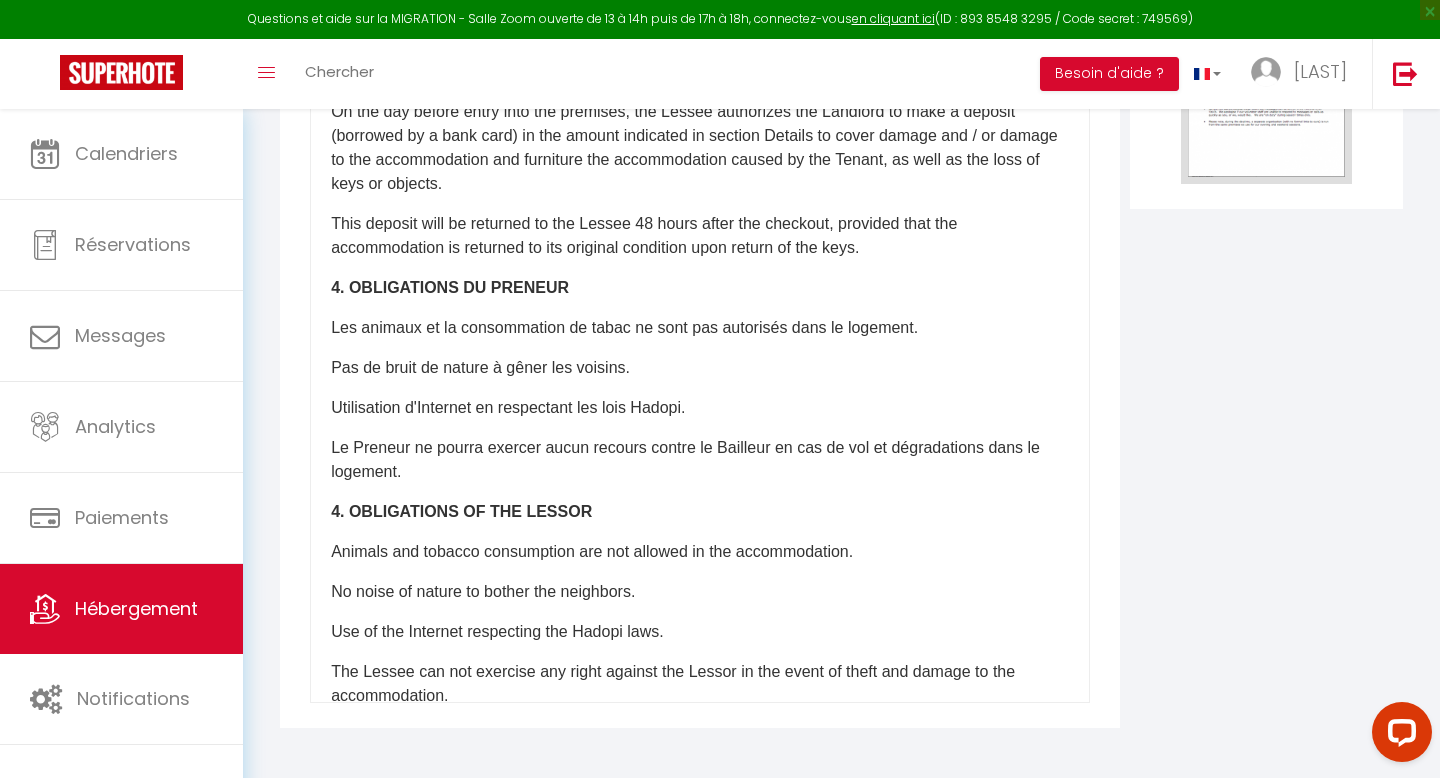 click on "Pas de bruit de nature à gêner les voisins." at bounding box center (700, 368) 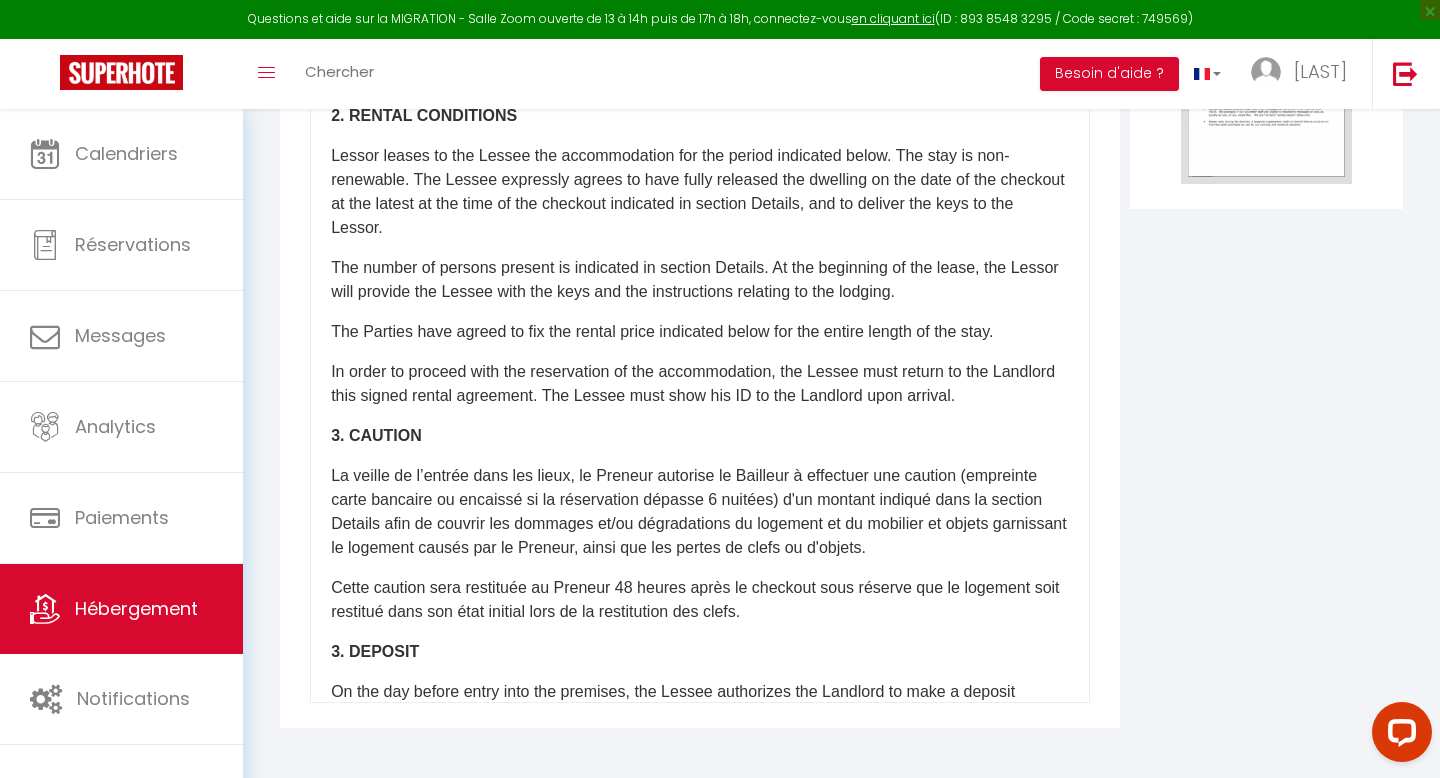 scroll, scrollTop: 0, scrollLeft: 0, axis: both 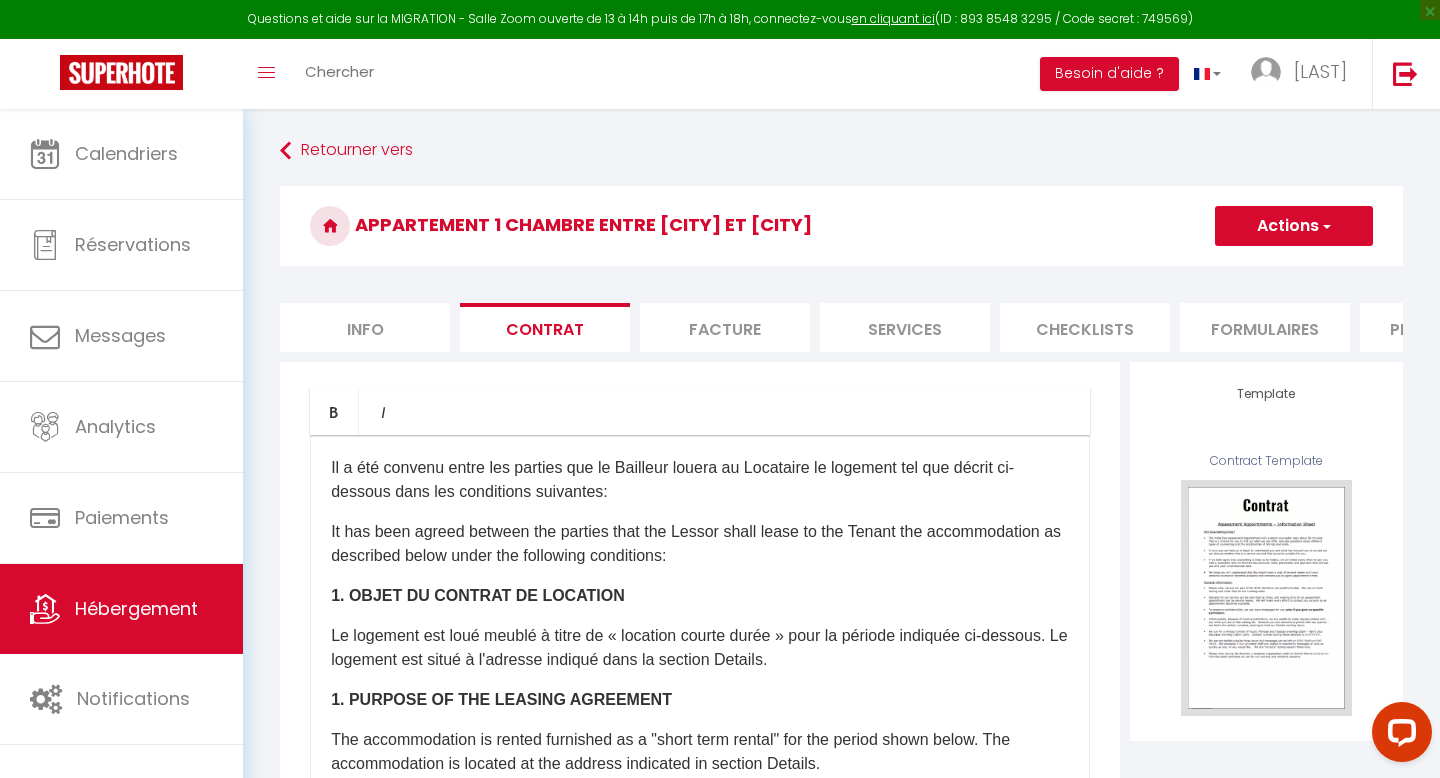 click at bounding box center (1325, 226) 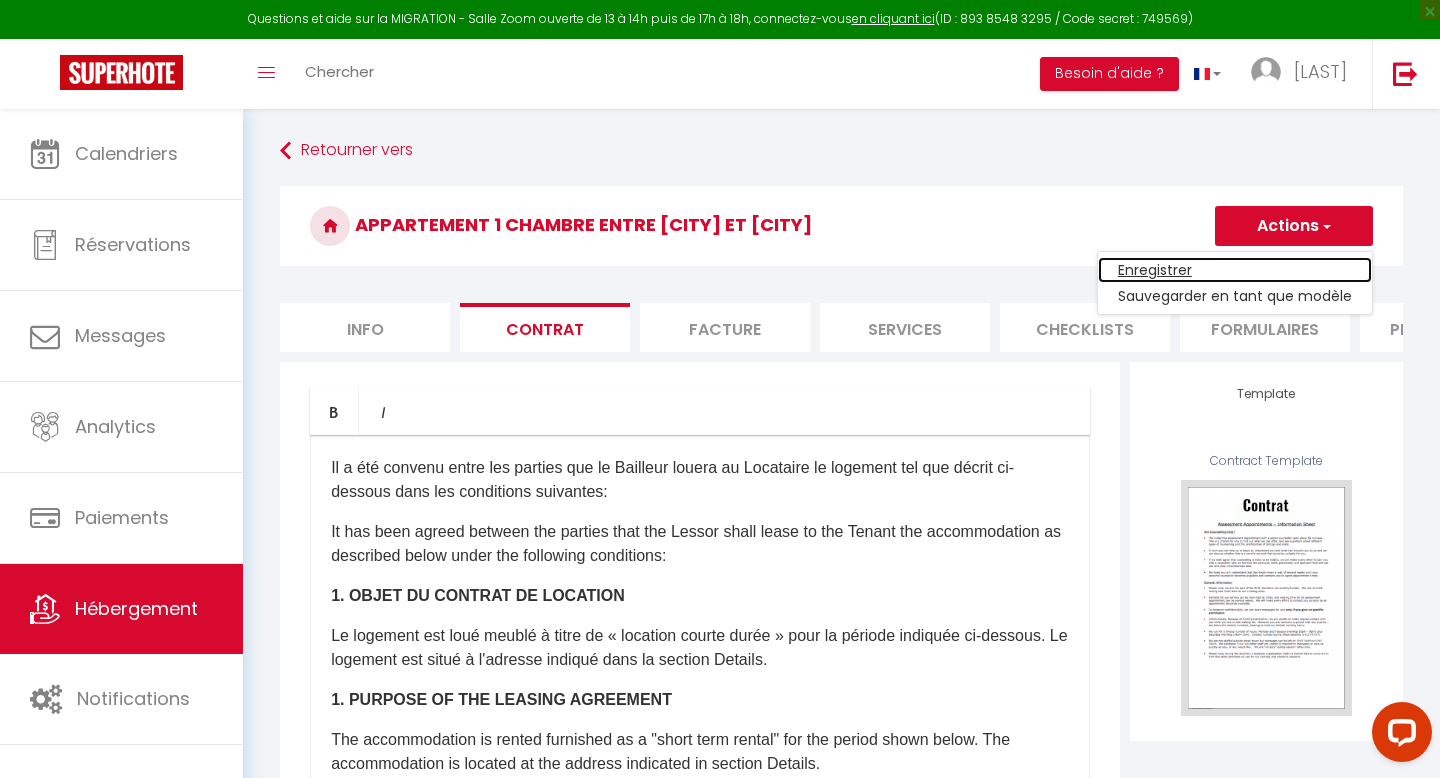 click on "Enregistrer" at bounding box center (1235, 270) 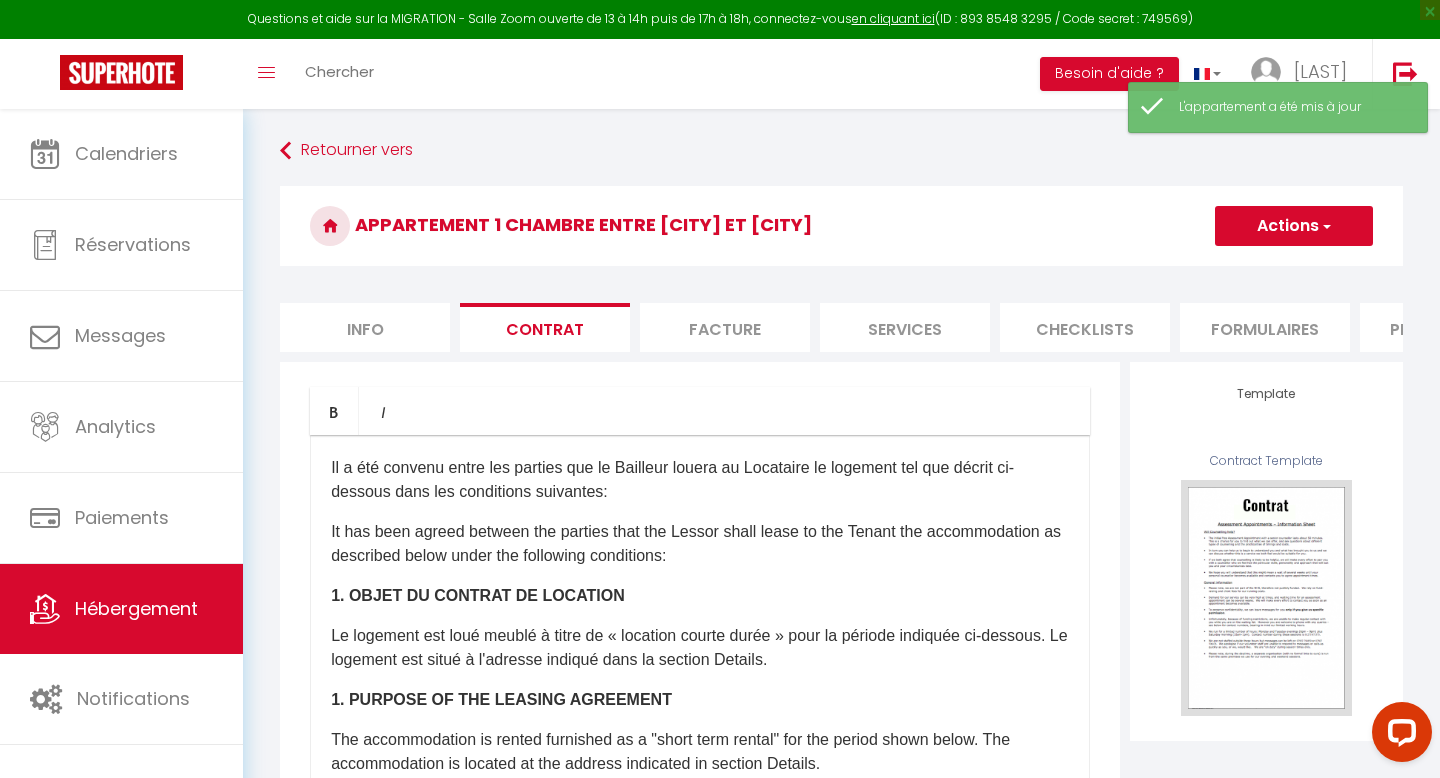 click on "Facture" at bounding box center (725, 327) 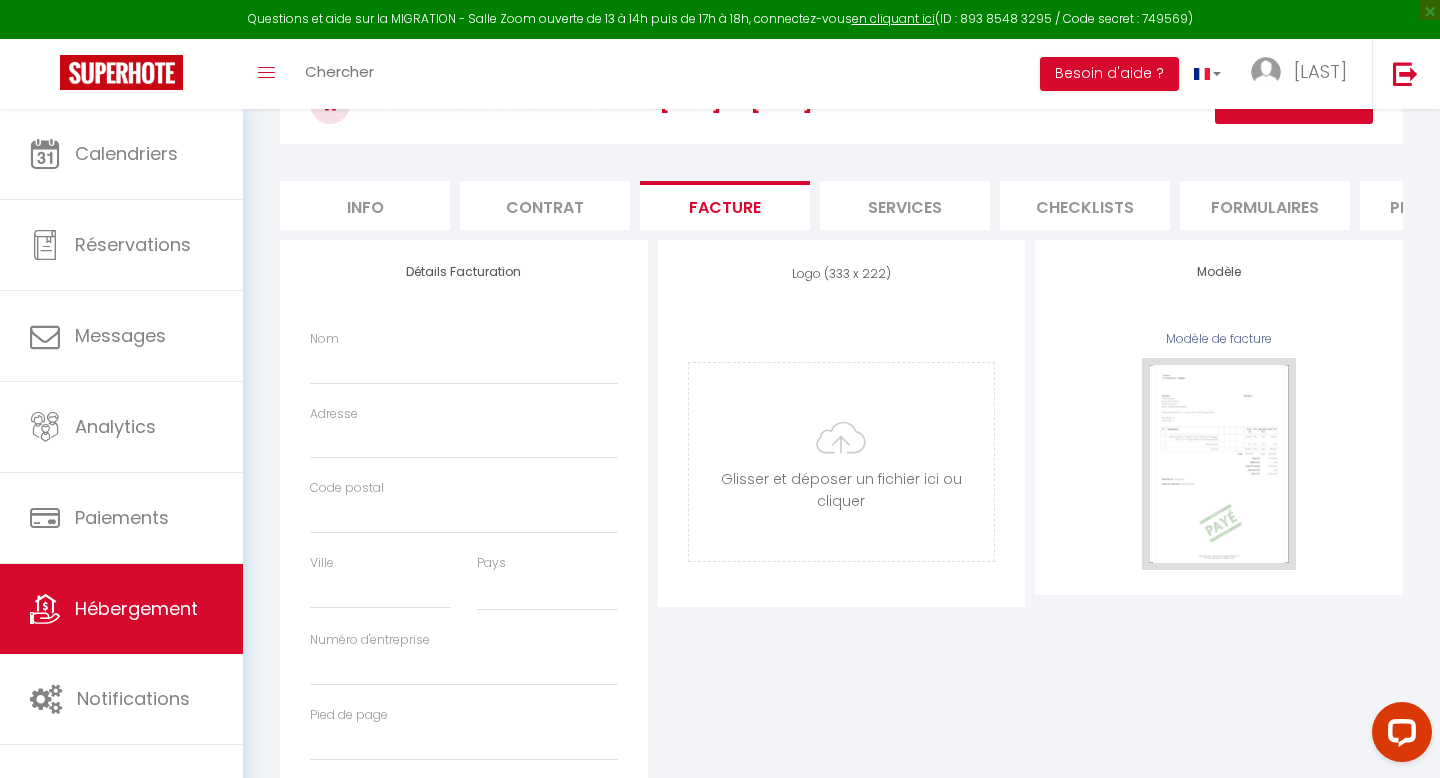 scroll, scrollTop: 0, scrollLeft: 0, axis: both 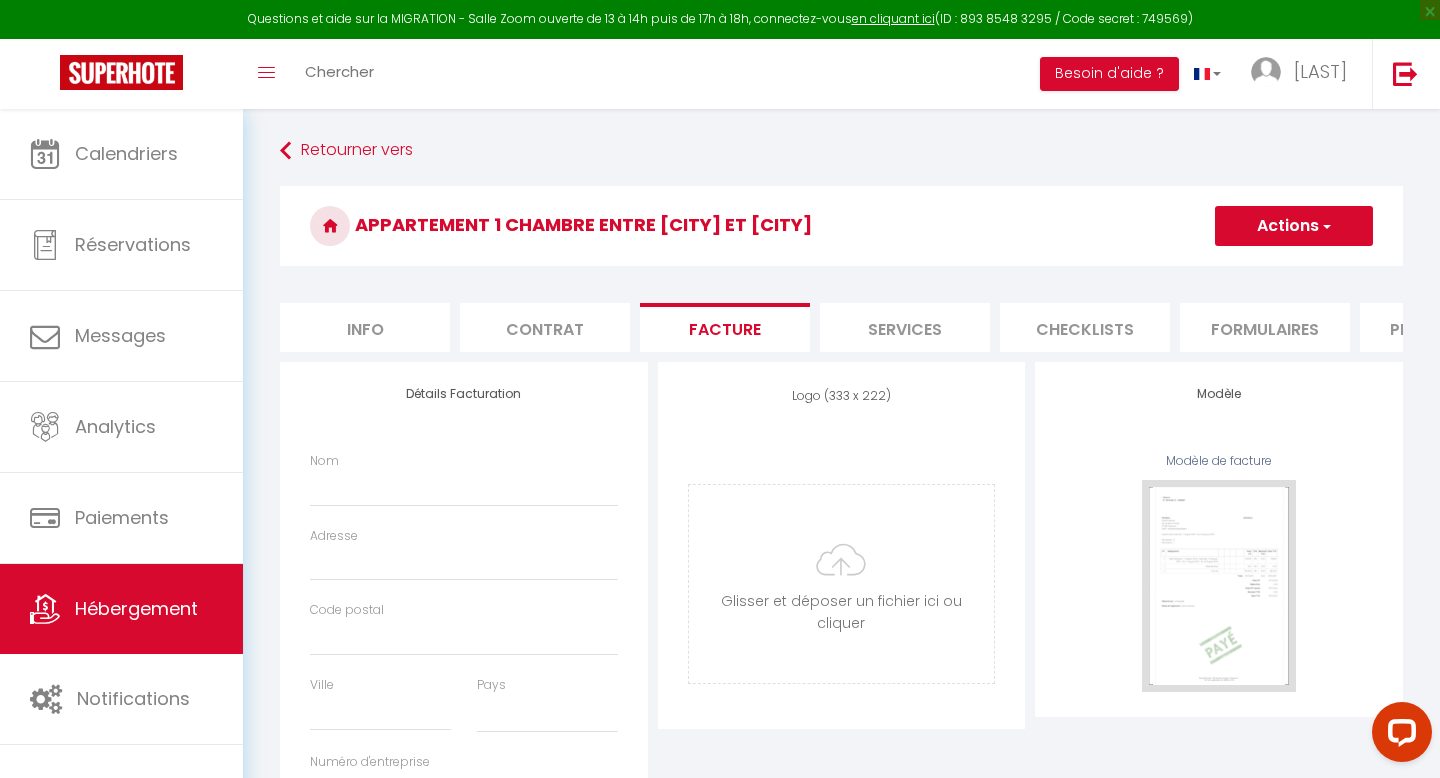 click on "Services" at bounding box center [905, 327] 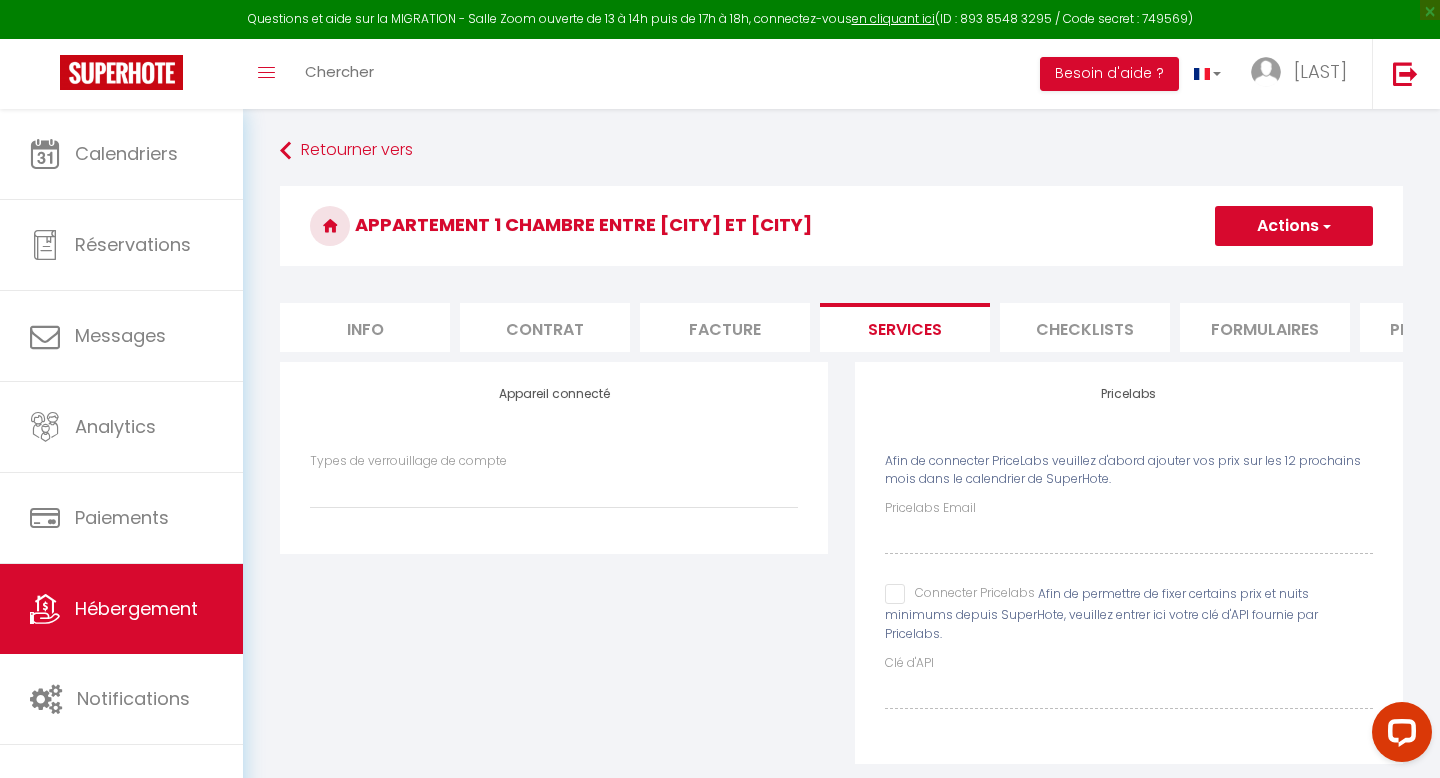 click on "Checklists" at bounding box center [1085, 327] 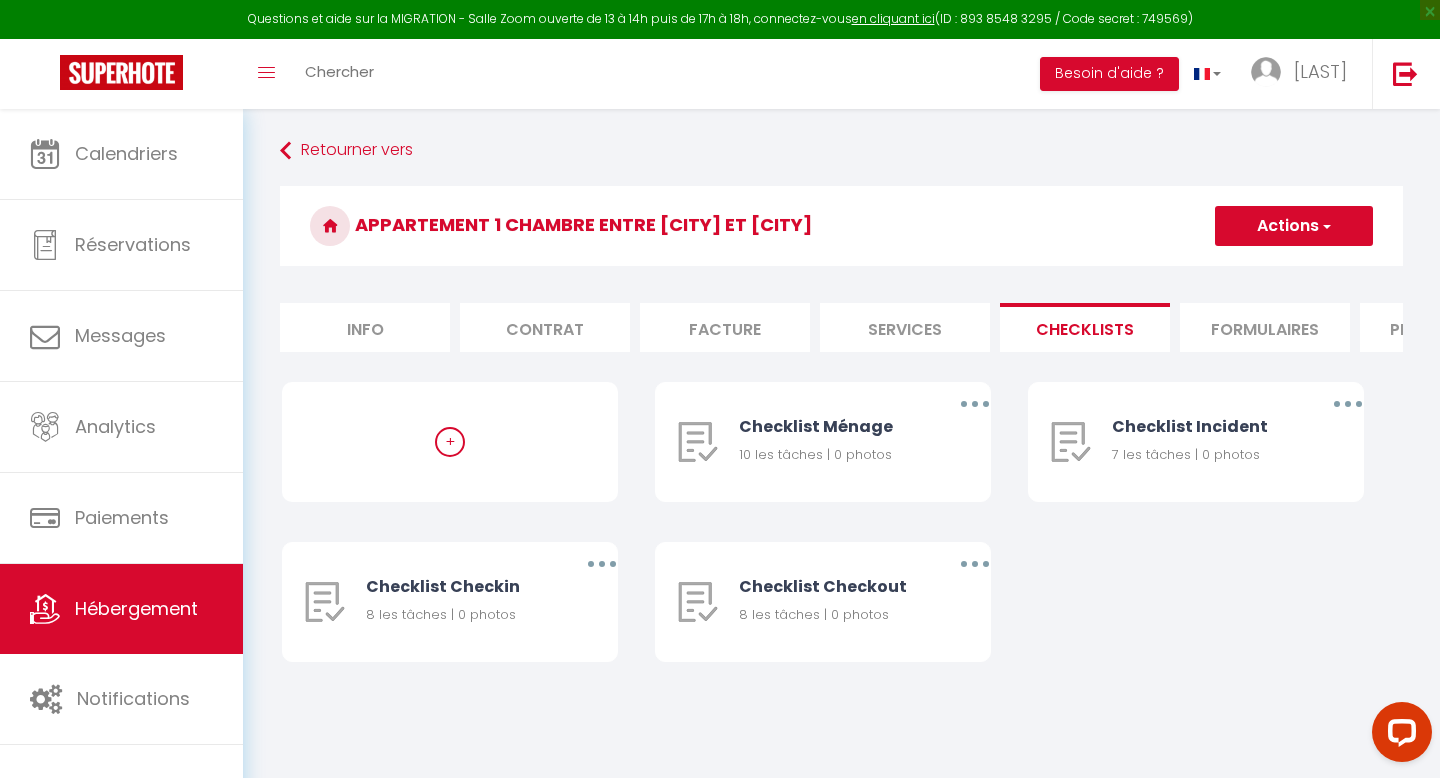 click on "Services" at bounding box center (905, 327) 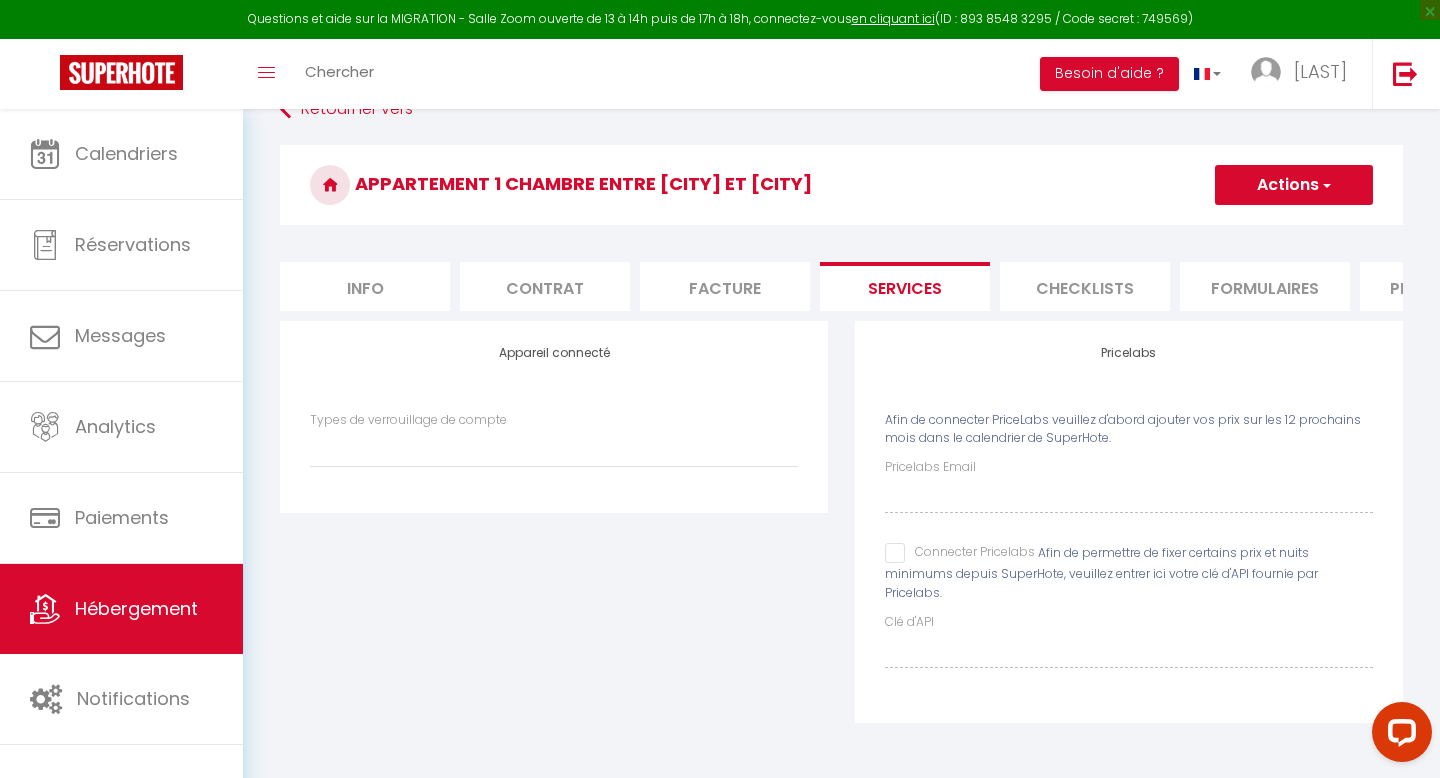 scroll, scrollTop: 47, scrollLeft: 0, axis: vertical 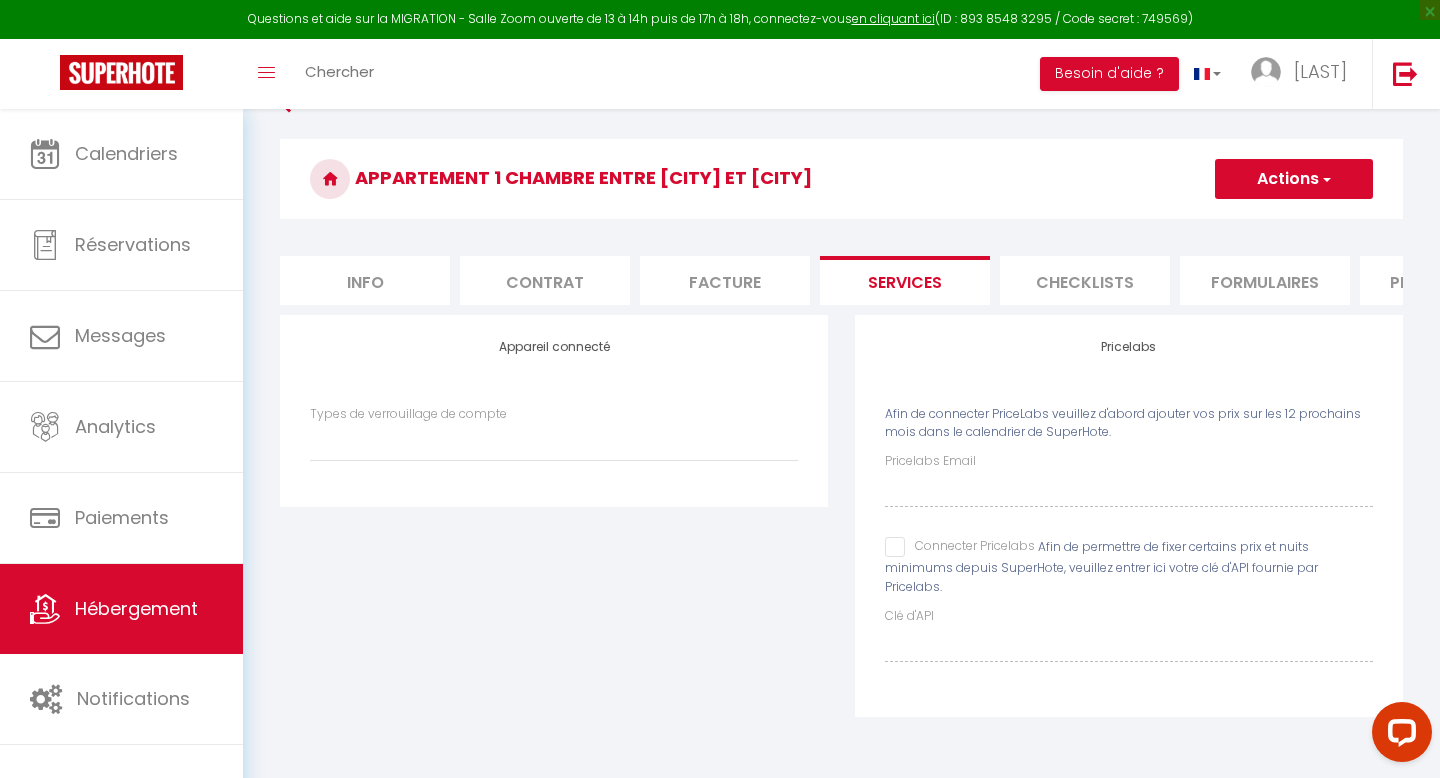 click on "Connecter Pricelabs" at bounding box center [960, 547] 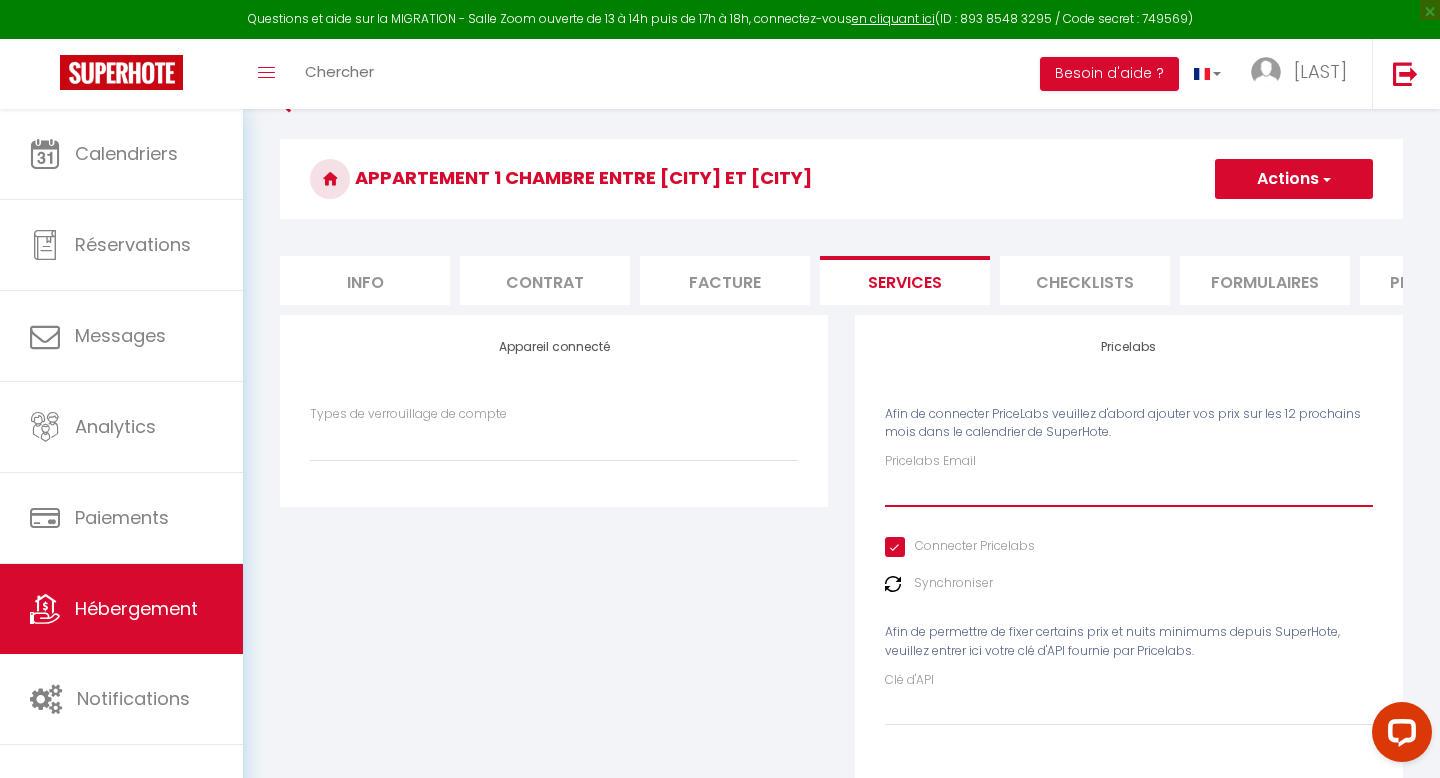 click on "Pricelabs Email" at bounding box center (1129, 489) 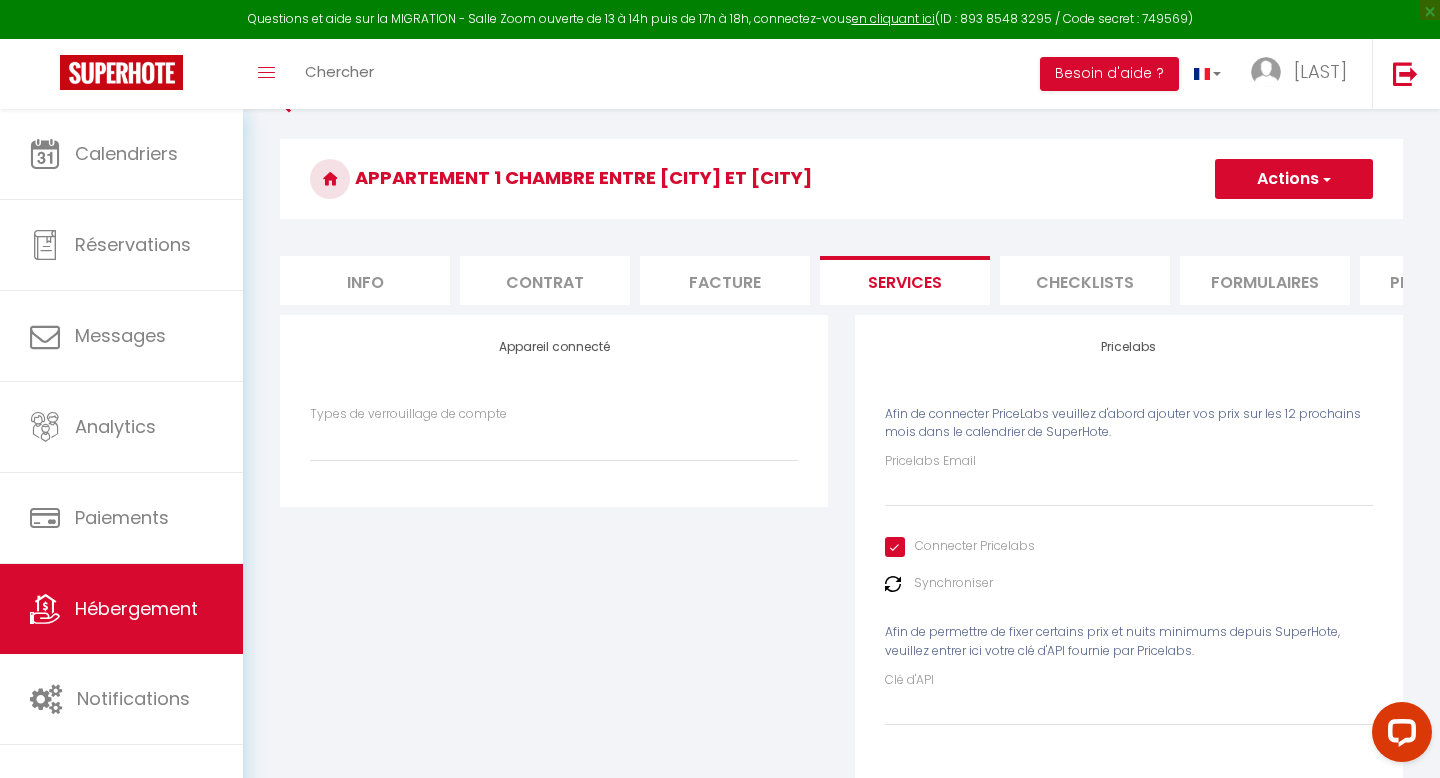 click on "Connecter Pricelabs" at bounding box center (960, 547) 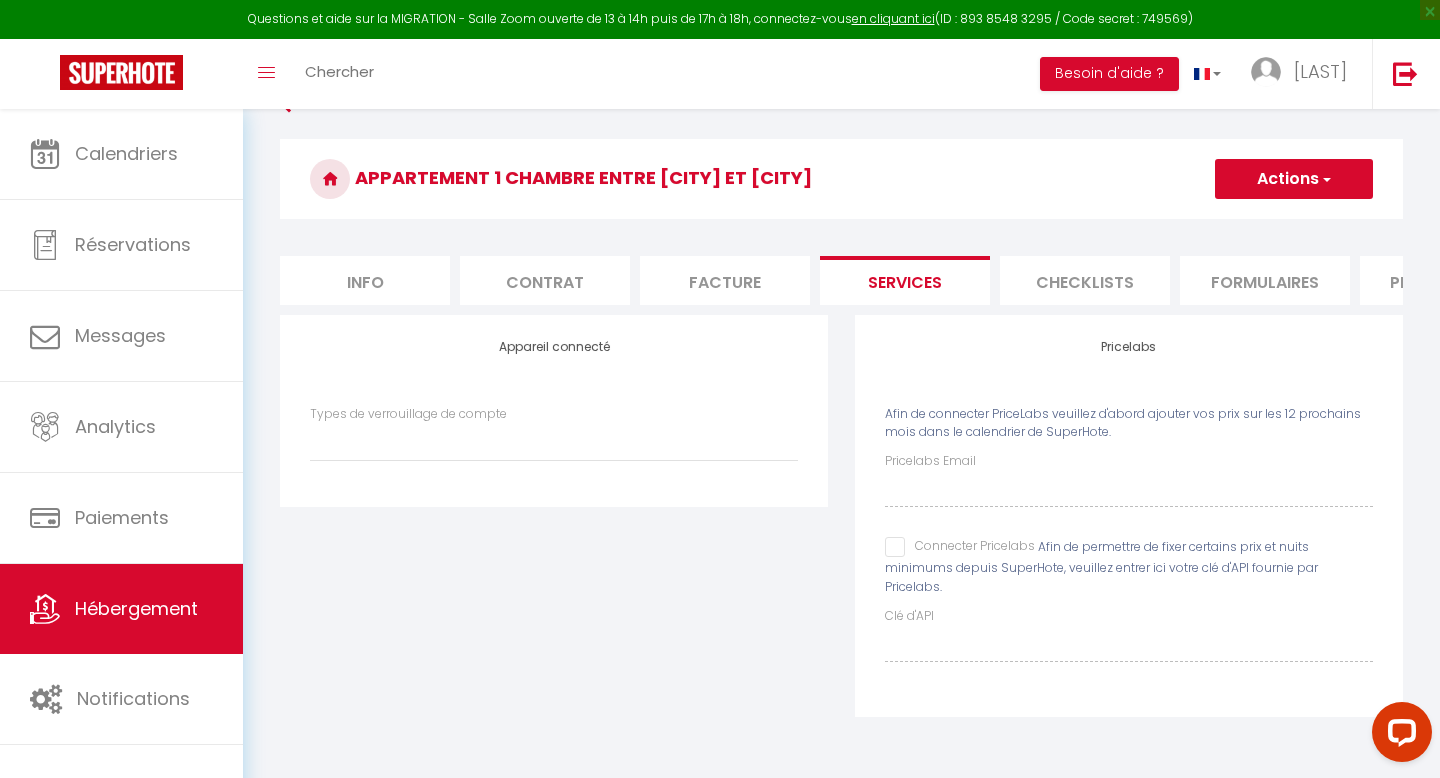 click on "Checklists" at bounding box center [1085, 280] 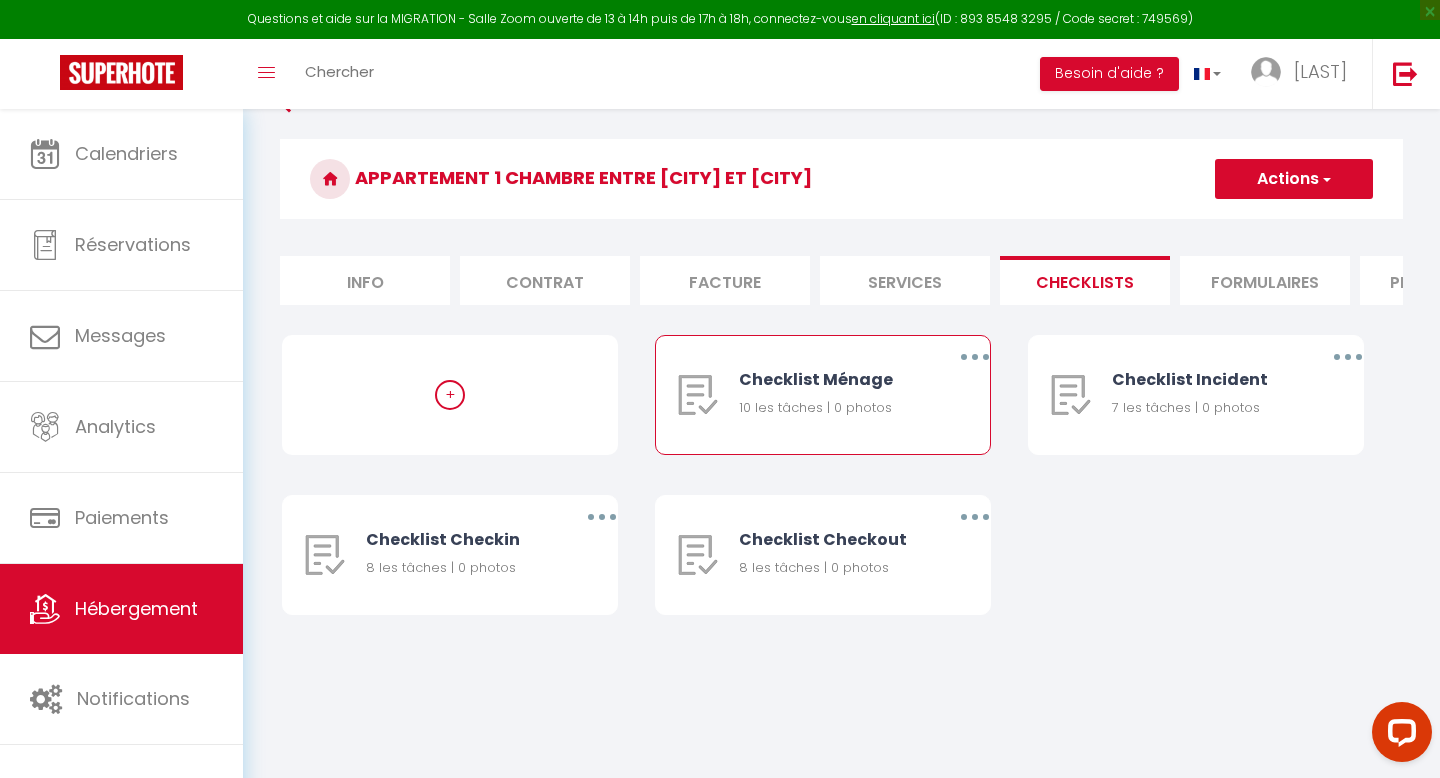 click on "Checklist Ménage" at bounding box center (830, 379) 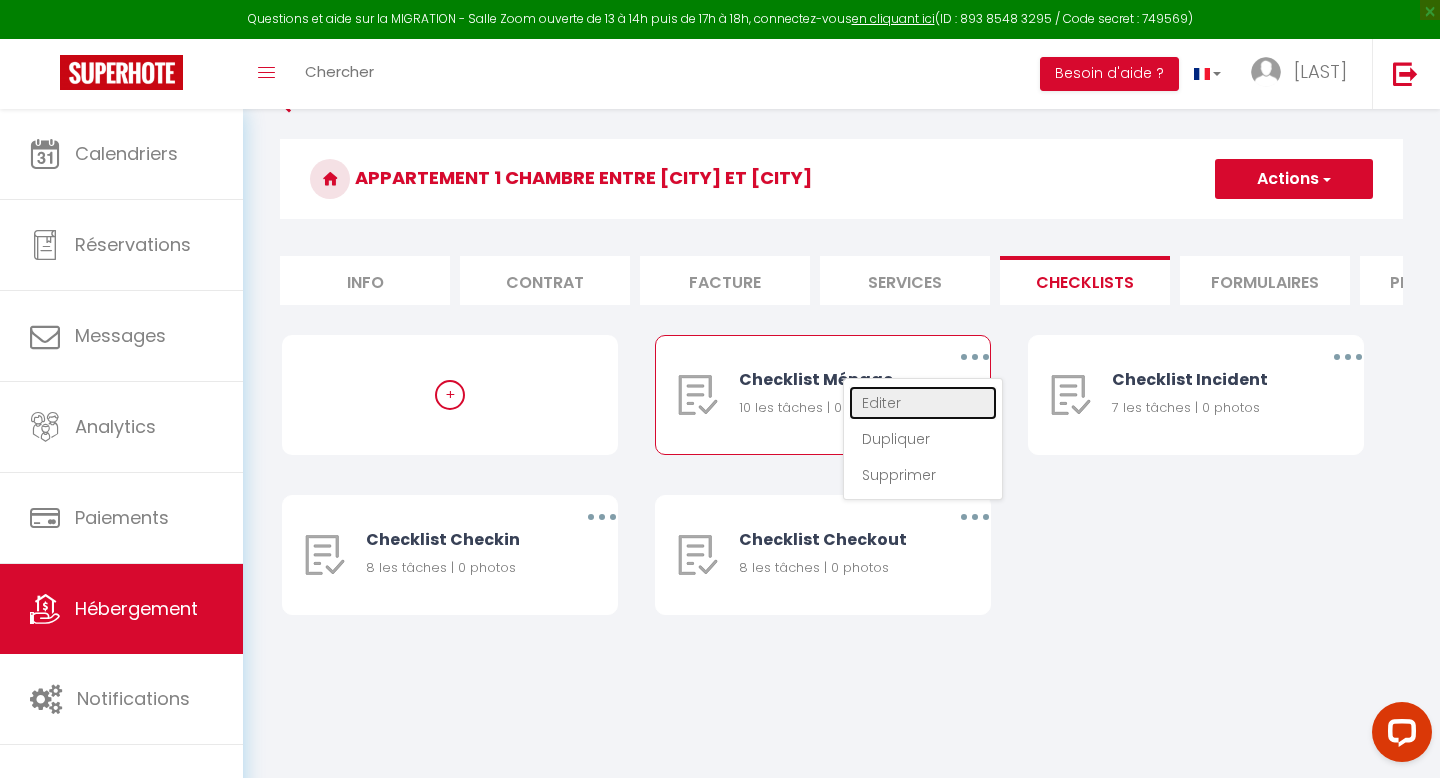 click on "Editer" at bounding box center [923, 403] 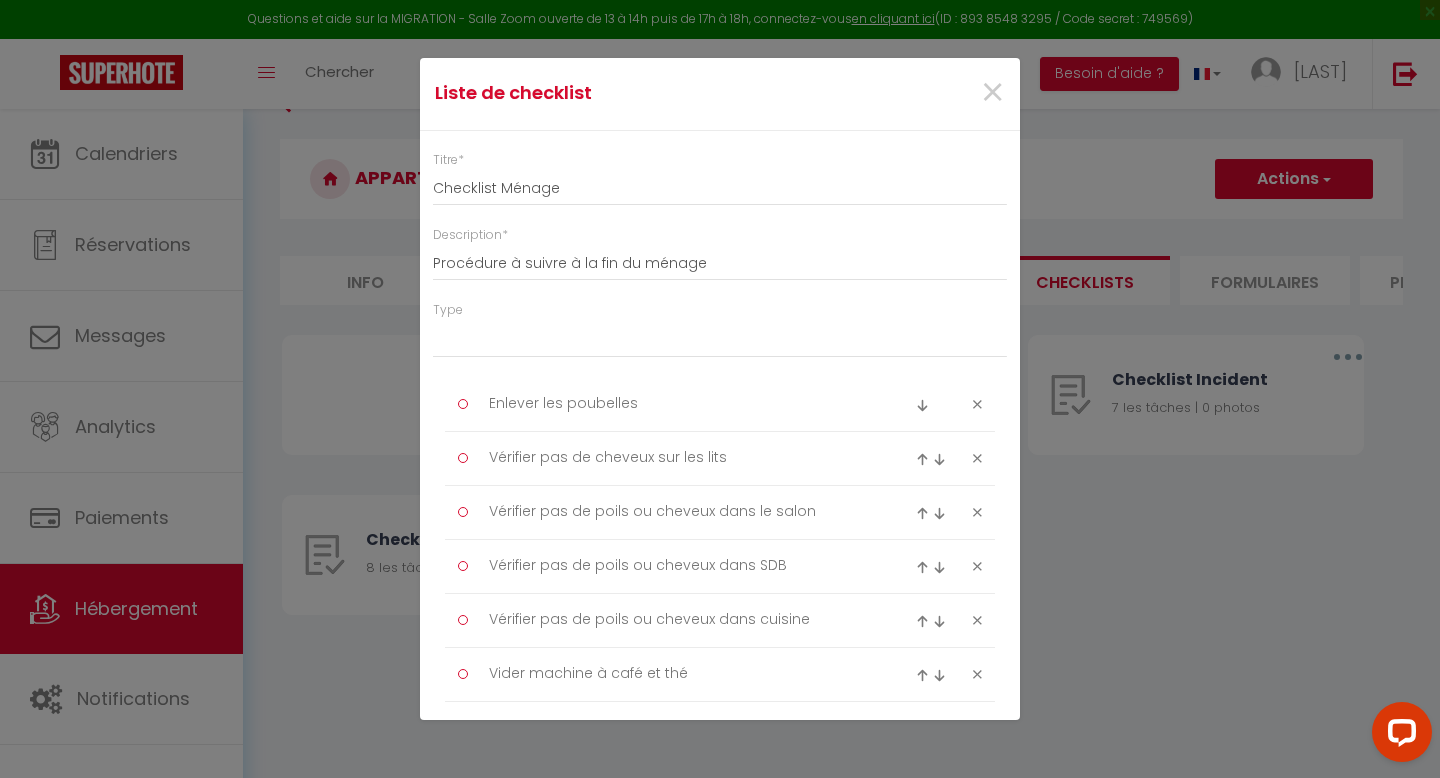 scroll, scrollTop: 0, scrollLeft: 0, axis: both 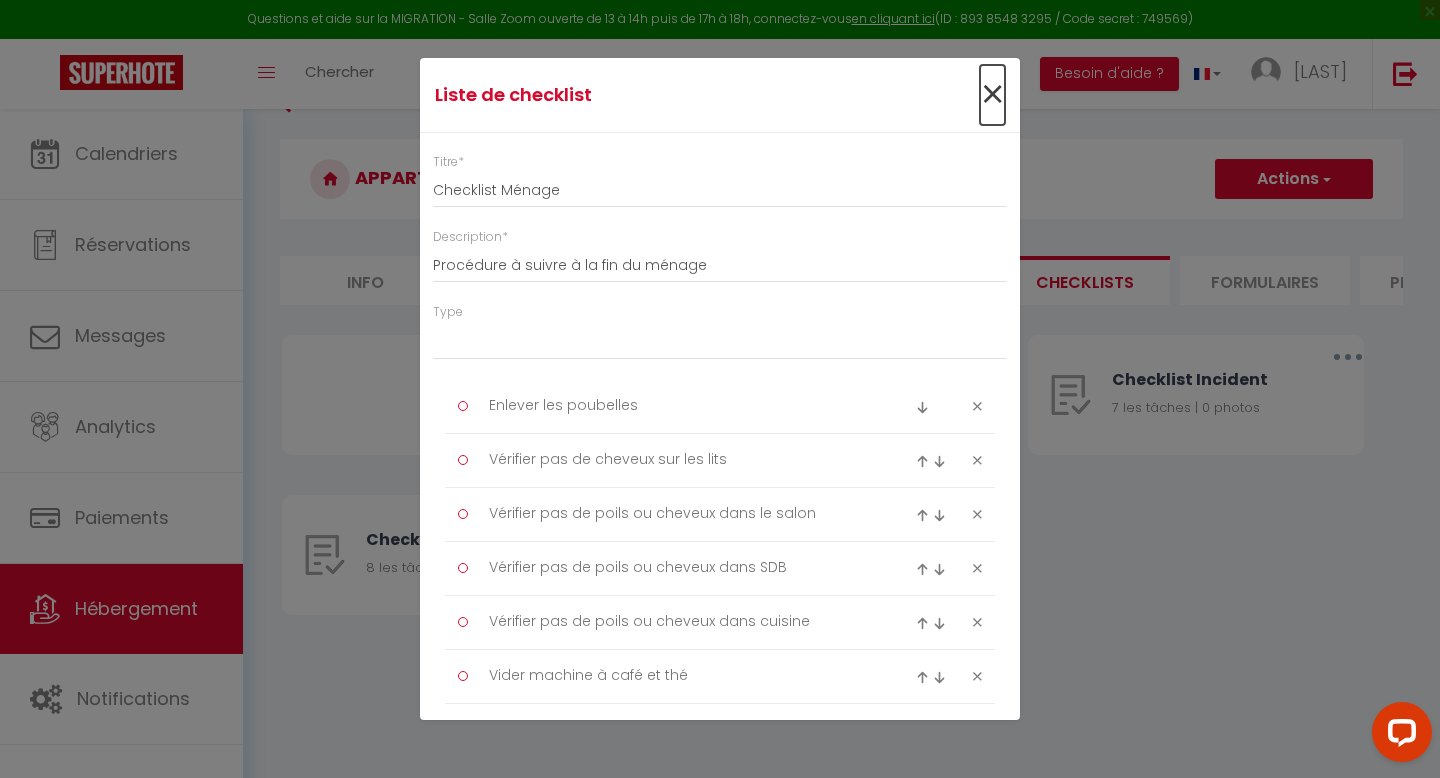 click on "×" at bounding box center [992, 95] 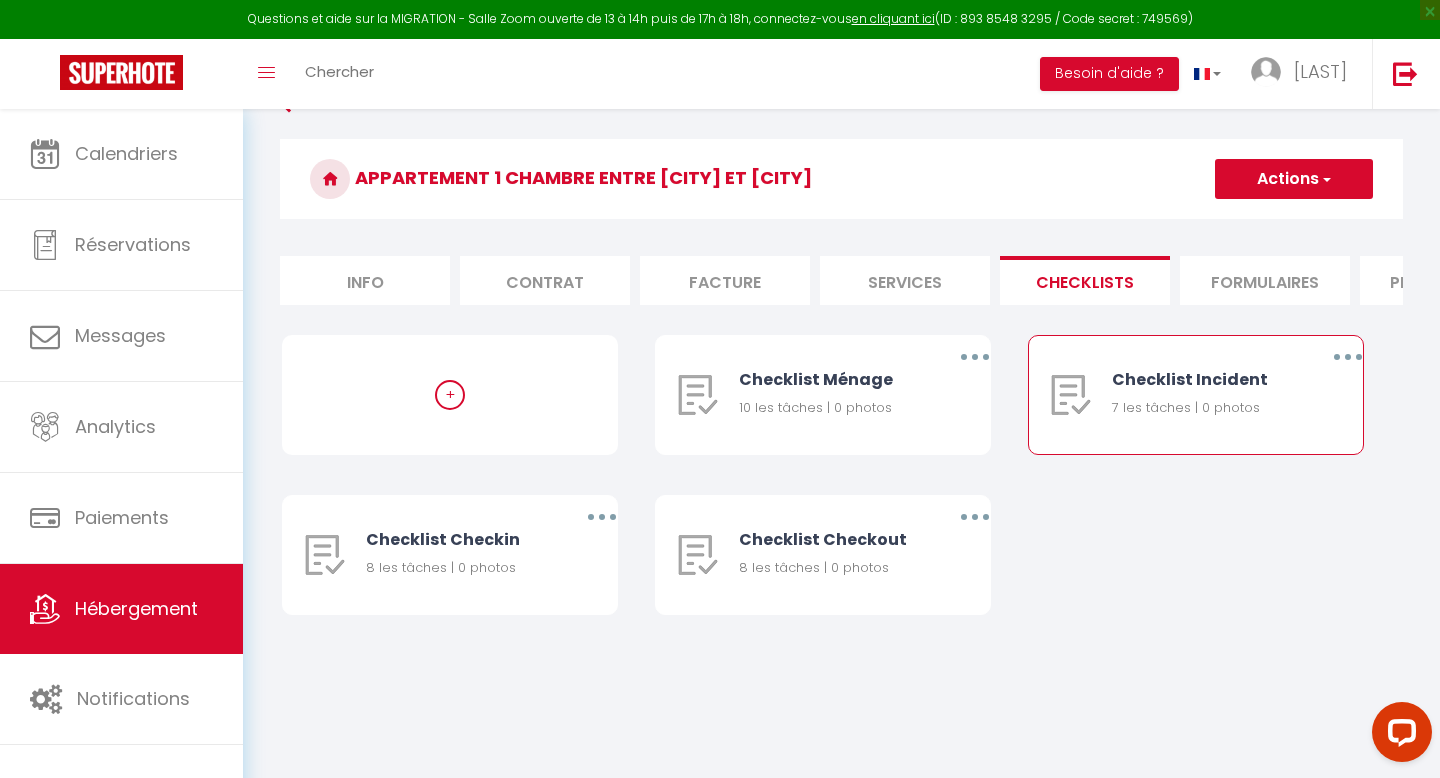 click at bounding box center (1348, 357) 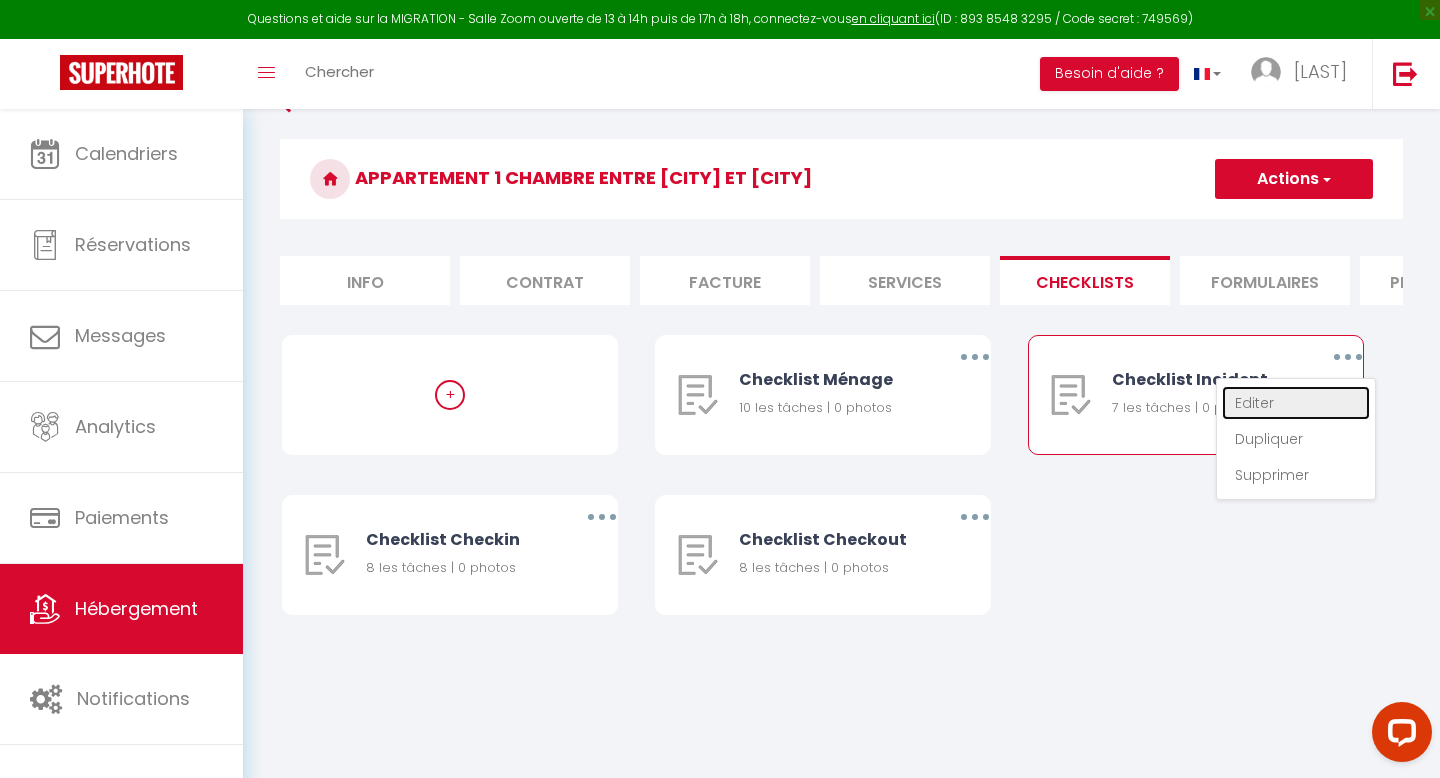 click on "Editer" at bounding box center (1296, 403) 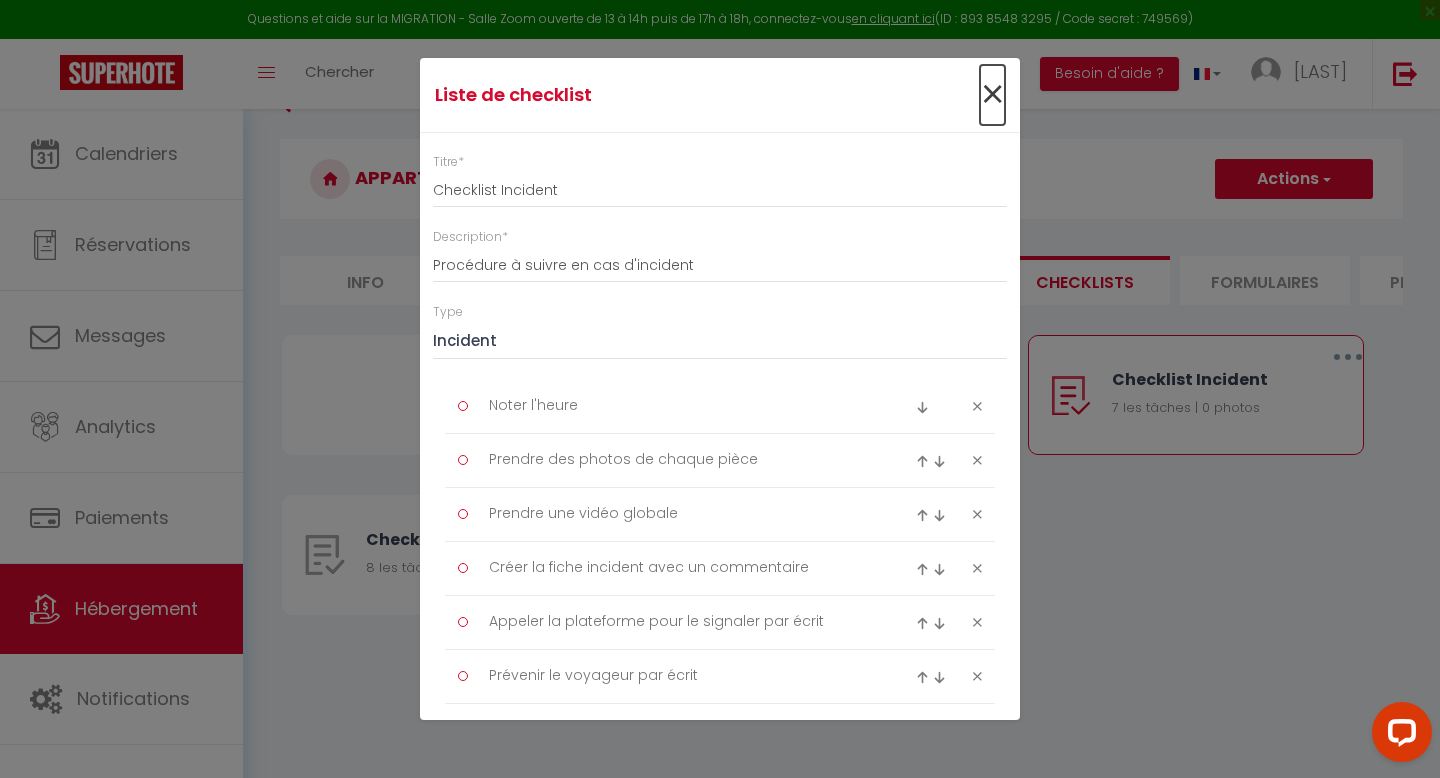 click on "×" at bounding box center (992, 95) 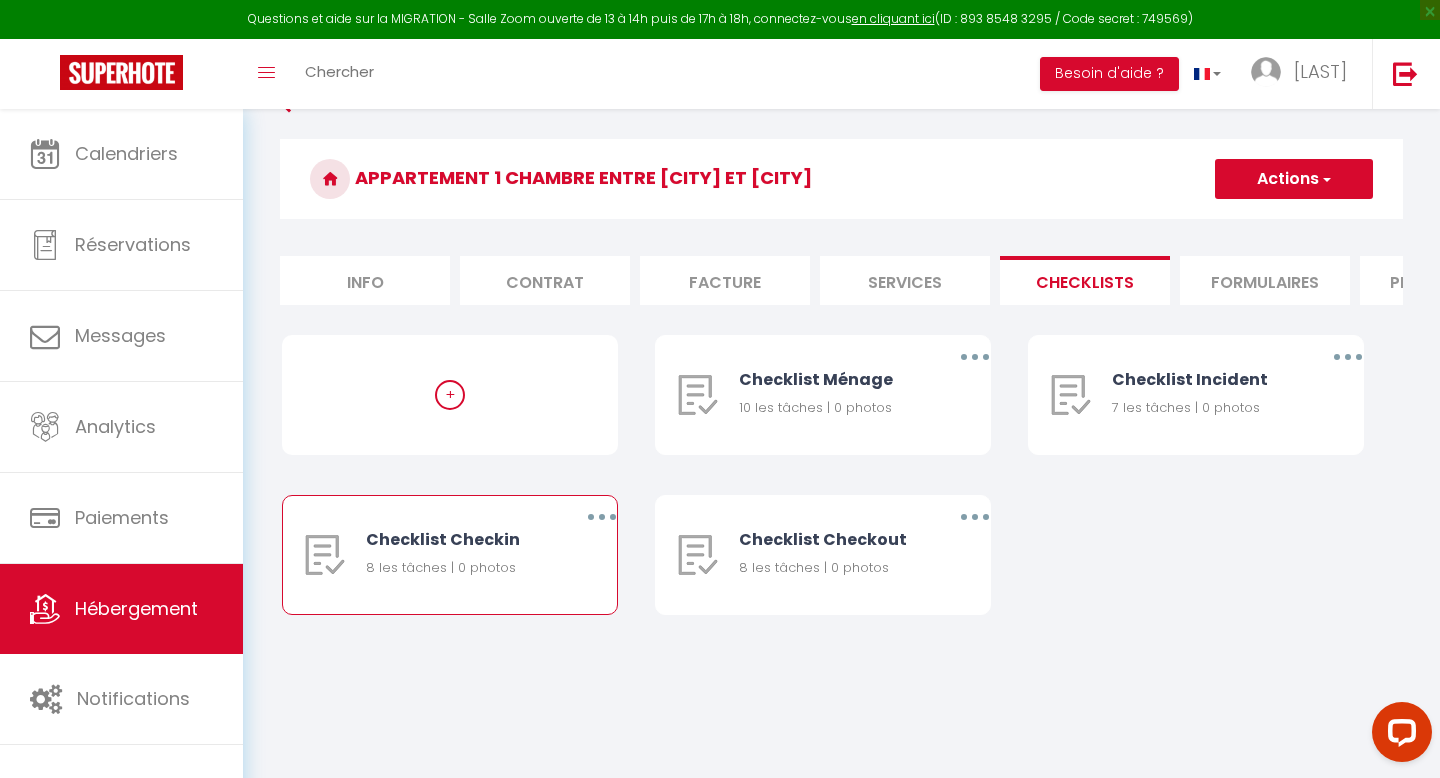 click at bounding box center [602, 517] 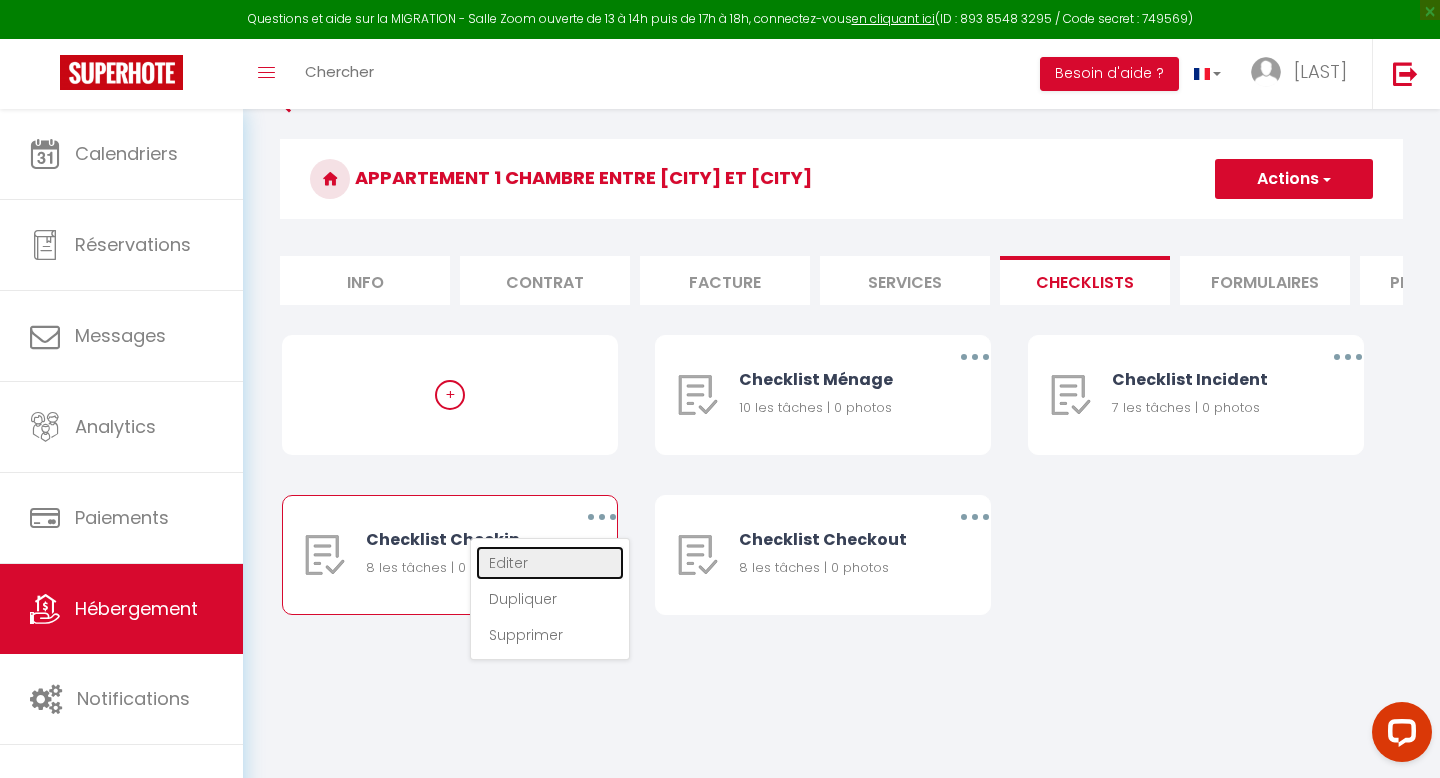 click on "Editer" at bounding box center (550, 563) 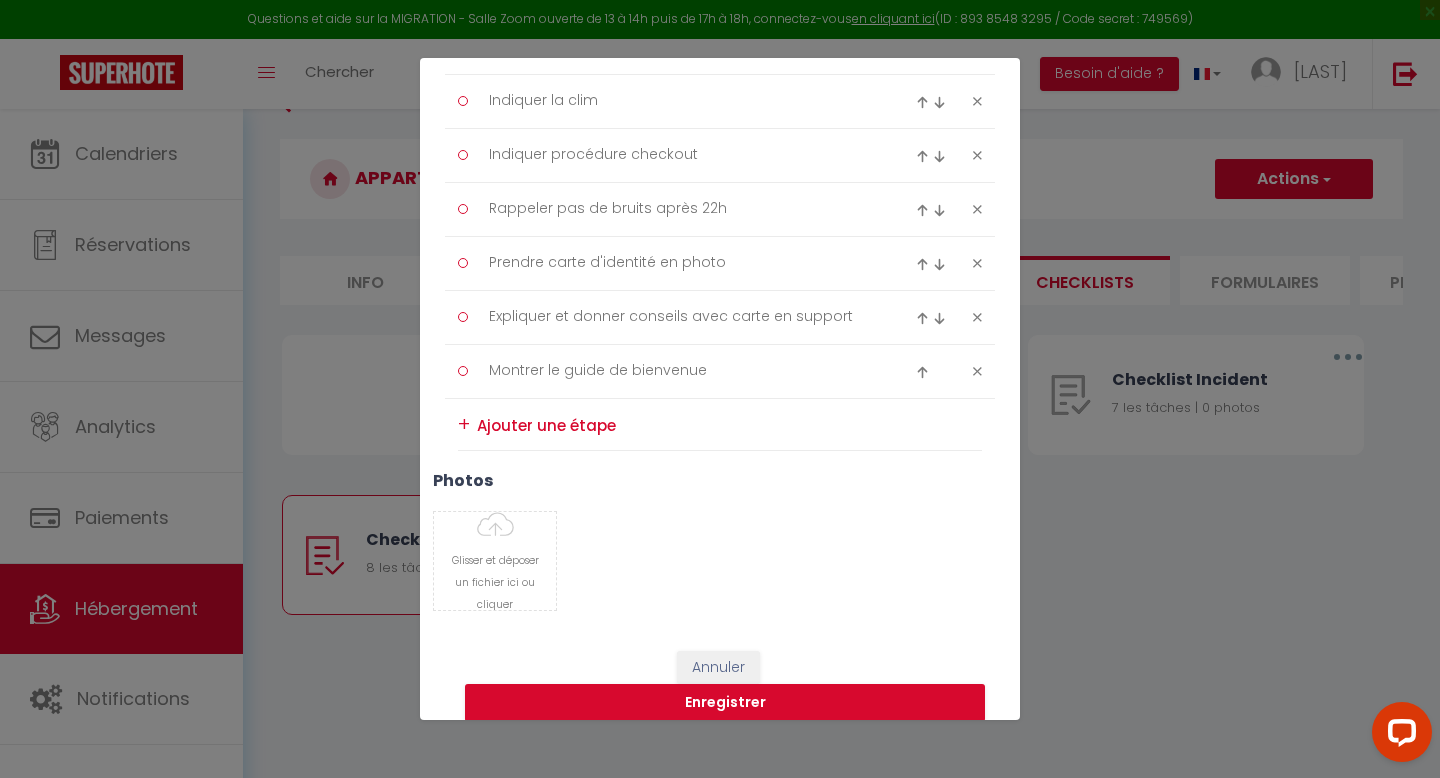 scroll, scrollTop: 434, scrollLeft: 0, axis: vertical 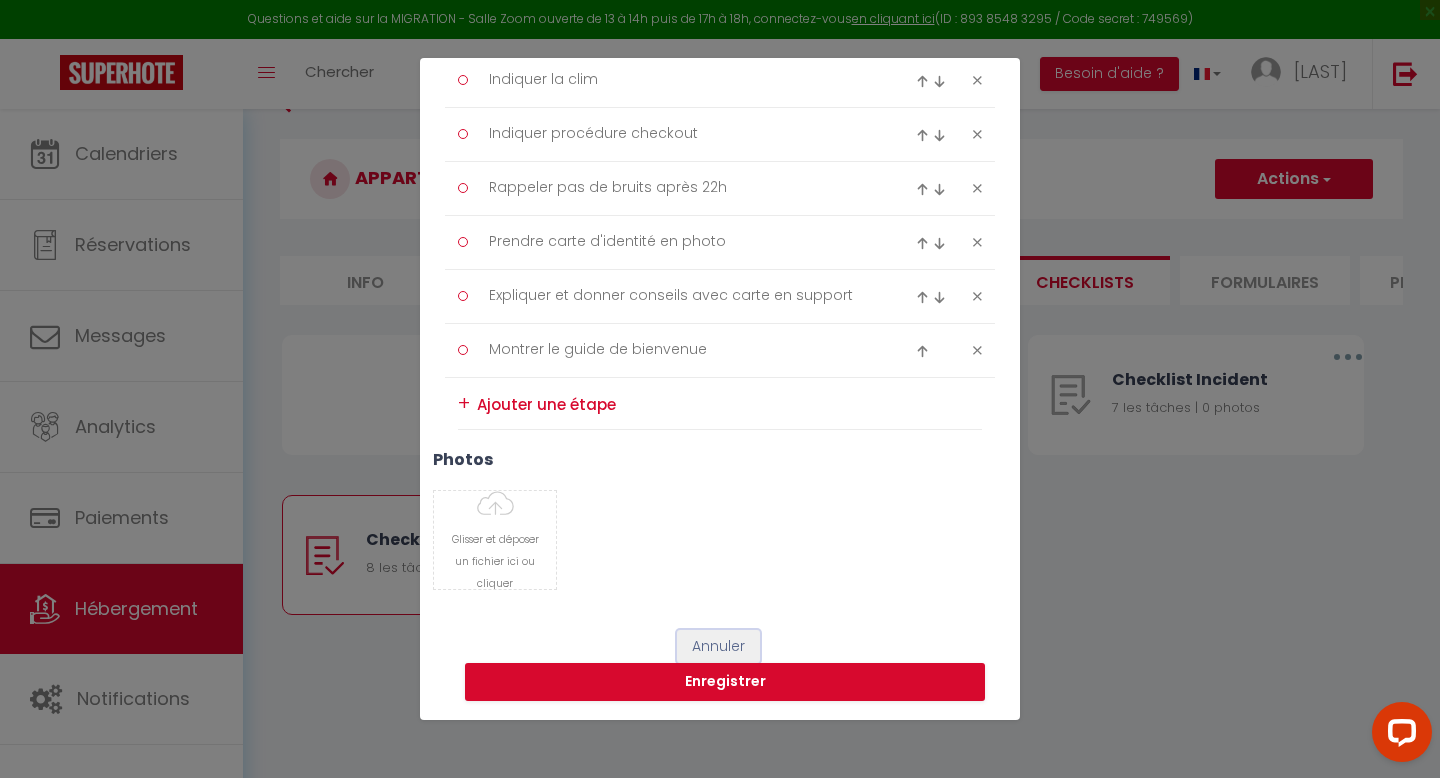 click on "Annuler" at bounding box center (718, 647) 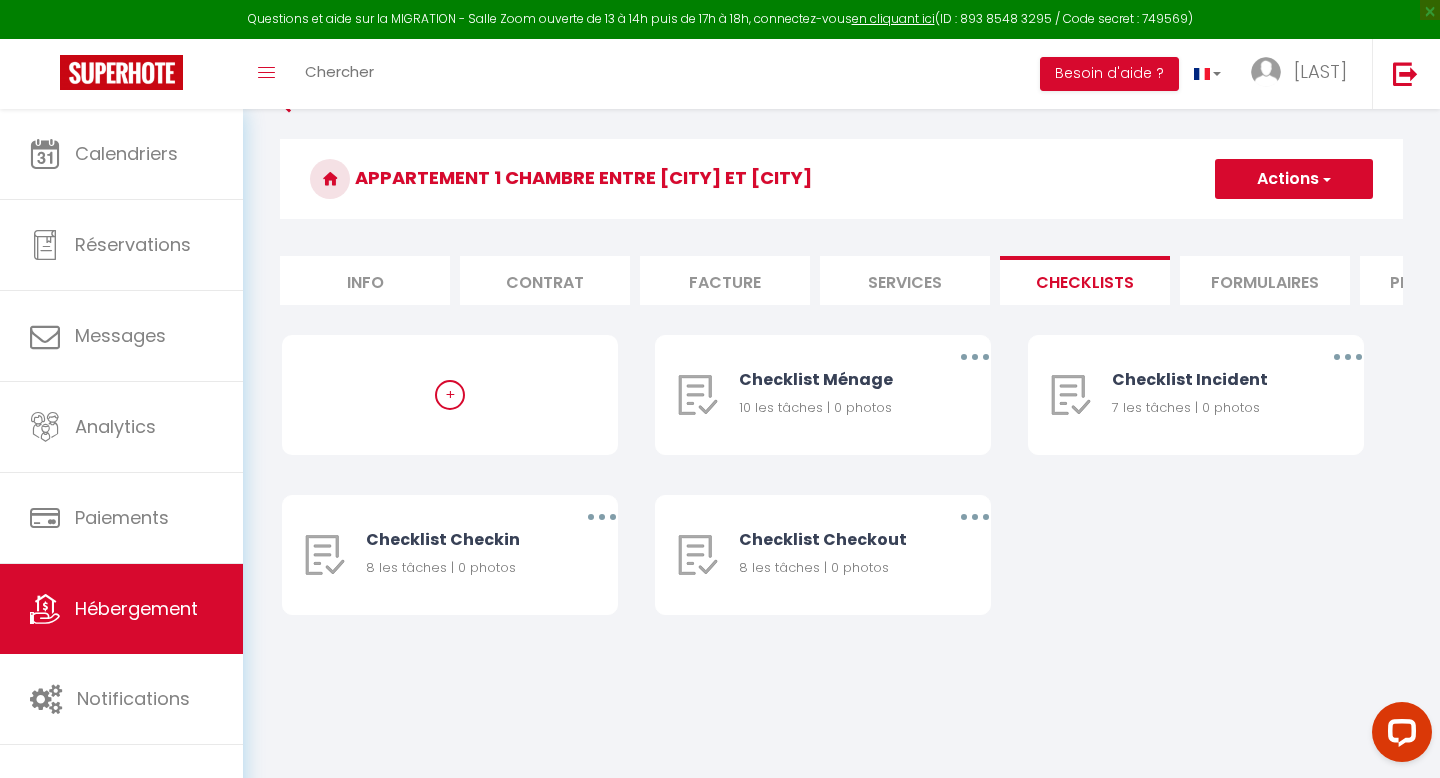 click on "Formulaires" at bounding box center (1265, 280) 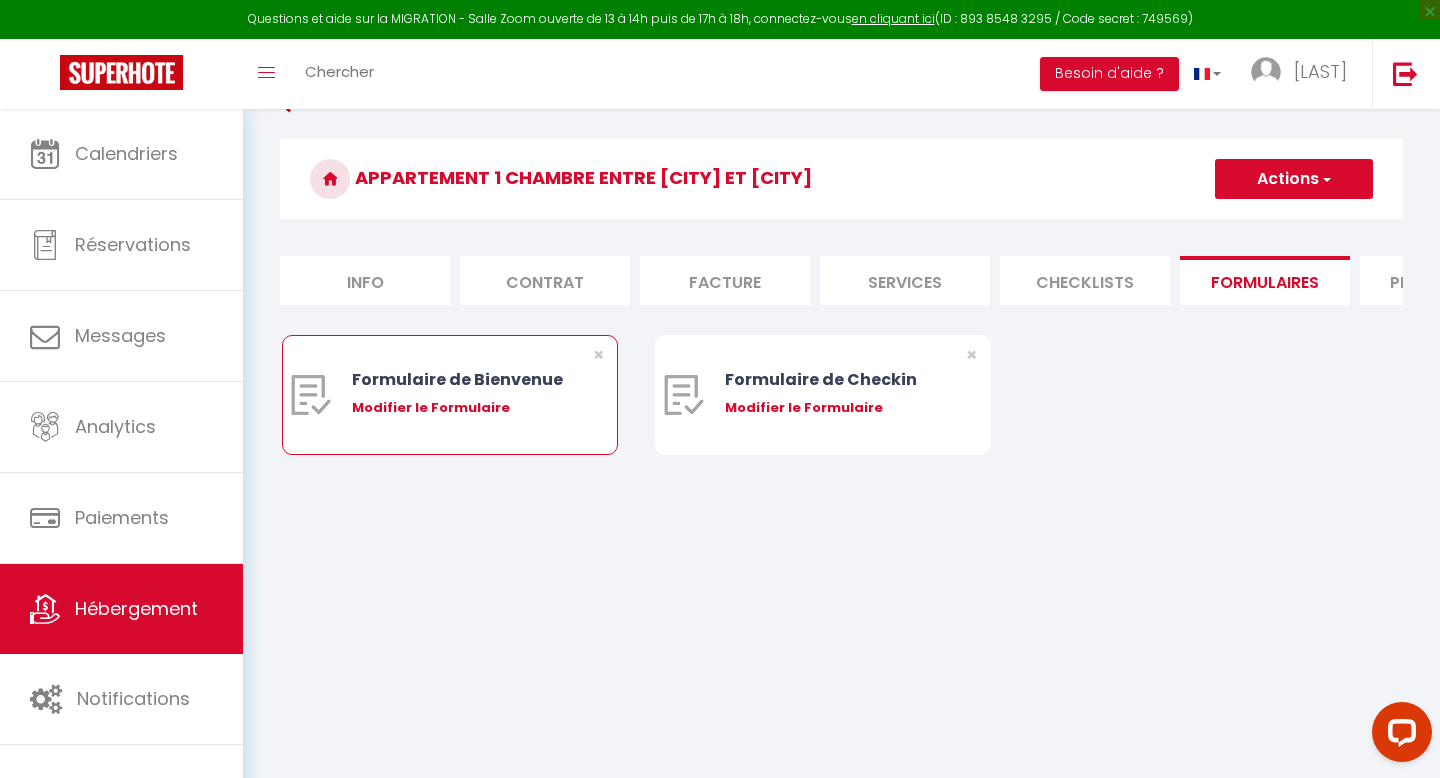 click on "Formulaire de Bienvenue
Modifier le Formulaire" at bounding box center [464, 395] 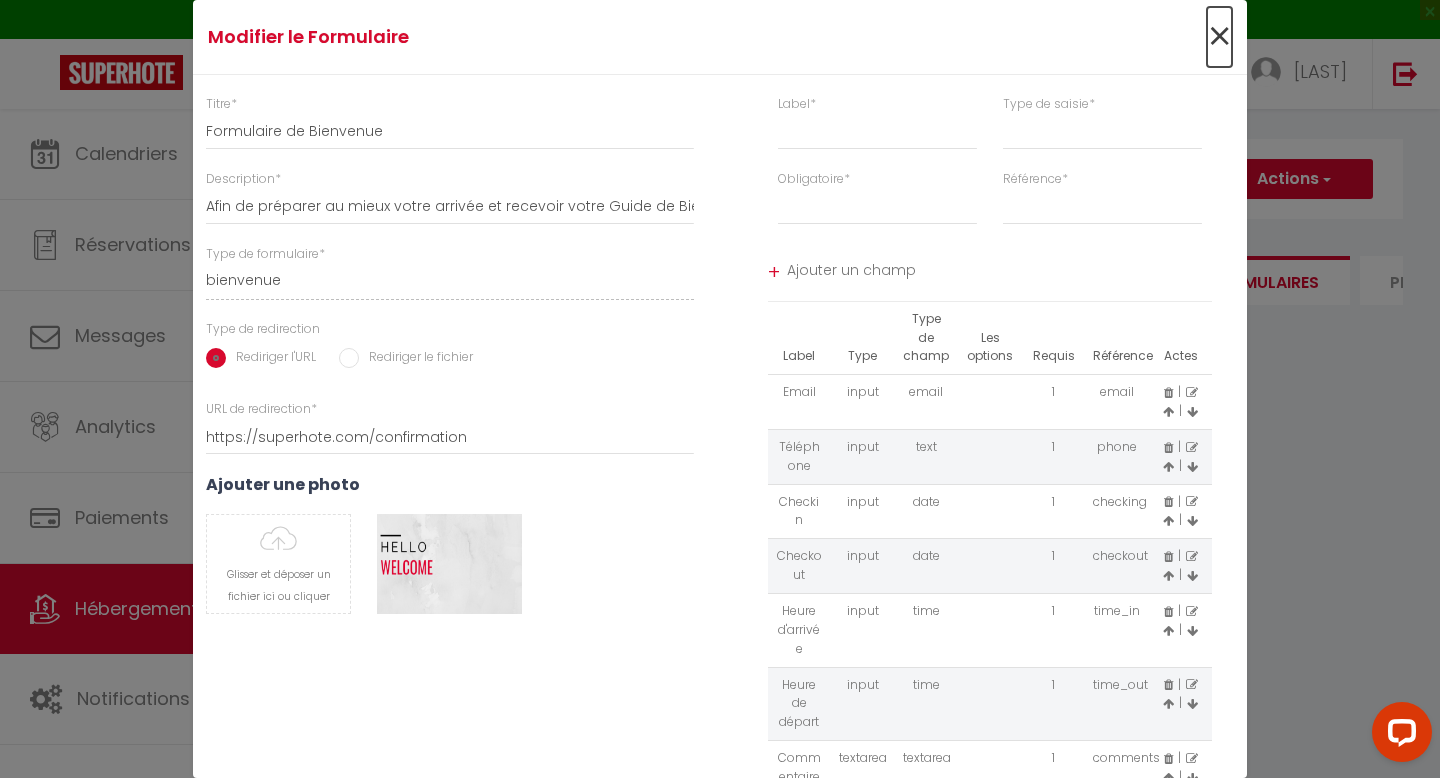 click on "×" at bounding box center (1219, 37) 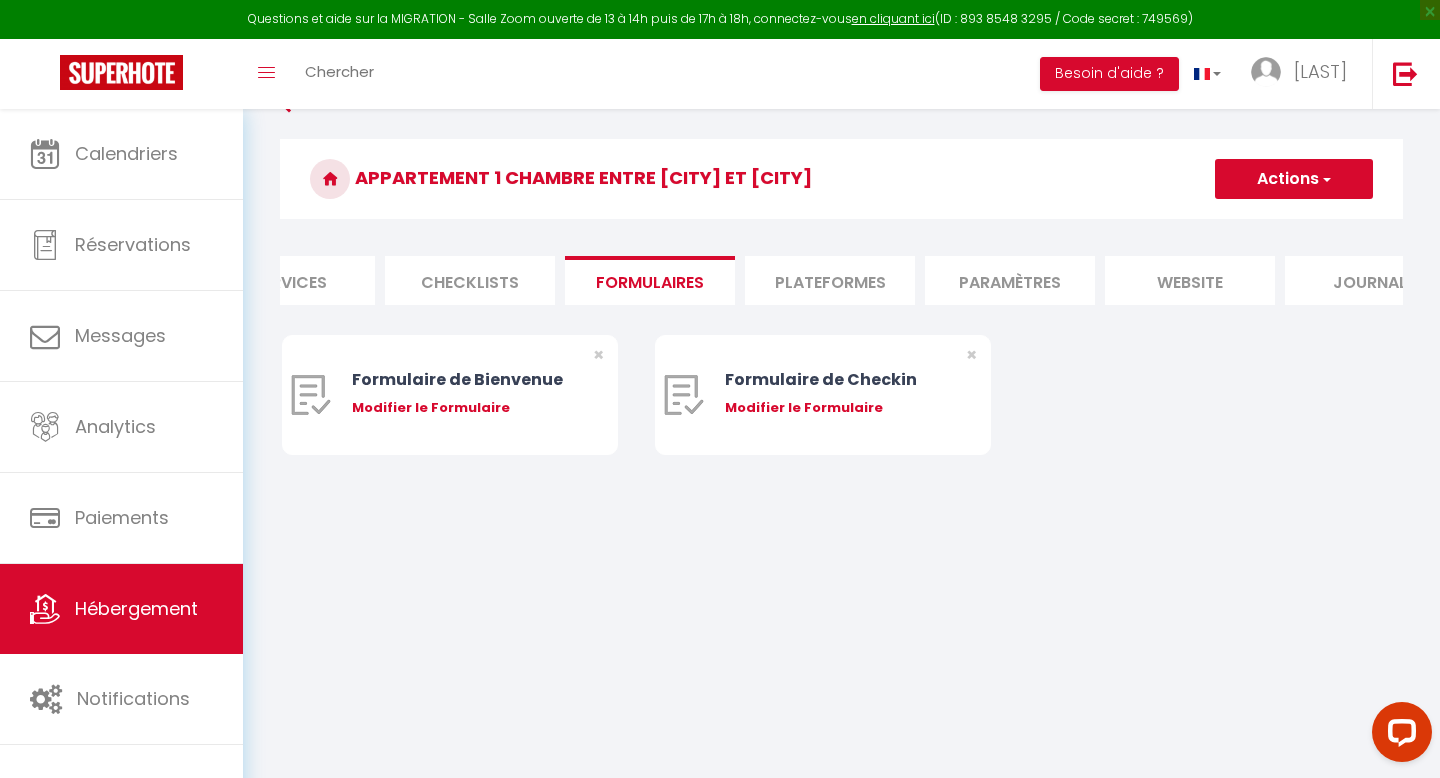 scroll, scrollTop: 0, scrollLeft: 670, axis: horizontal 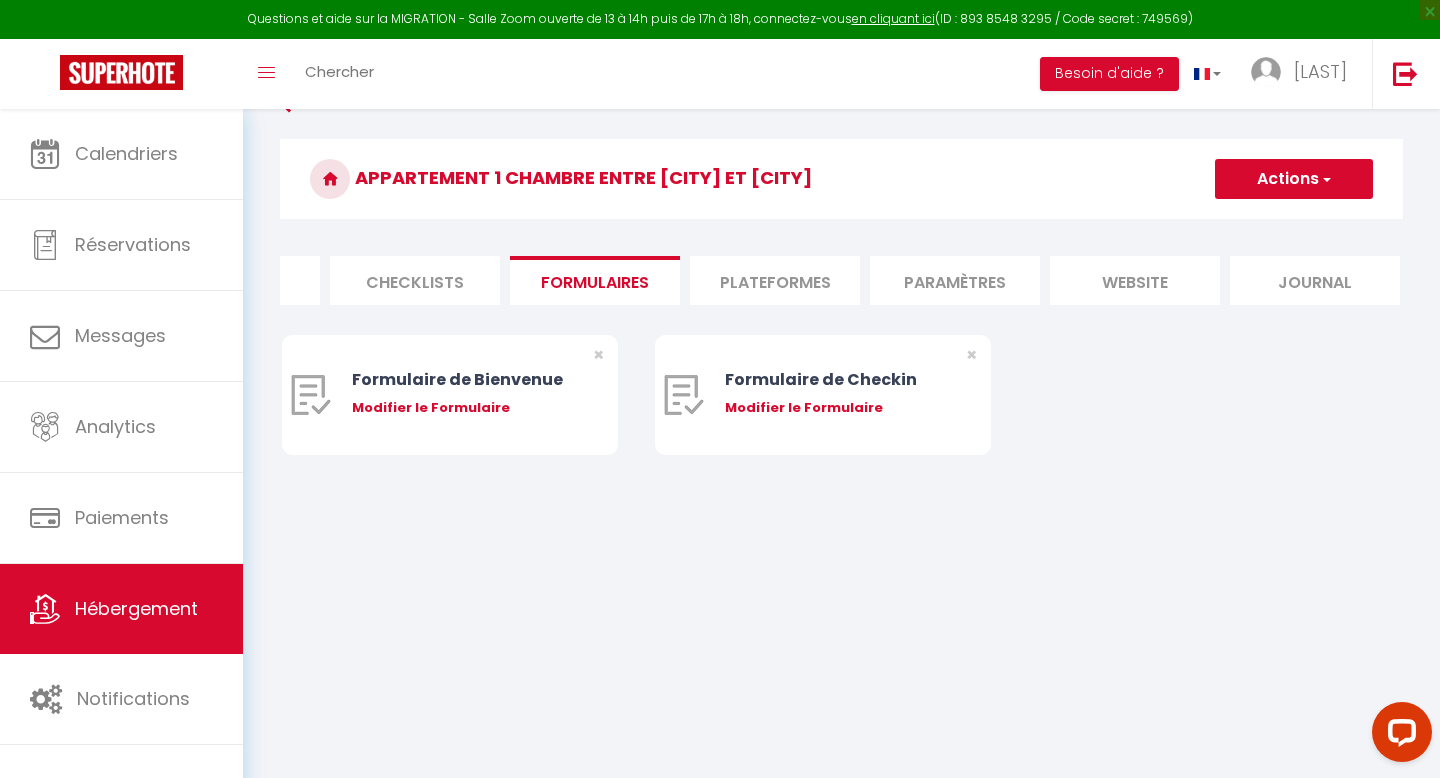 click on "Plateformes" at bounding box center [775, 280] 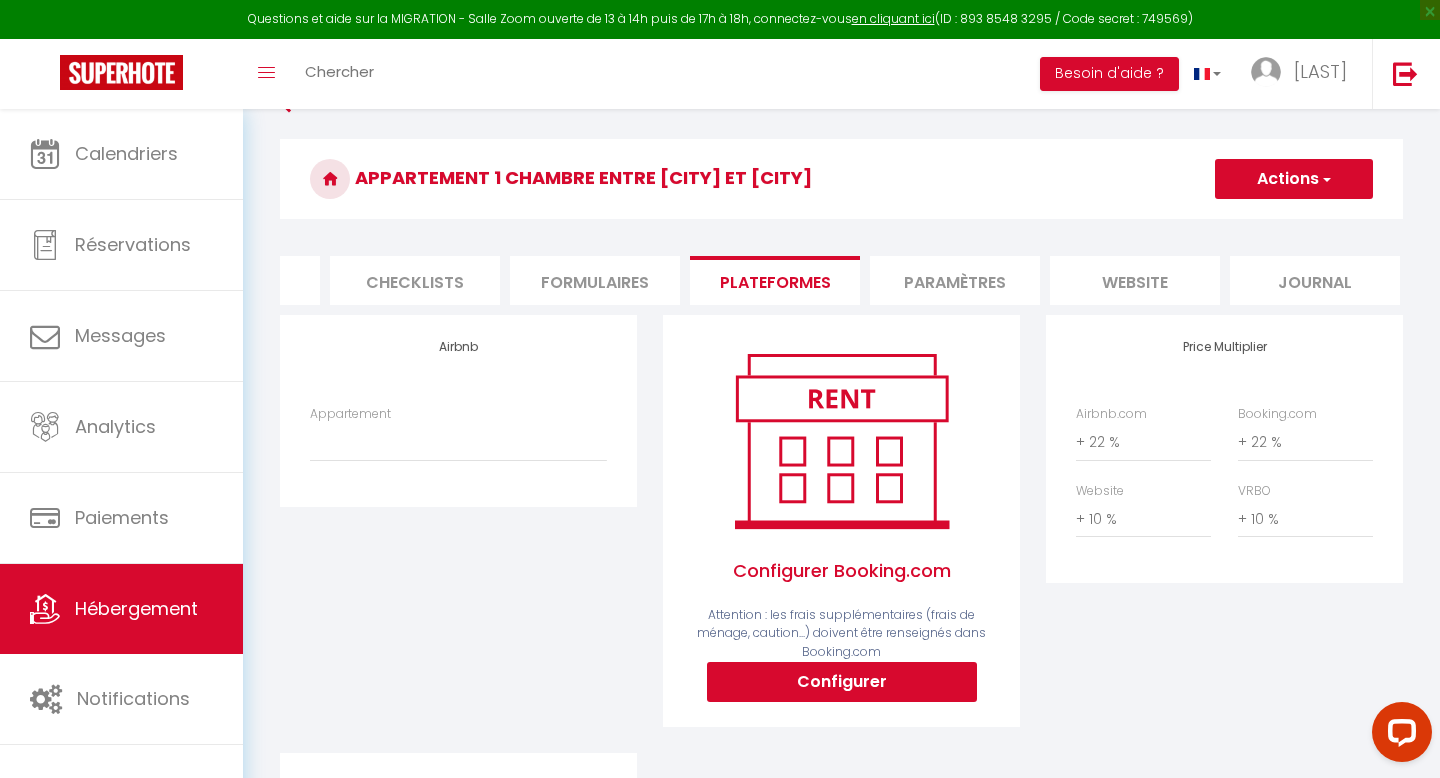click on "Paramètres" at bounding box center [955, 280] 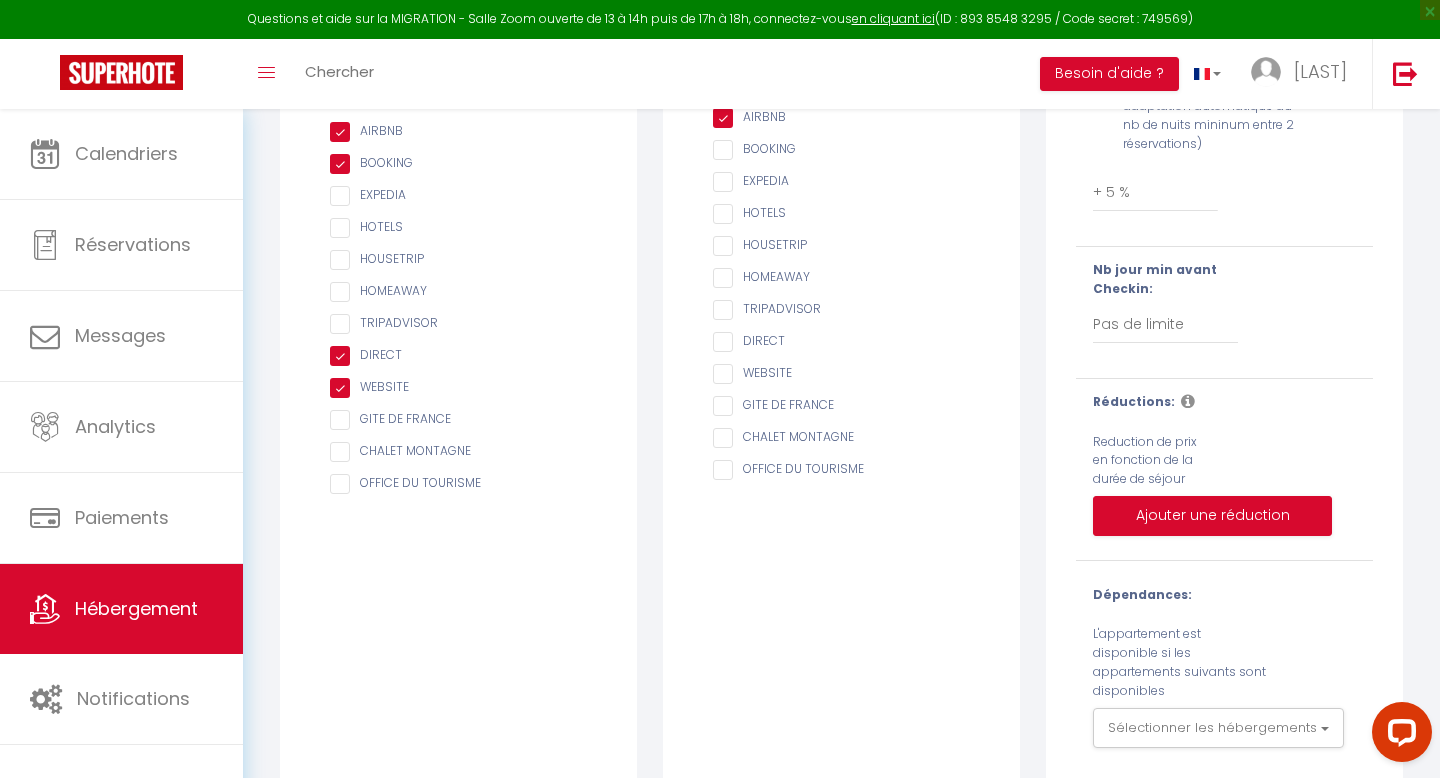 scroll, scrollTop: 321, scrollLeft: 0, axis: vertical 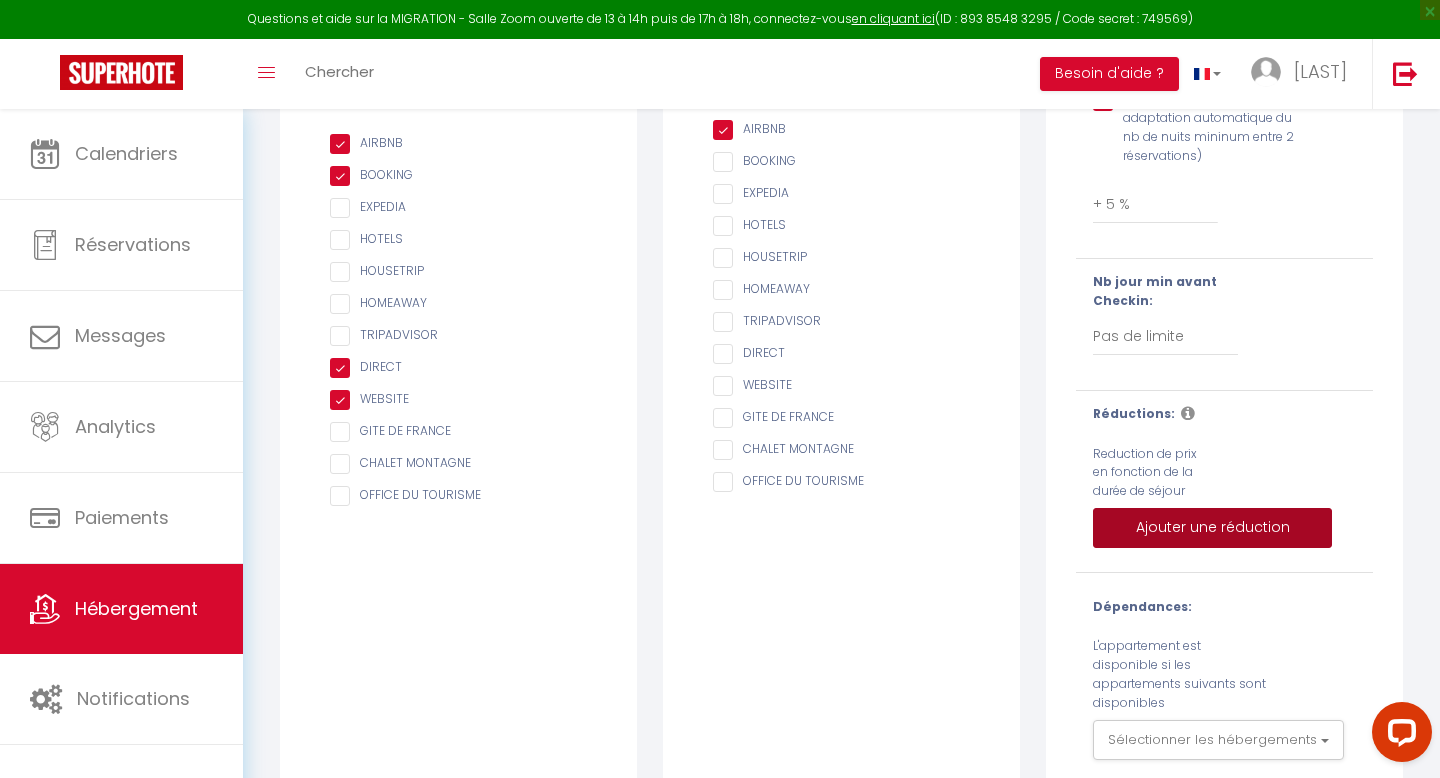 click on "Ajouter une réduction" at bounding box center [1212, 528] 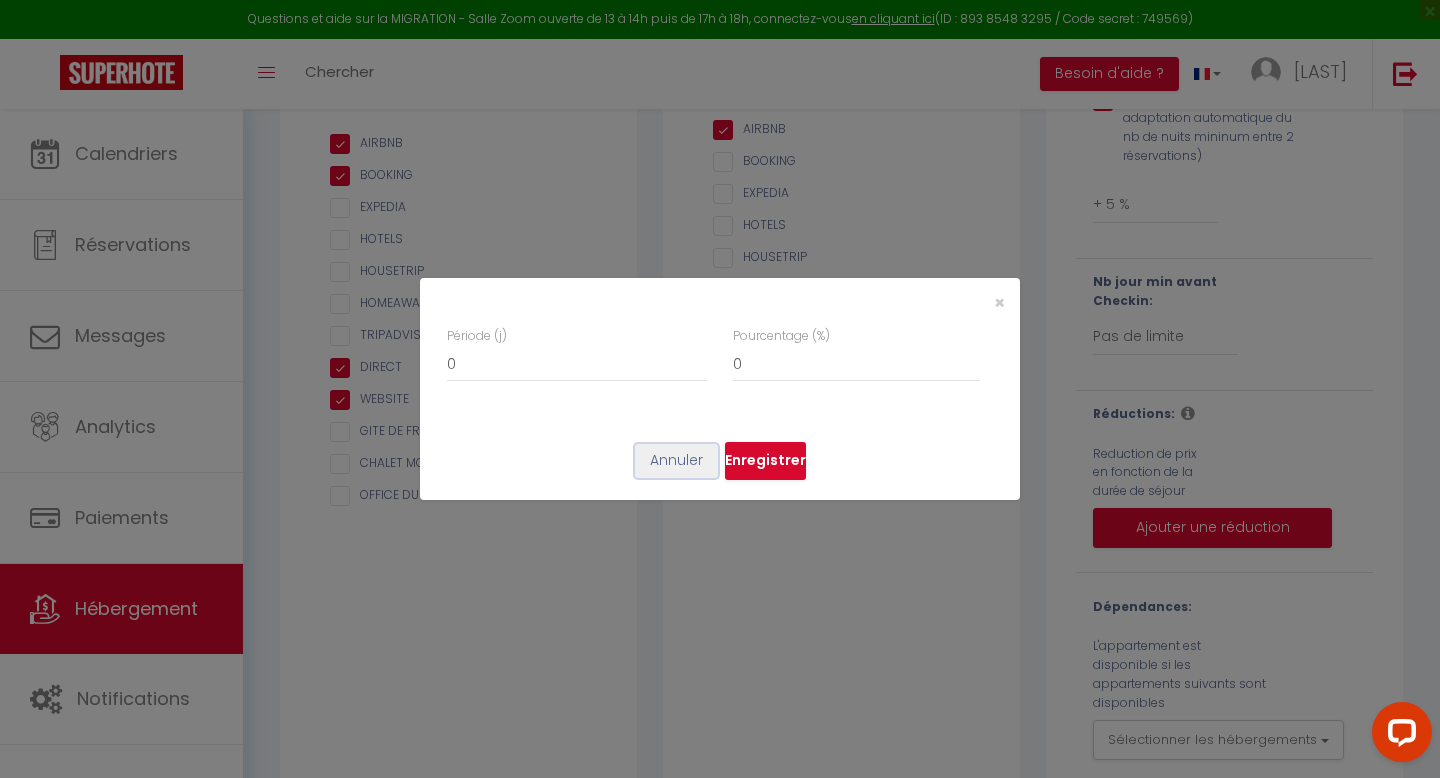 click on "Annuler" at bounding box center [676, 461] 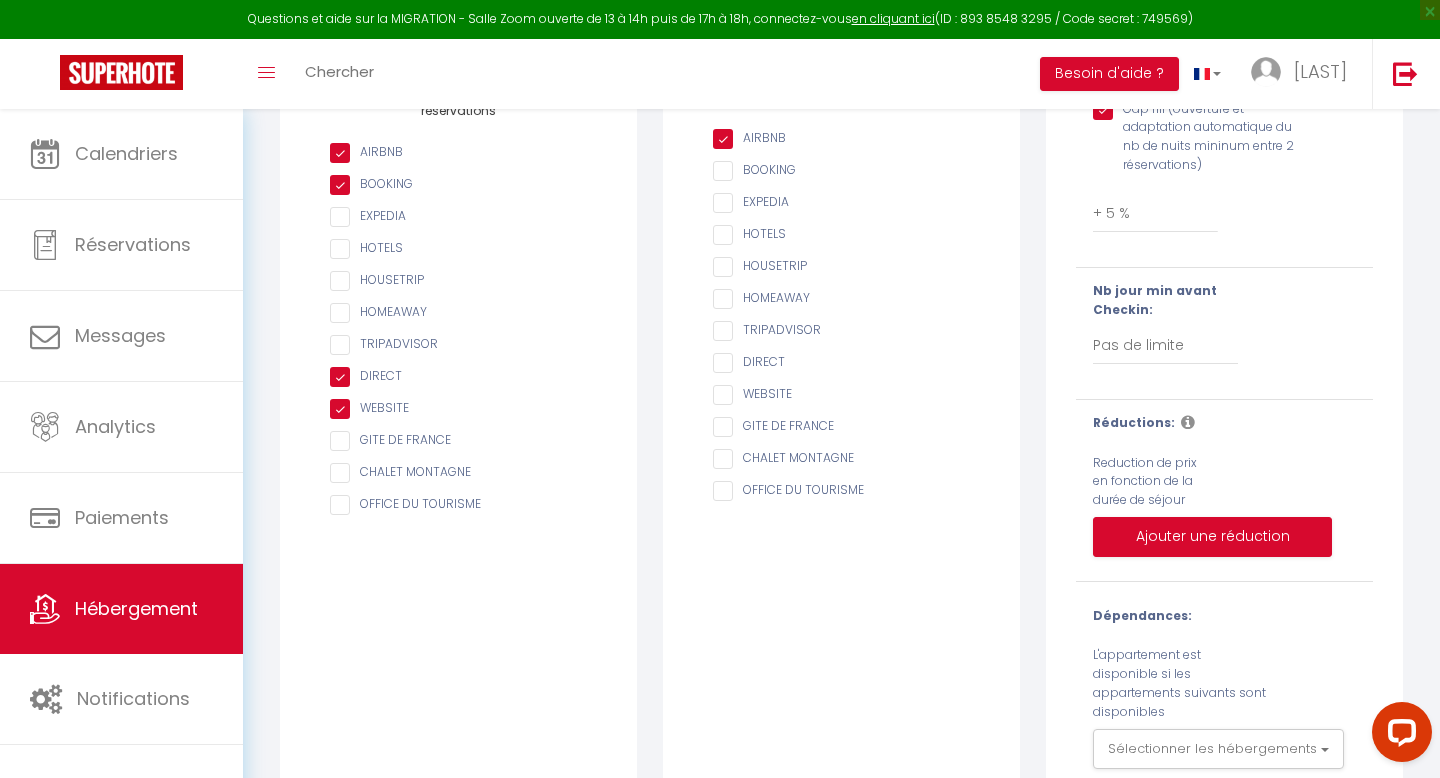 scroll, scrollTop: 353, scrollLeft: 0, axis: vertical 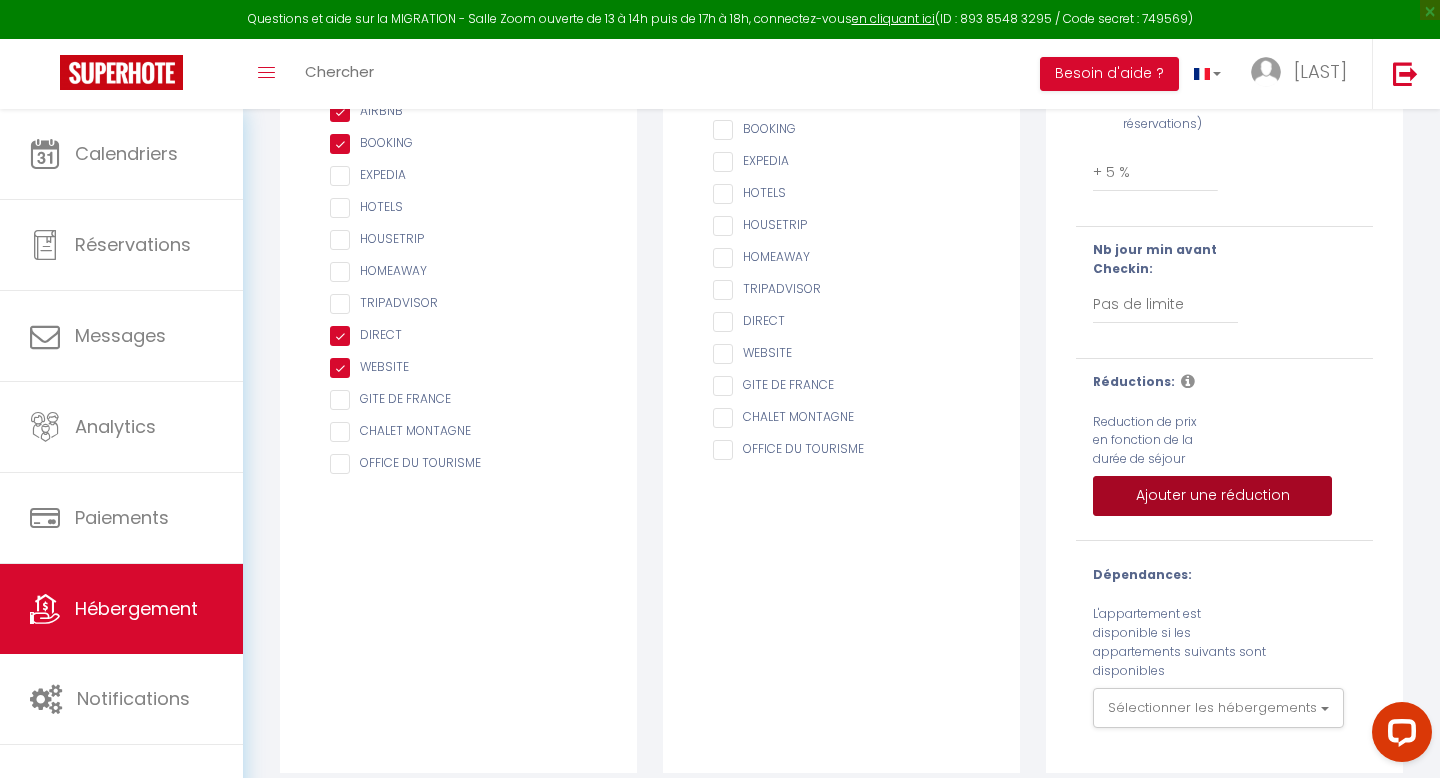 click on "Ajouter une réduction" at bounding box center (1212, 496) 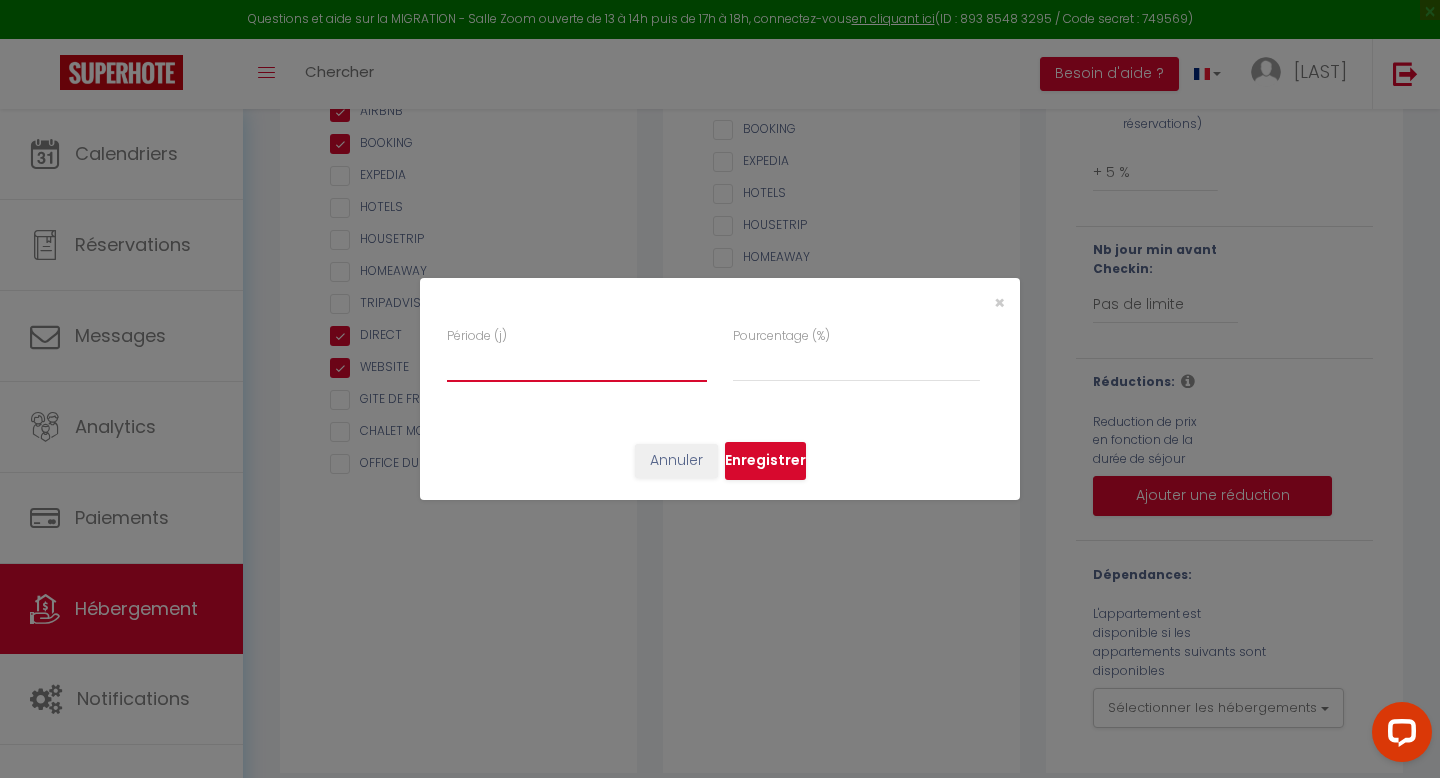click at bounding box center [577, 364] 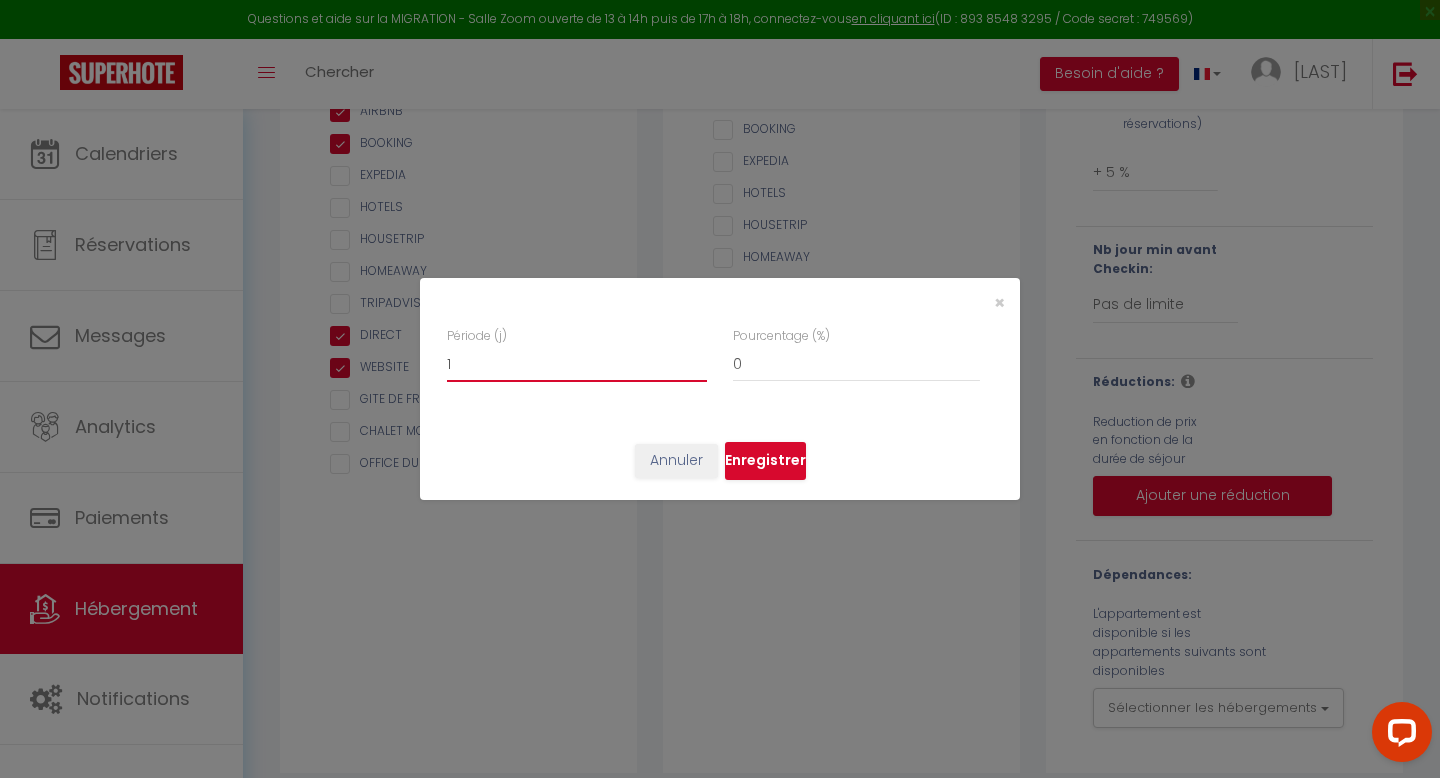 click on "1" at bounding box center (577, 364) 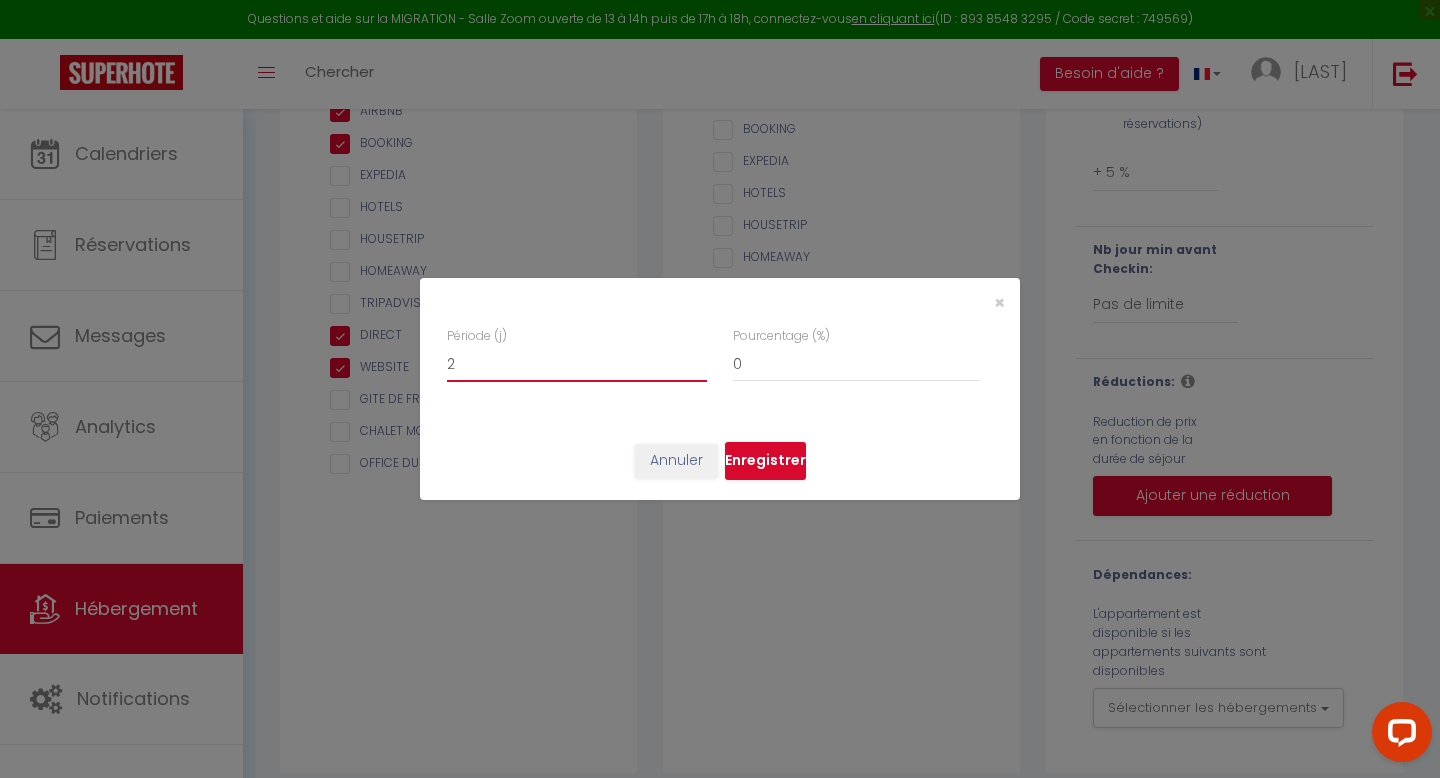 click on "2" at bounding box center [577, 364] 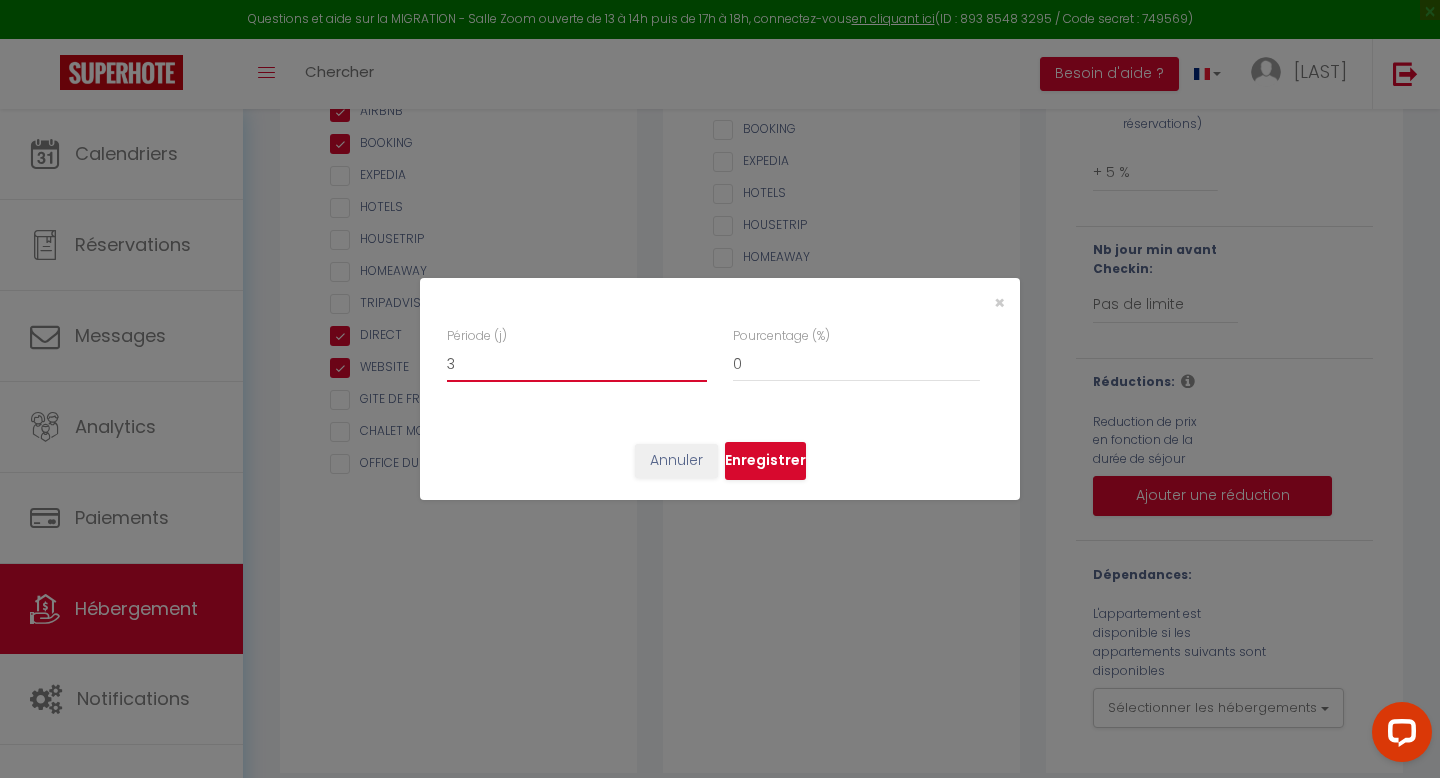 click on "3" at bounding box center (577, 364) 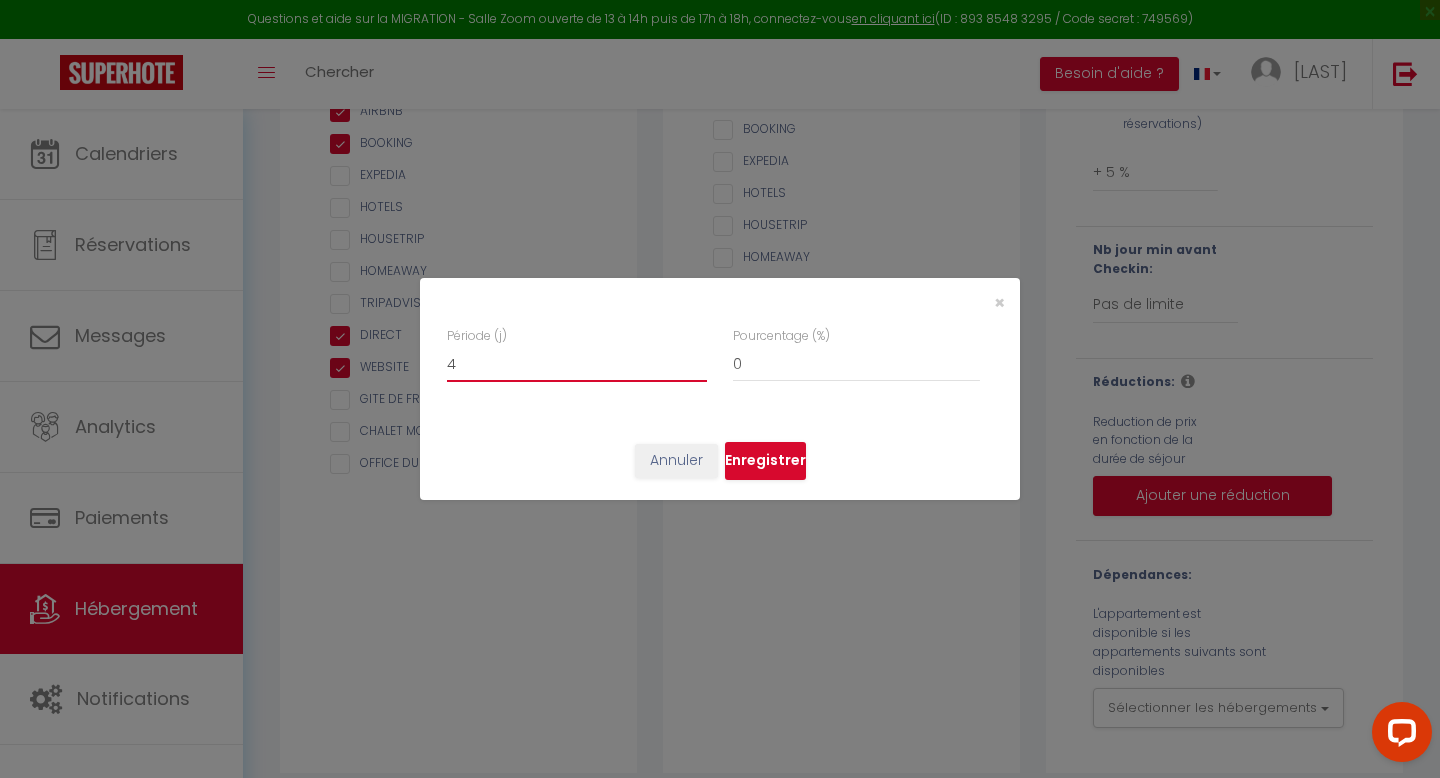 click on "4" at bounding box center [577, 364] 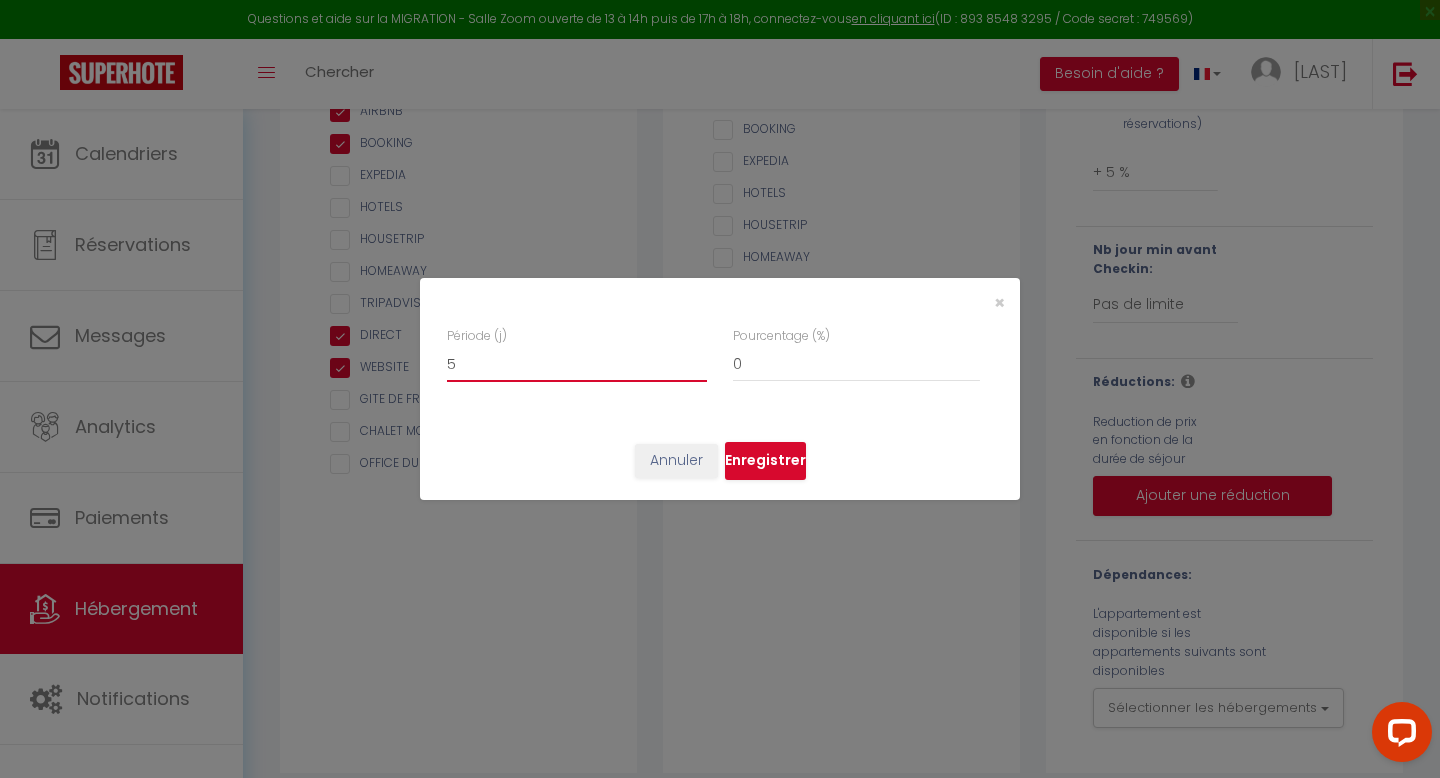 click on "5" at bounding box center [577, 364] 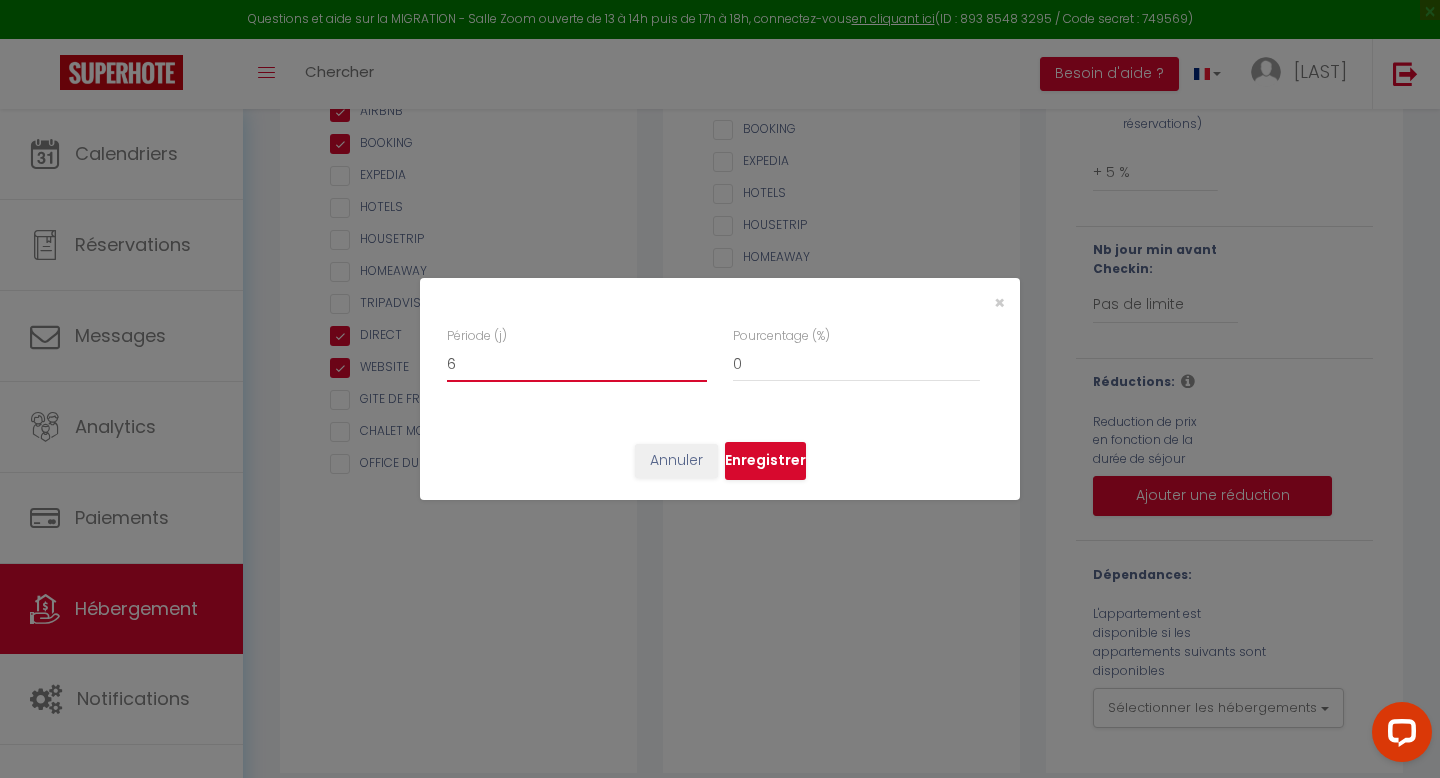 click on "6" at bounding box center (577, 364) 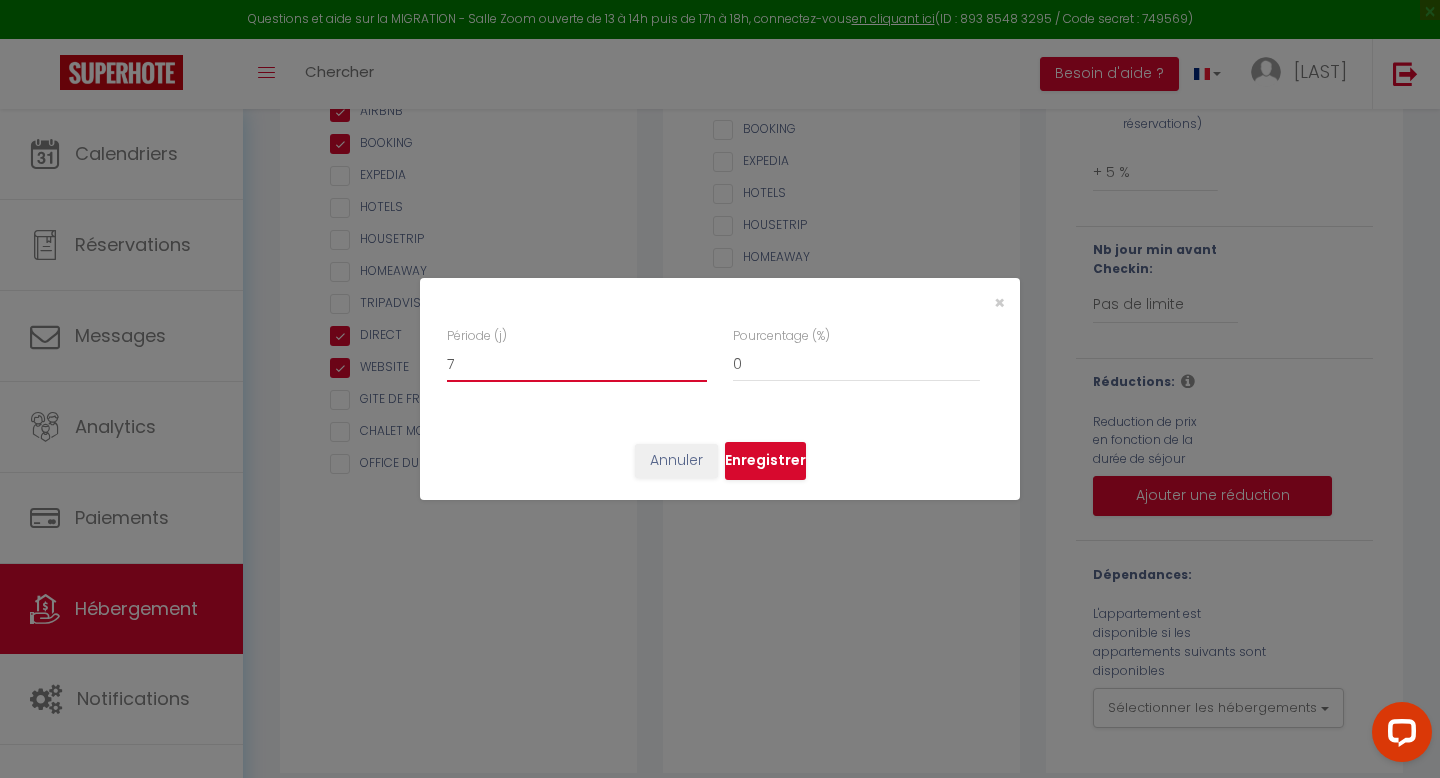 click on "7" at bounding box center (577, 364) 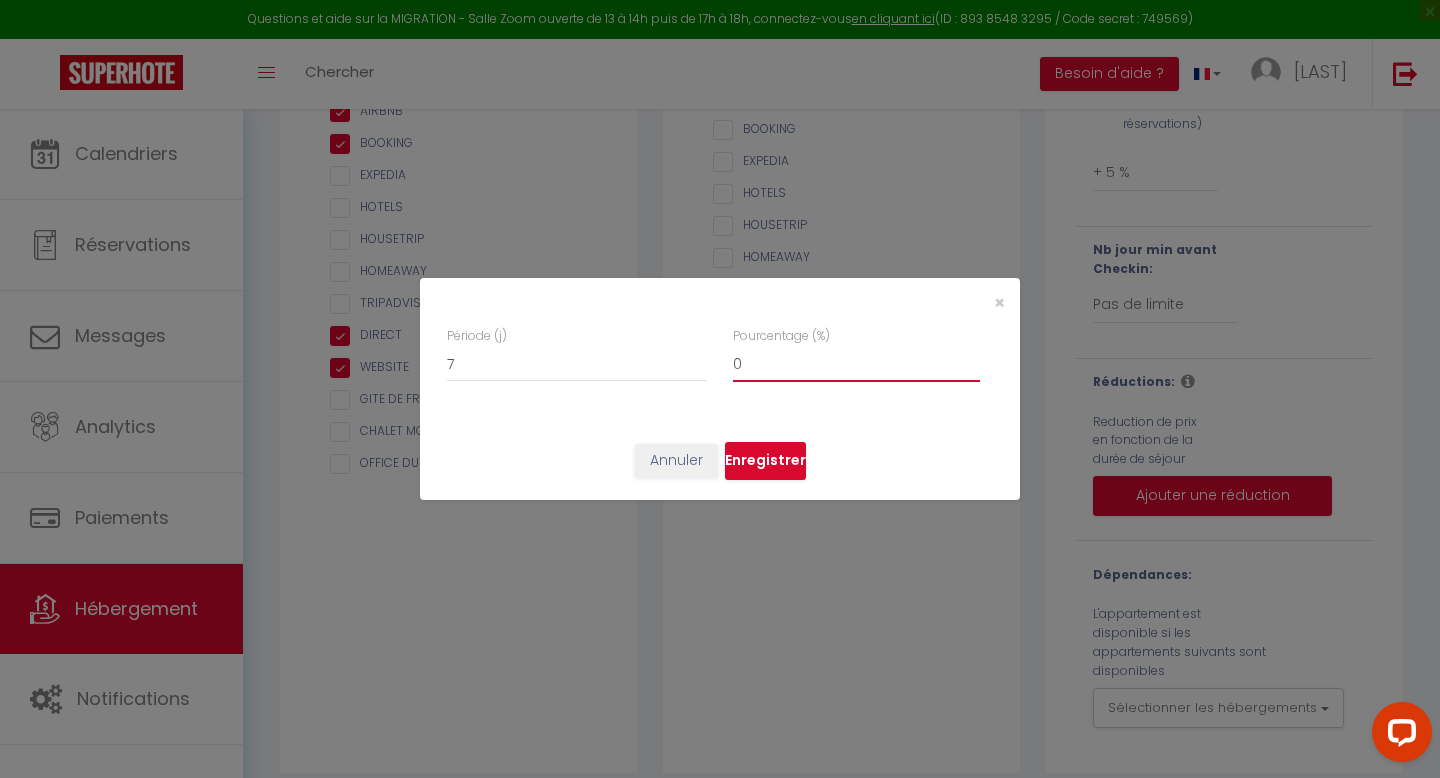 click on "0" at bounding box center [856, 364] 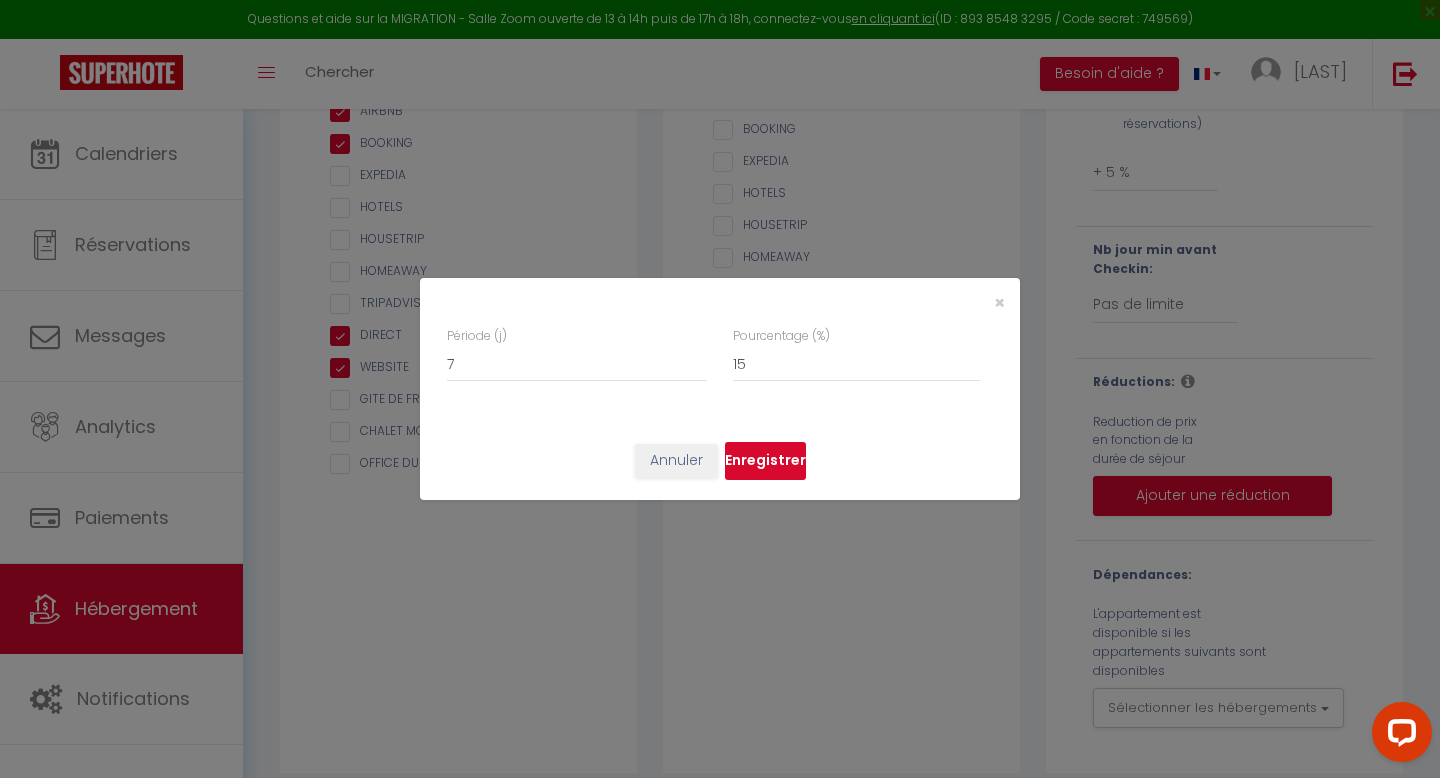 click on "Enregistrer" at bounding box center (765, 461) 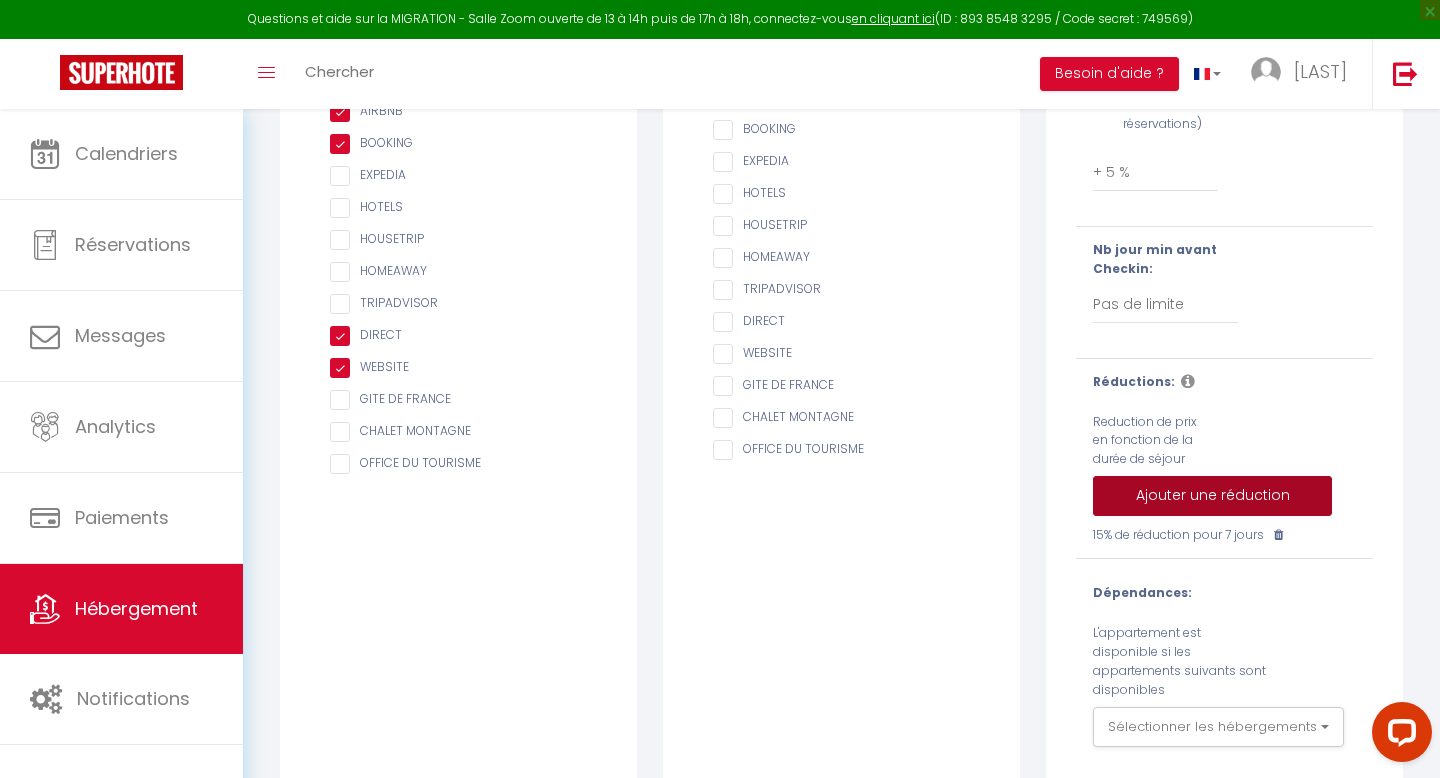 click on "Ajouter une réduction" at bounding box center (1212, 496) 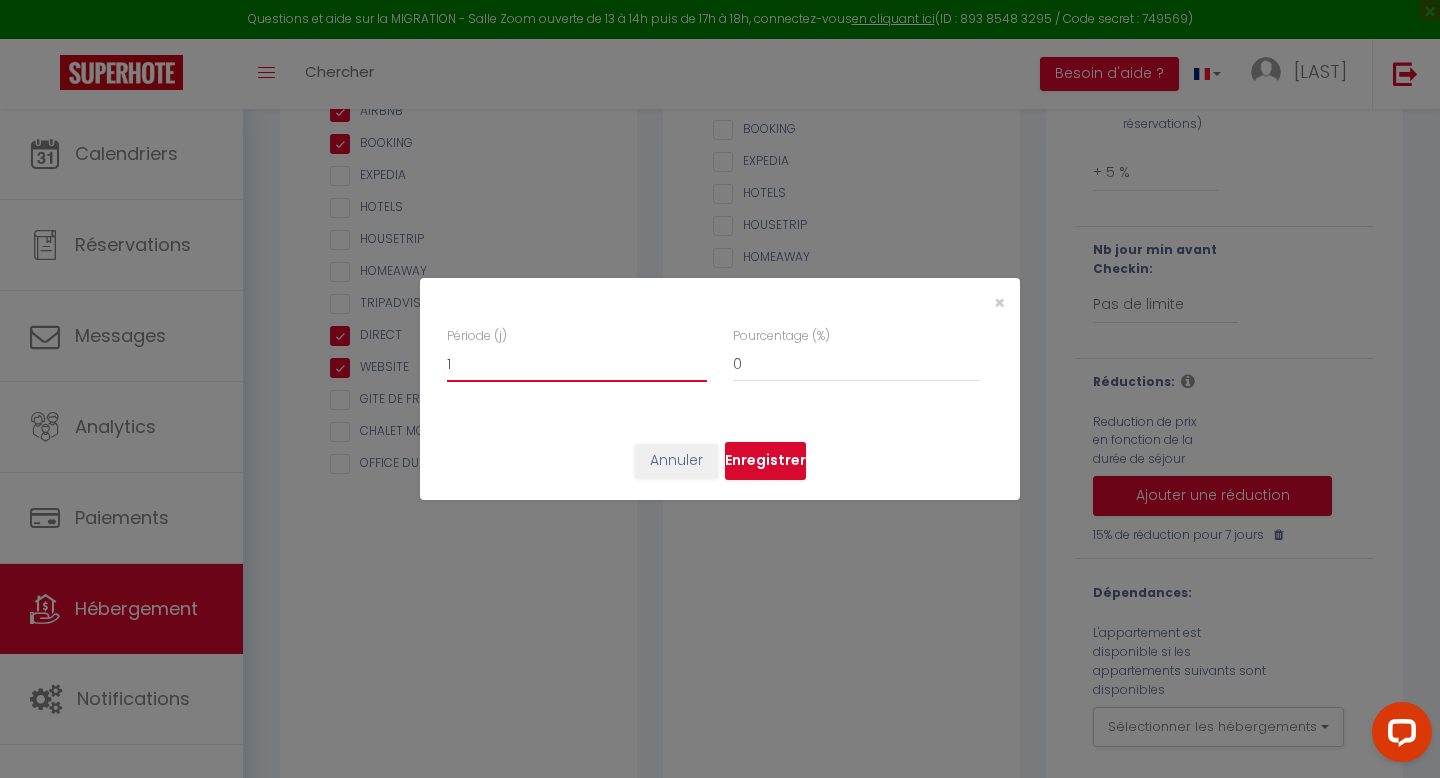 click on "1" at bounding box center (577, 364) 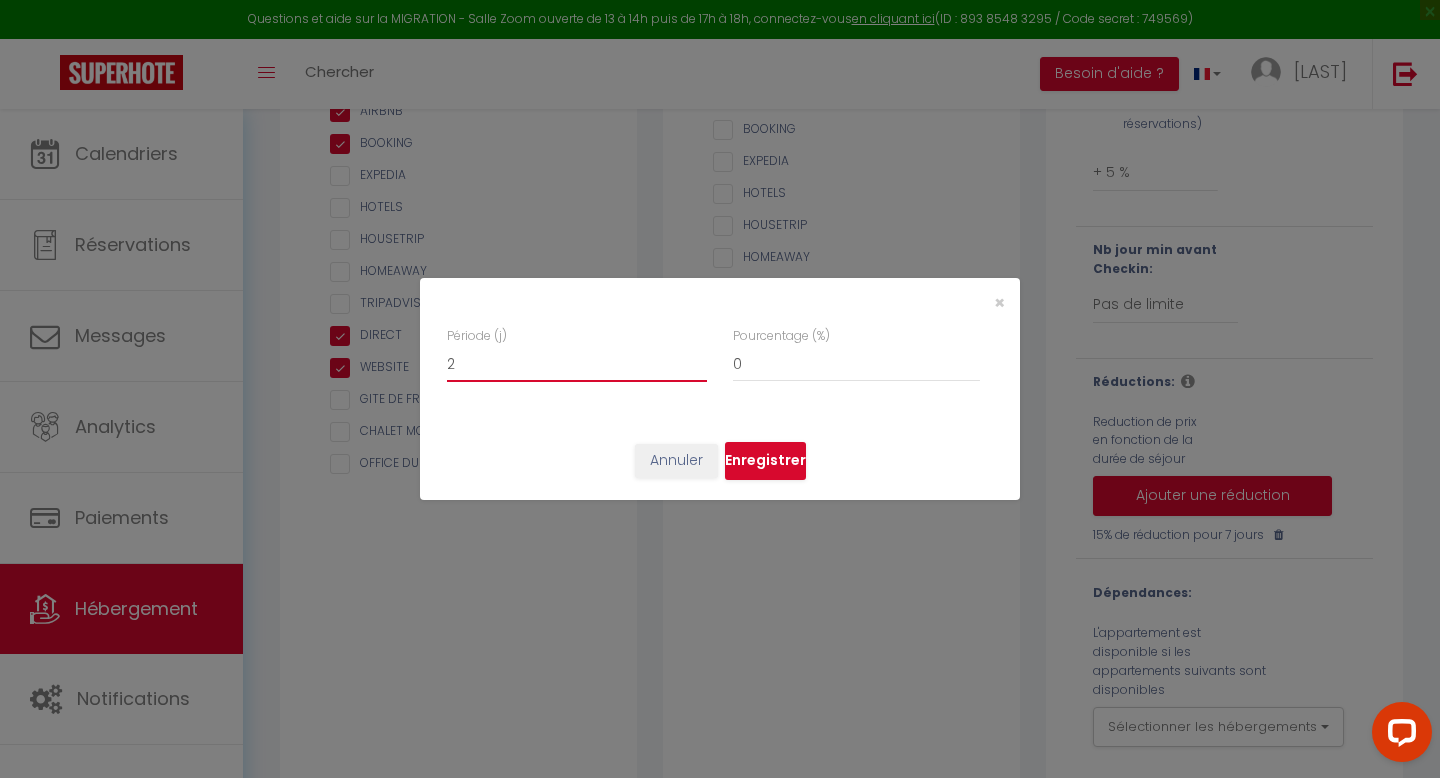 click on "2" at bounding box center [577, 364] 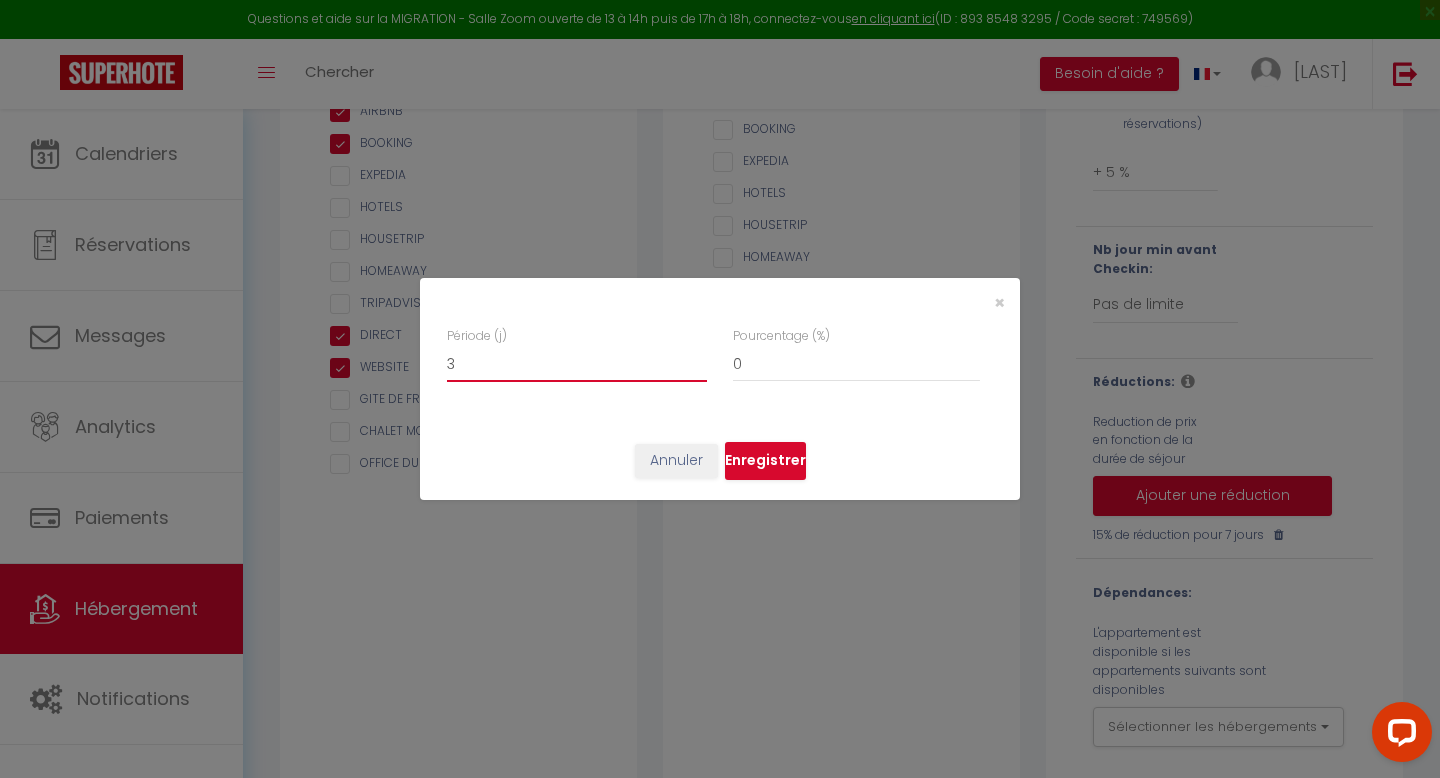 click on "3" at bounding box center [577, 364] 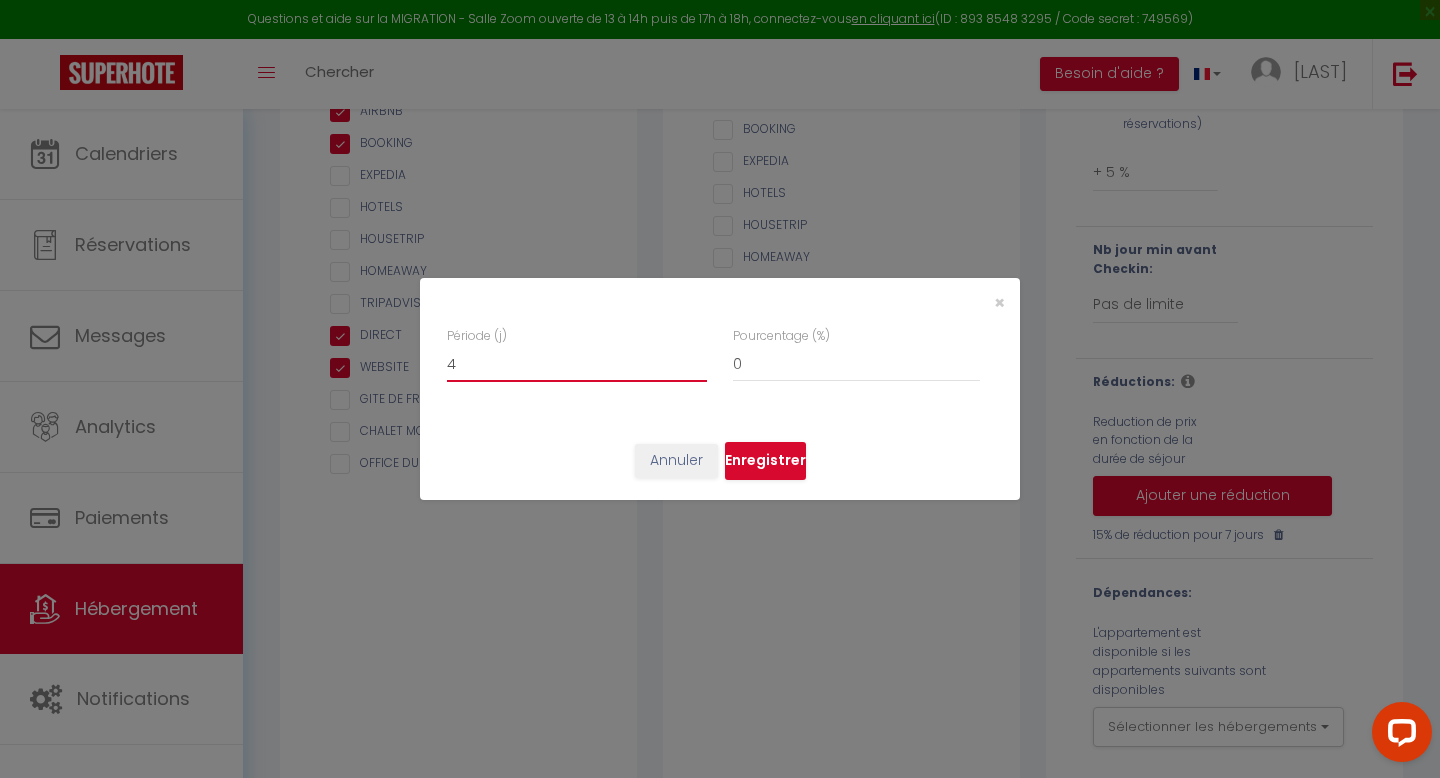 click on "4" at bounding box center (577, 364) 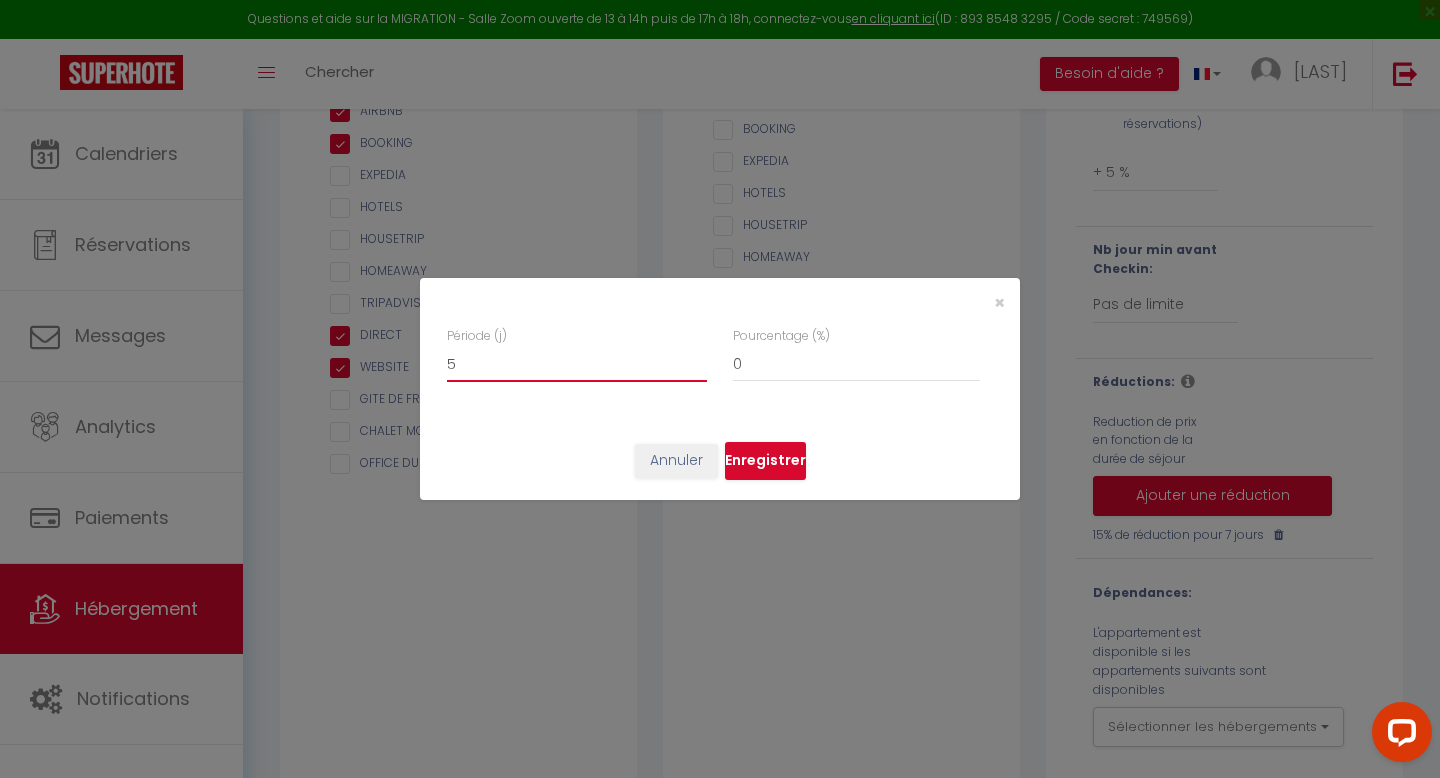 click on "5" at bounding box center (577, 364) 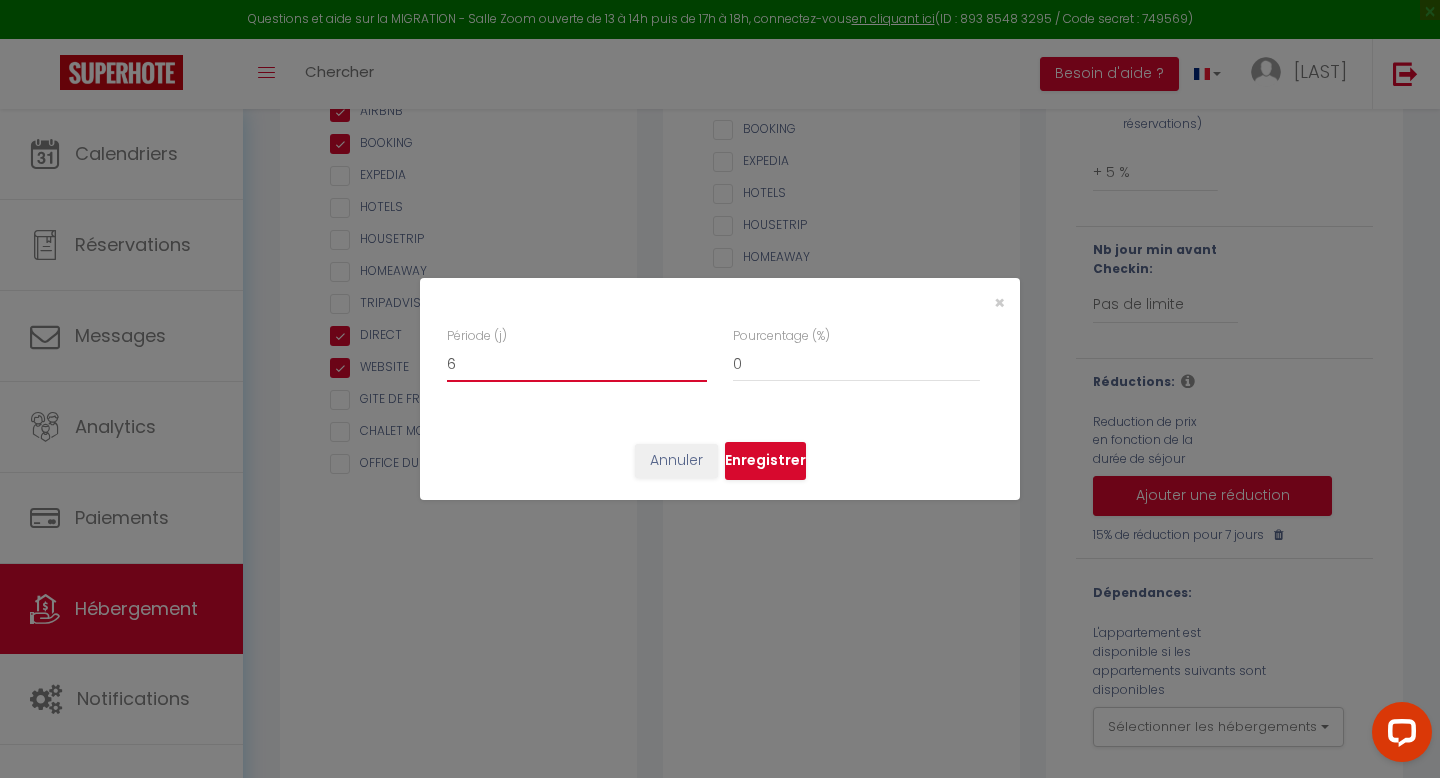 click on "6" at bounding box center (577, 364) 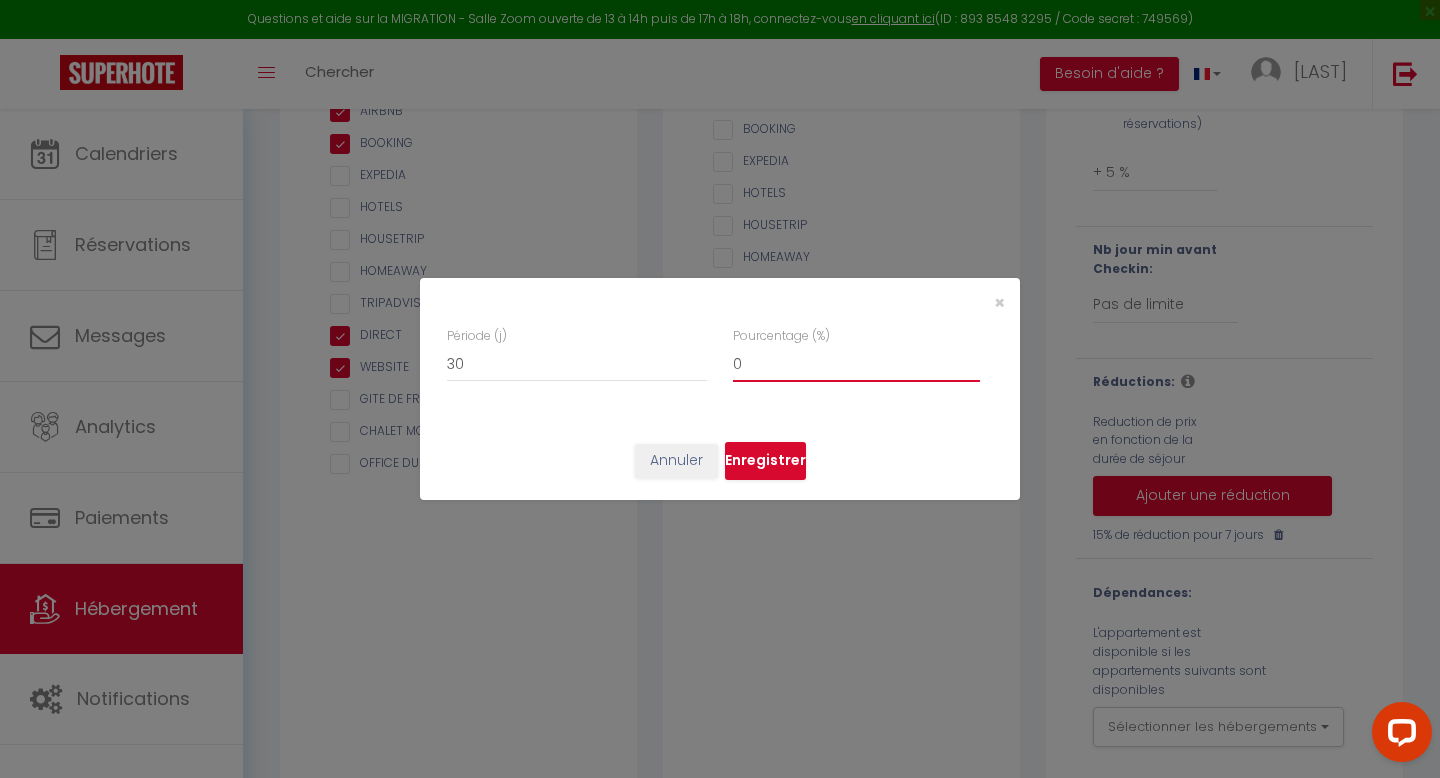 drag, startPoint x: 757, startPoint y: 371, endPoint x: 705, endPoint y: 371, distance: 52 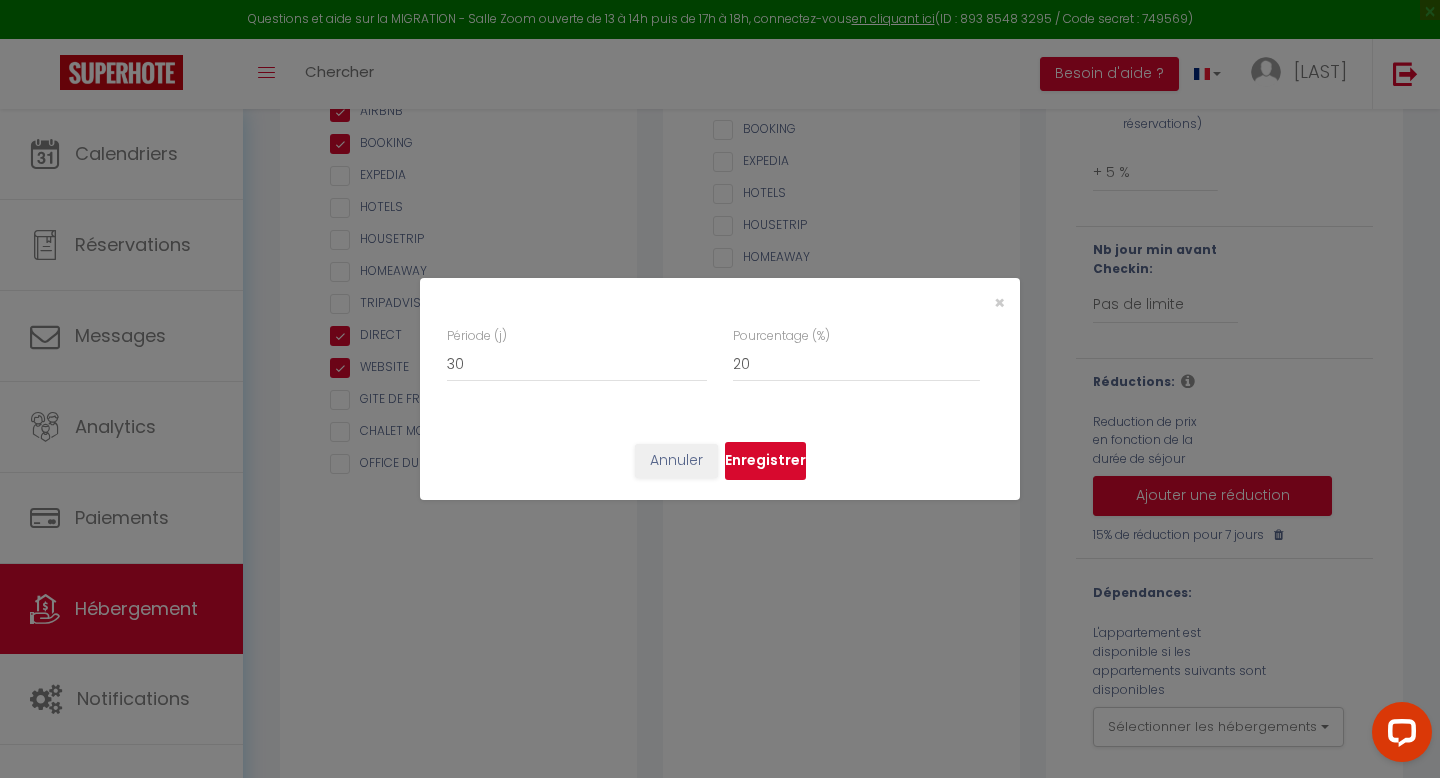 click on "Enregistrer" at bounding box center [765, 461] 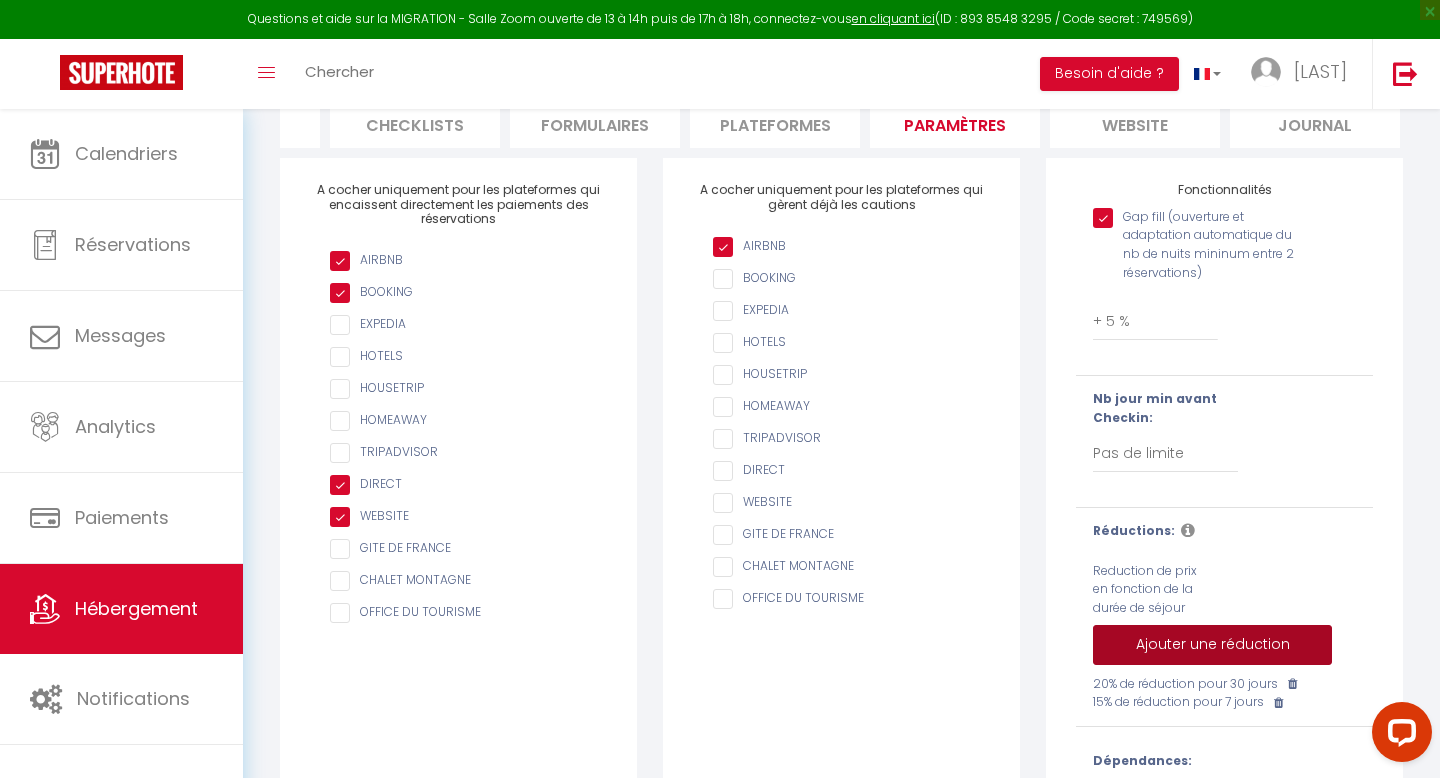 scroll, scrollTop: 0, scrollLeft: 0, axis: both 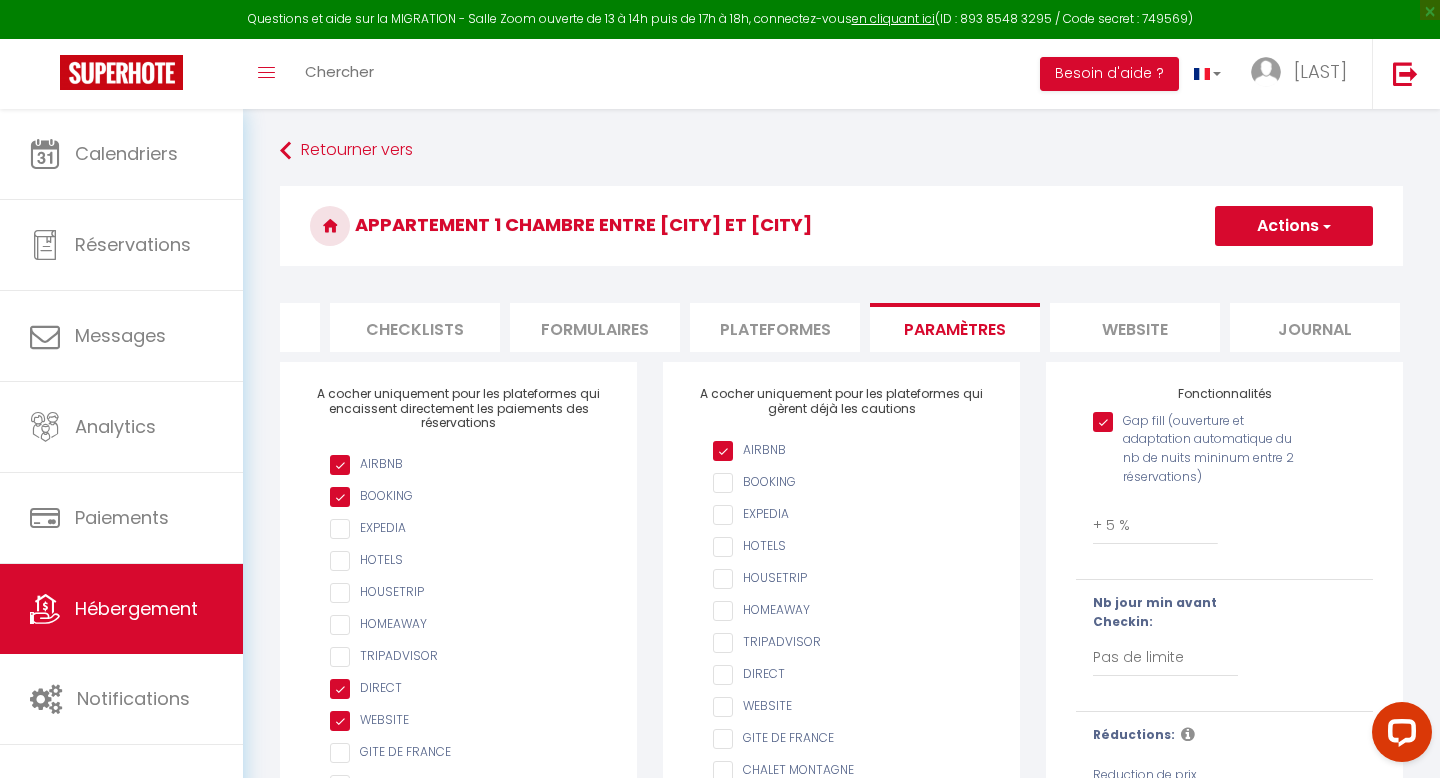 click on "Actions" at bounding box center (1294, 226) 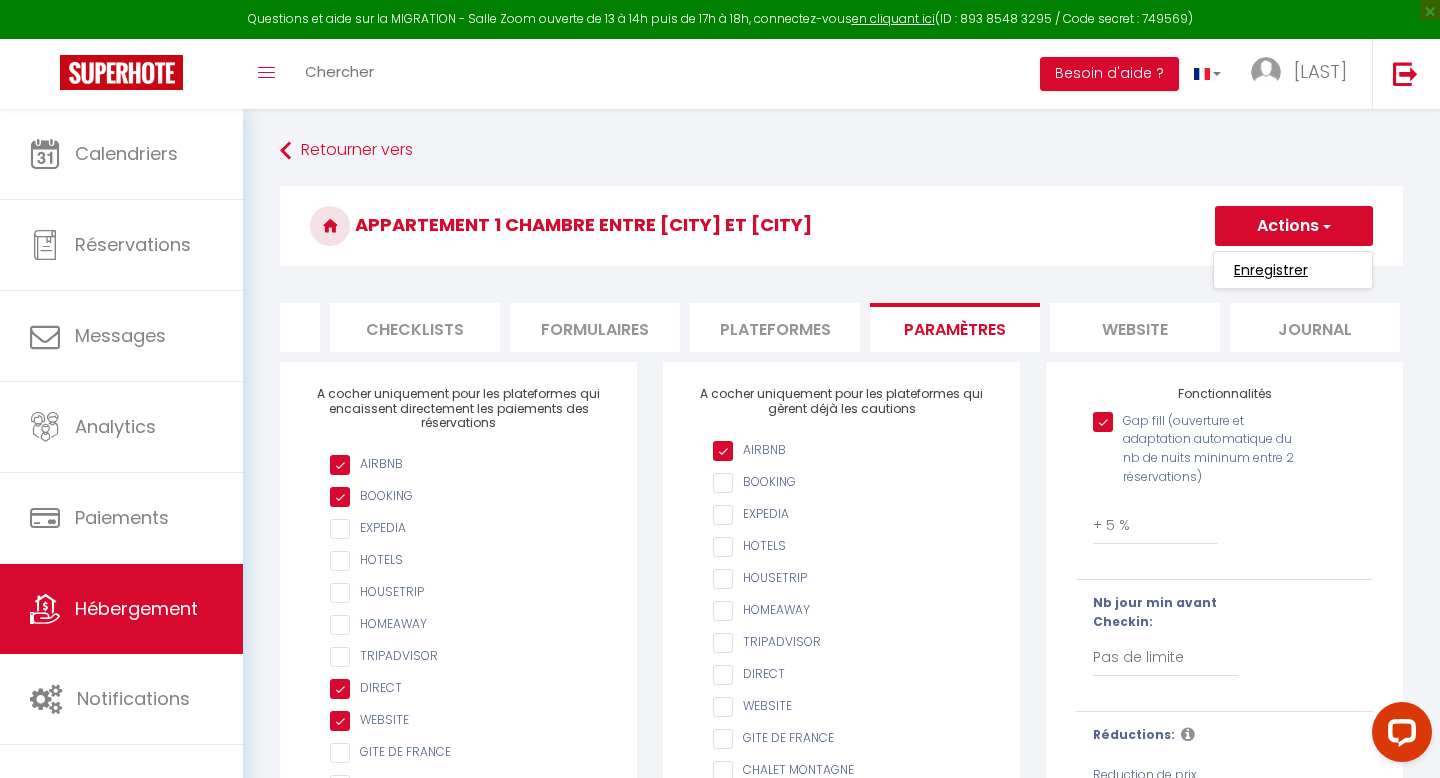 click on "Enregistrer" at bounding box center (1271, 270) 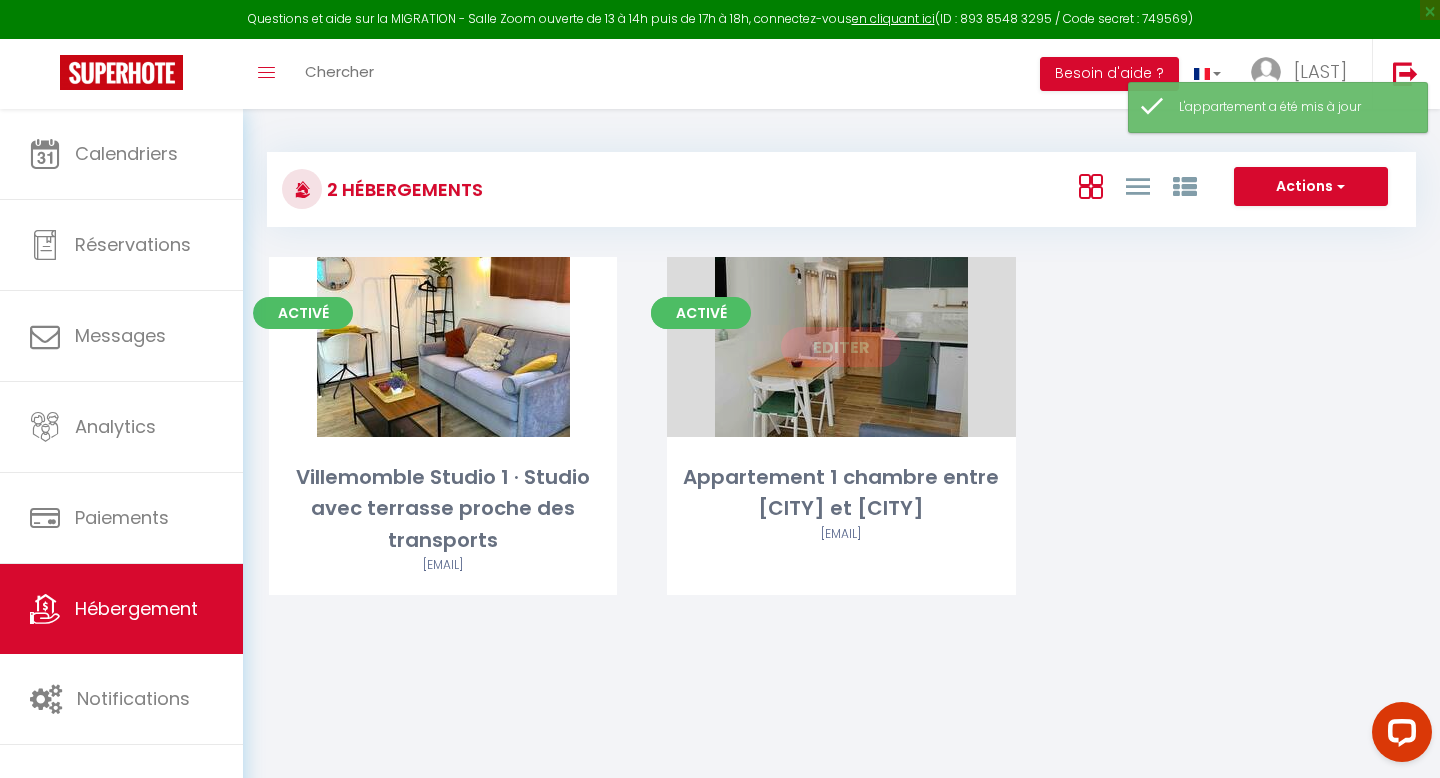 click on "Editer" at bounding box center [841, 347] 